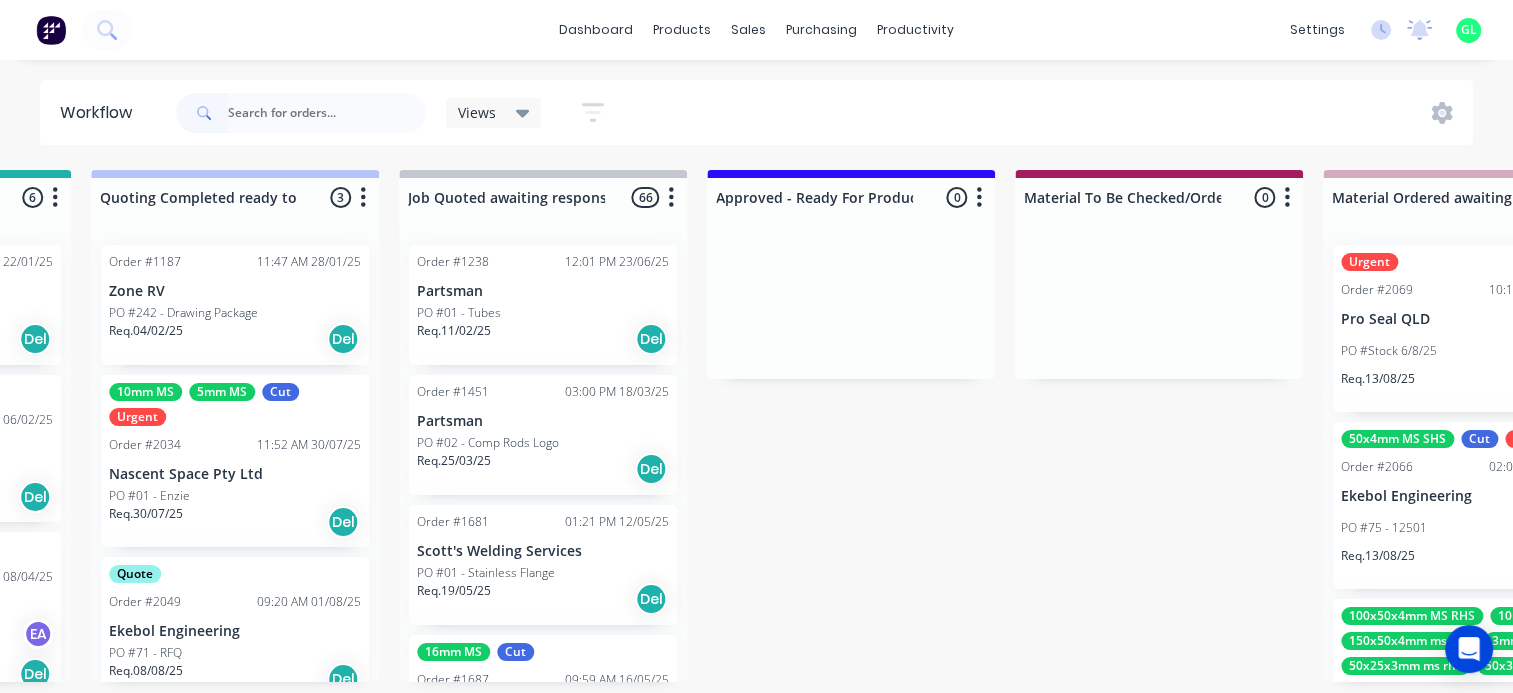 scroll, scrollTop: 0, scrollLeft: 2300, axis: horizontal 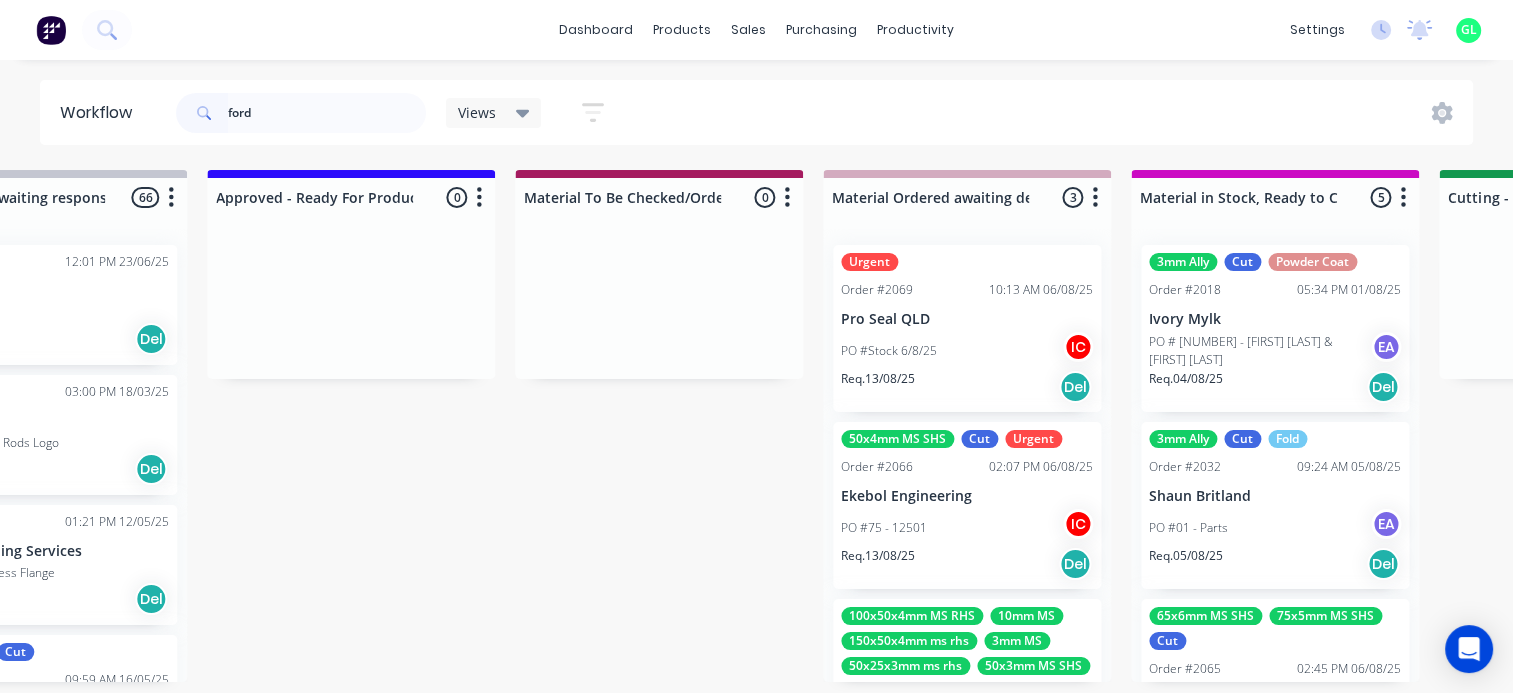 type on "ford" 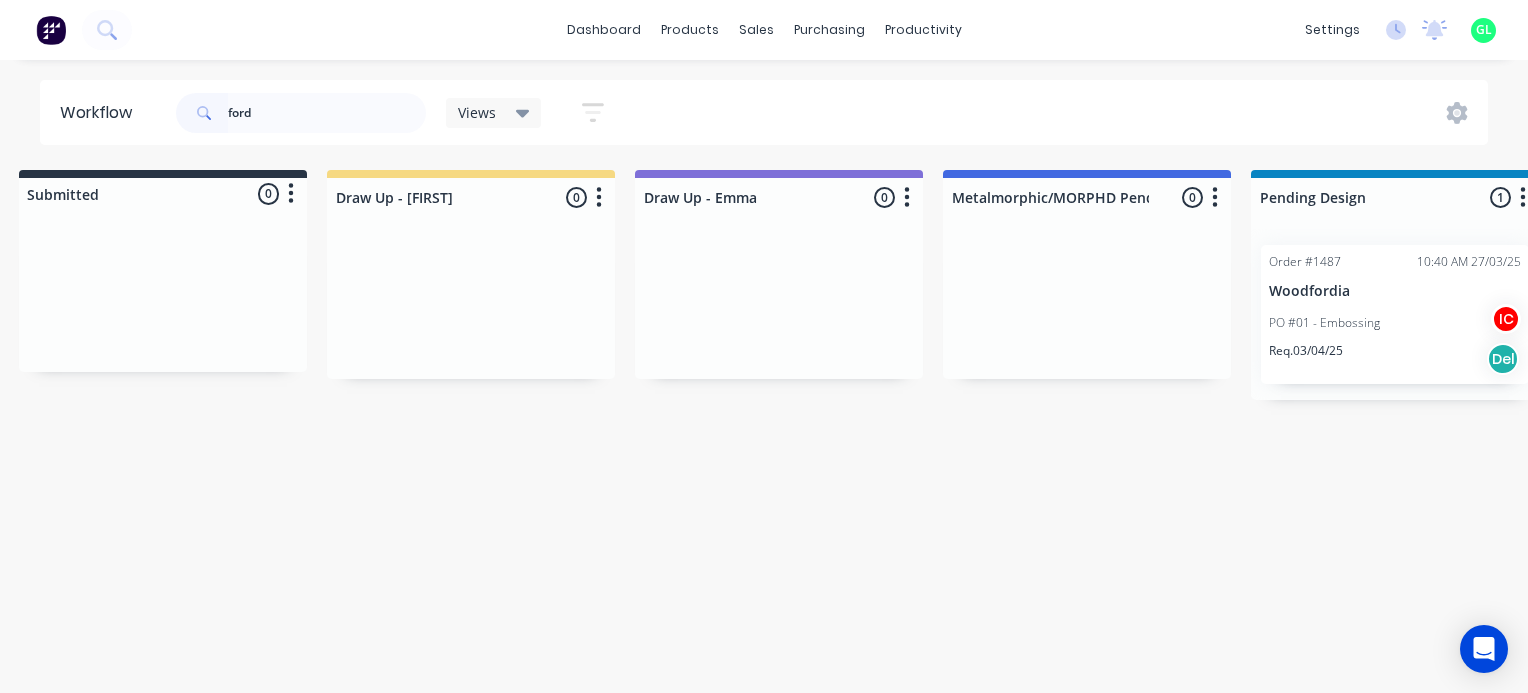 scroll, scrollTop: 0, scrollLeft: 0, axis: both 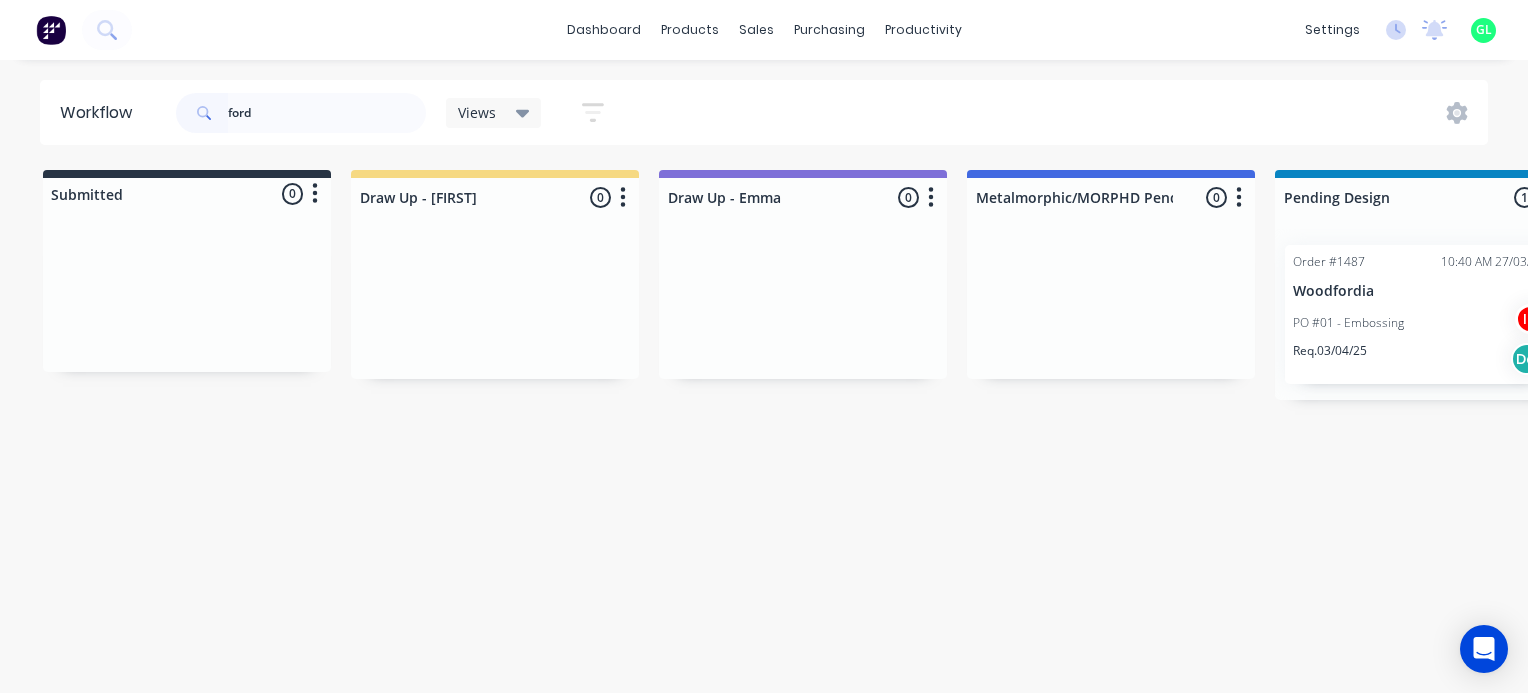 drag, startPoint x: 281, startPoint y: 113, endPoint x: 212, endPoint y: 117, distance: 69.115845 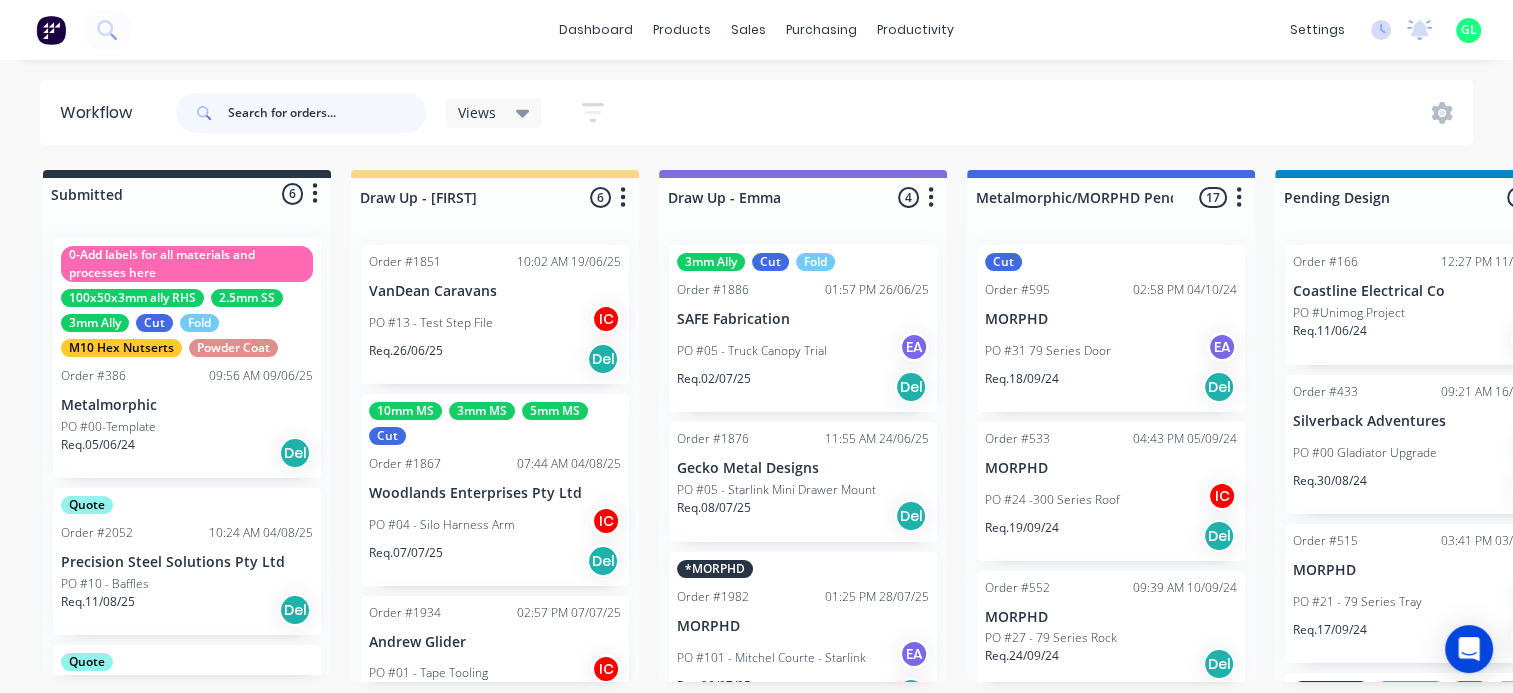 click at bounding box center [327, 113] 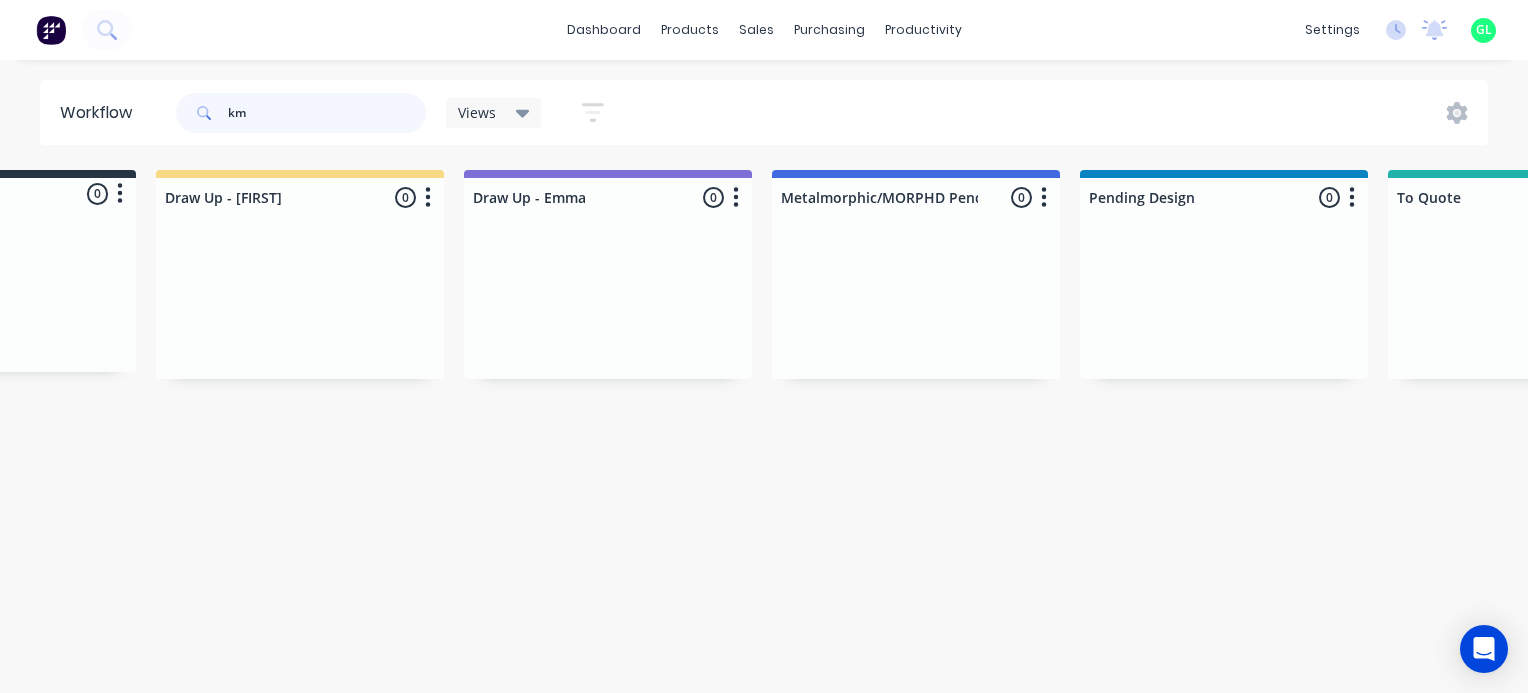 scroll, scrollTop: 0, scrollLeft: 0, axis: both 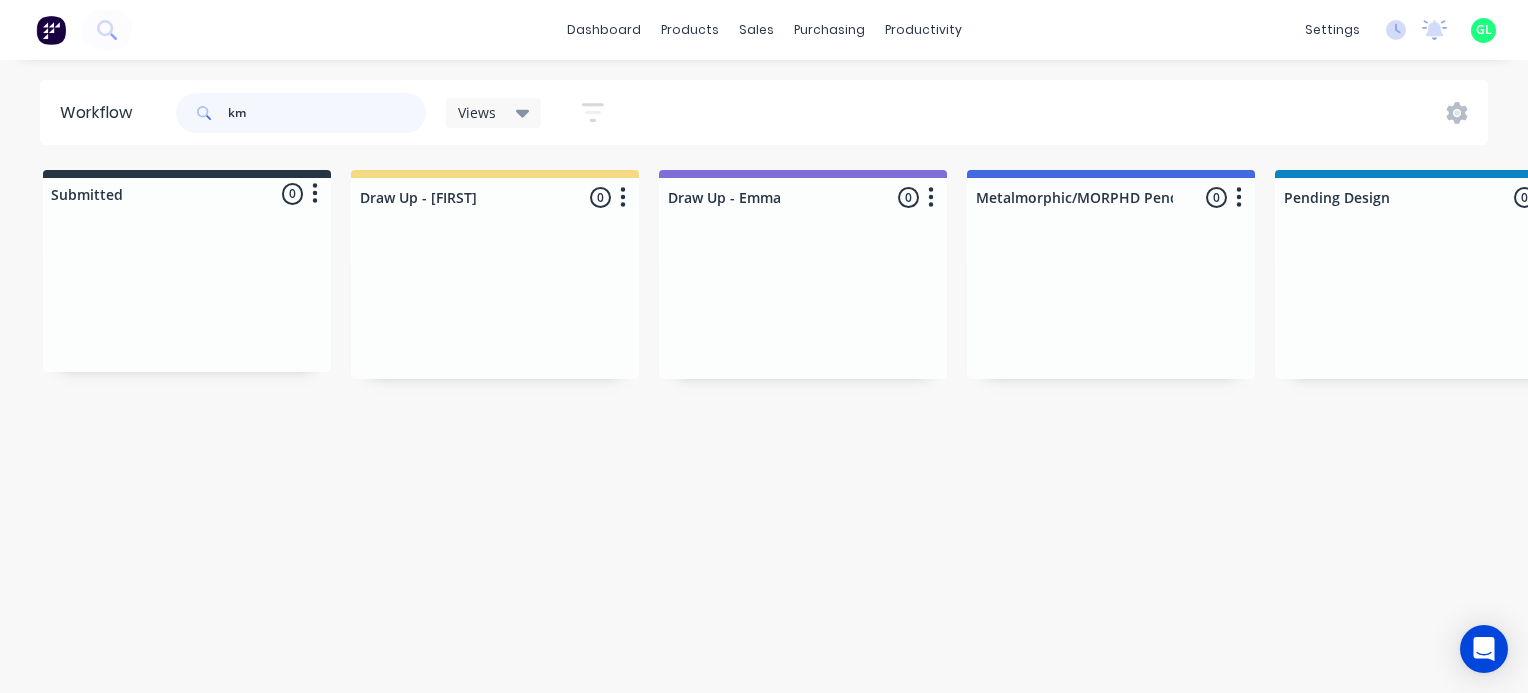 drag, startPoint x: 205, startPoint y: 106, endPoint x: 162, endPoint y: 108, distance: 43.046486 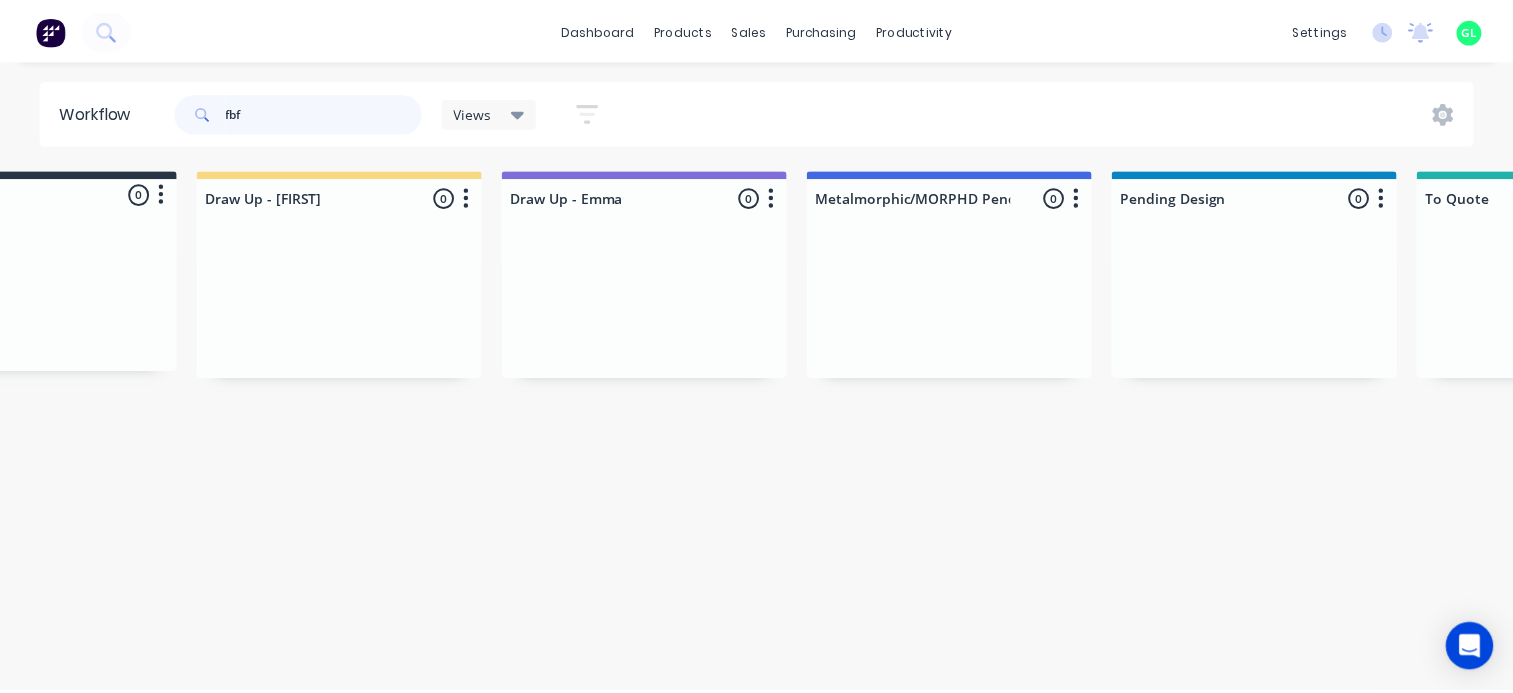 scroll, scrollTop: 0, scrollLeft: 0, axis: both 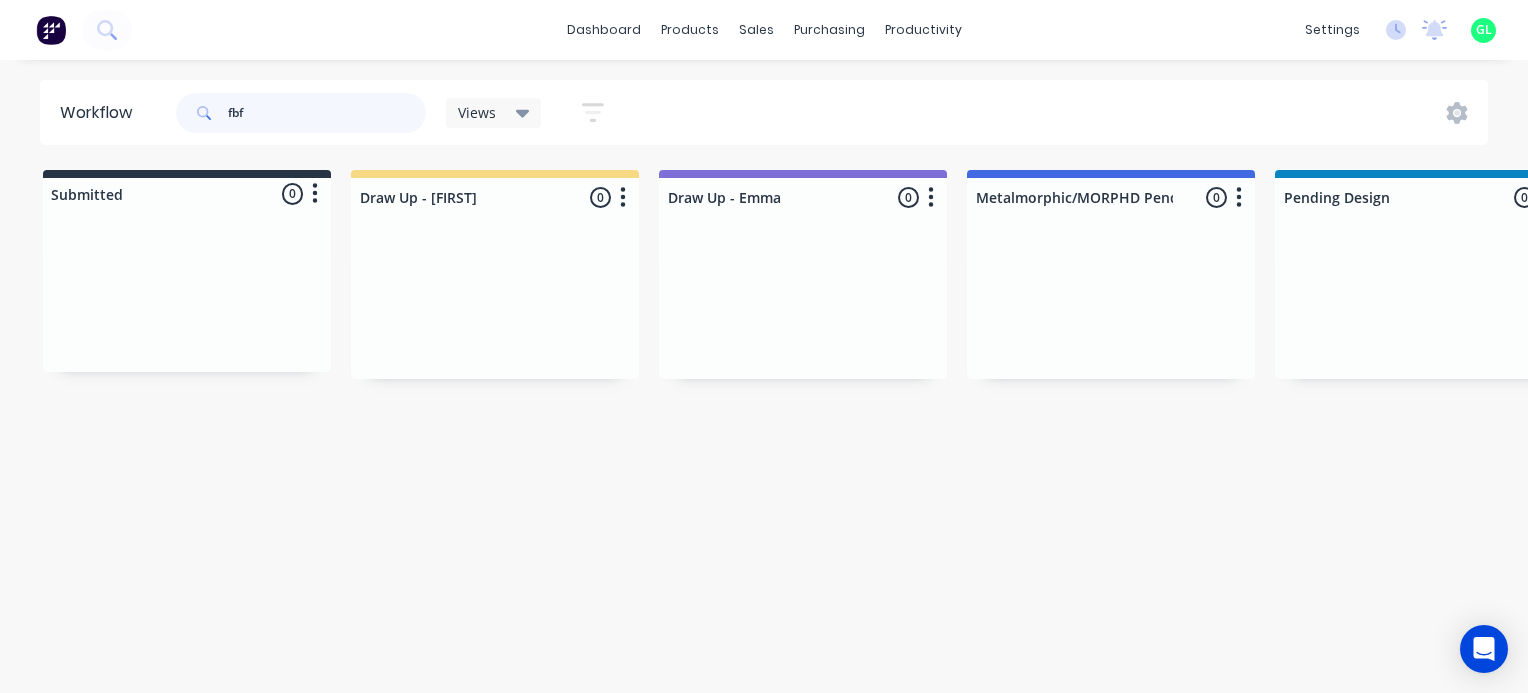 type on "fbf" 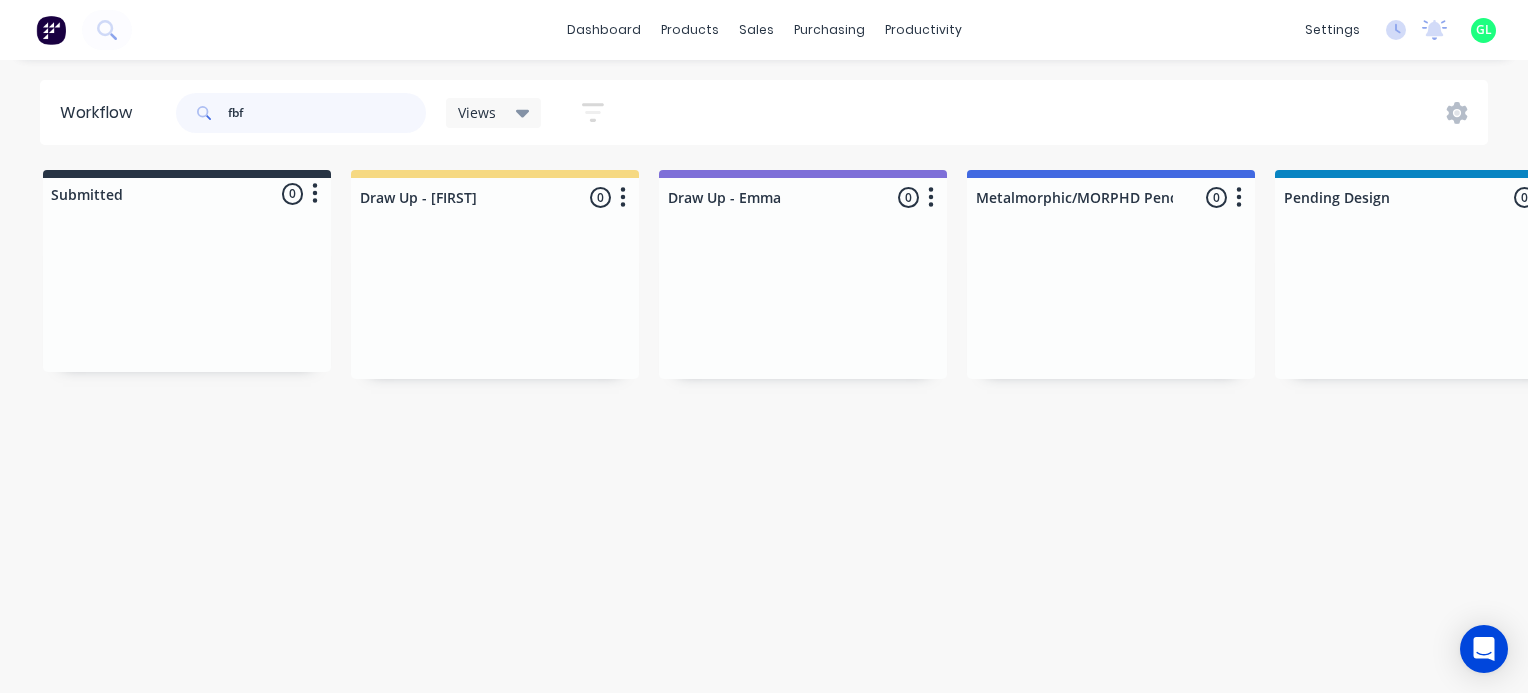 drag, startPoint x: 264, startPoint y: 116, endPoint x: 206, endPoint y: 112, distance: 58.137768 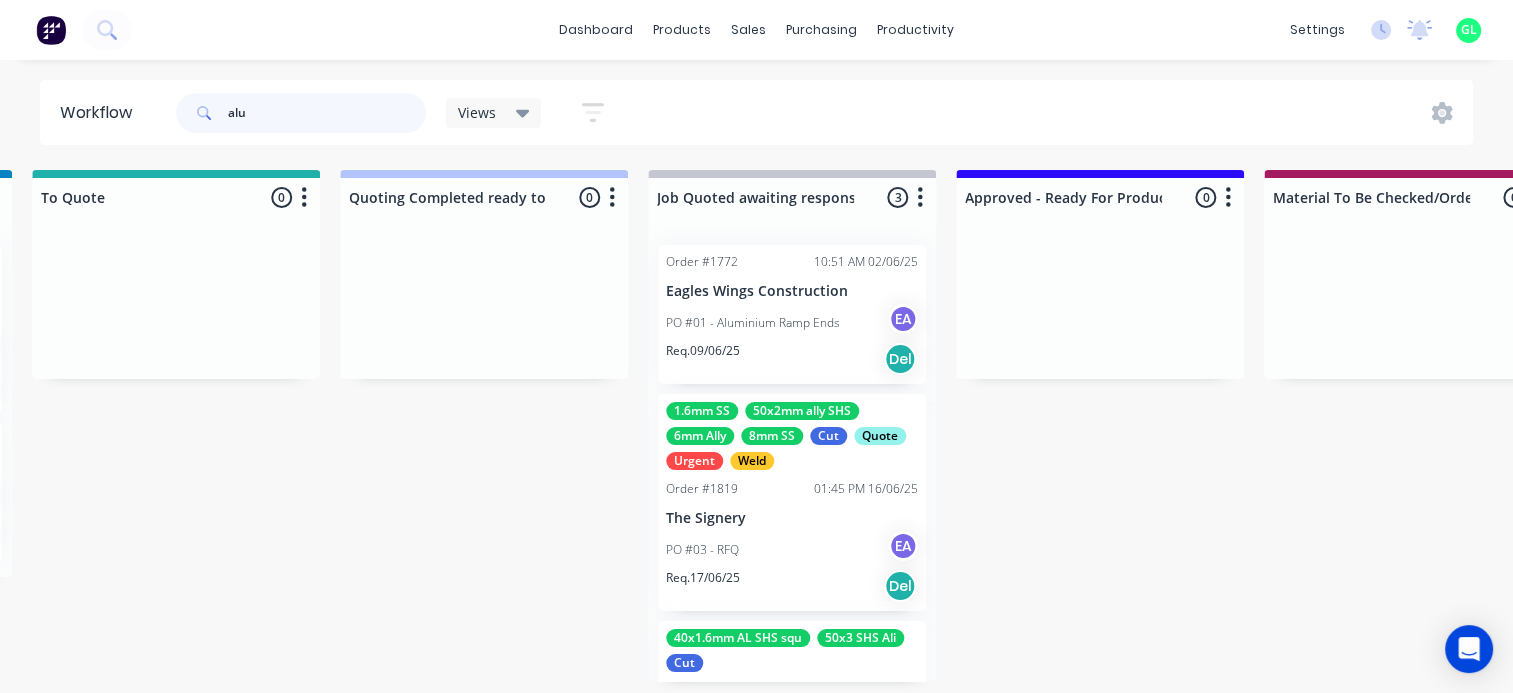 scroll, scrollTop: 0, scrollLeft: 1600, axis: horizontal 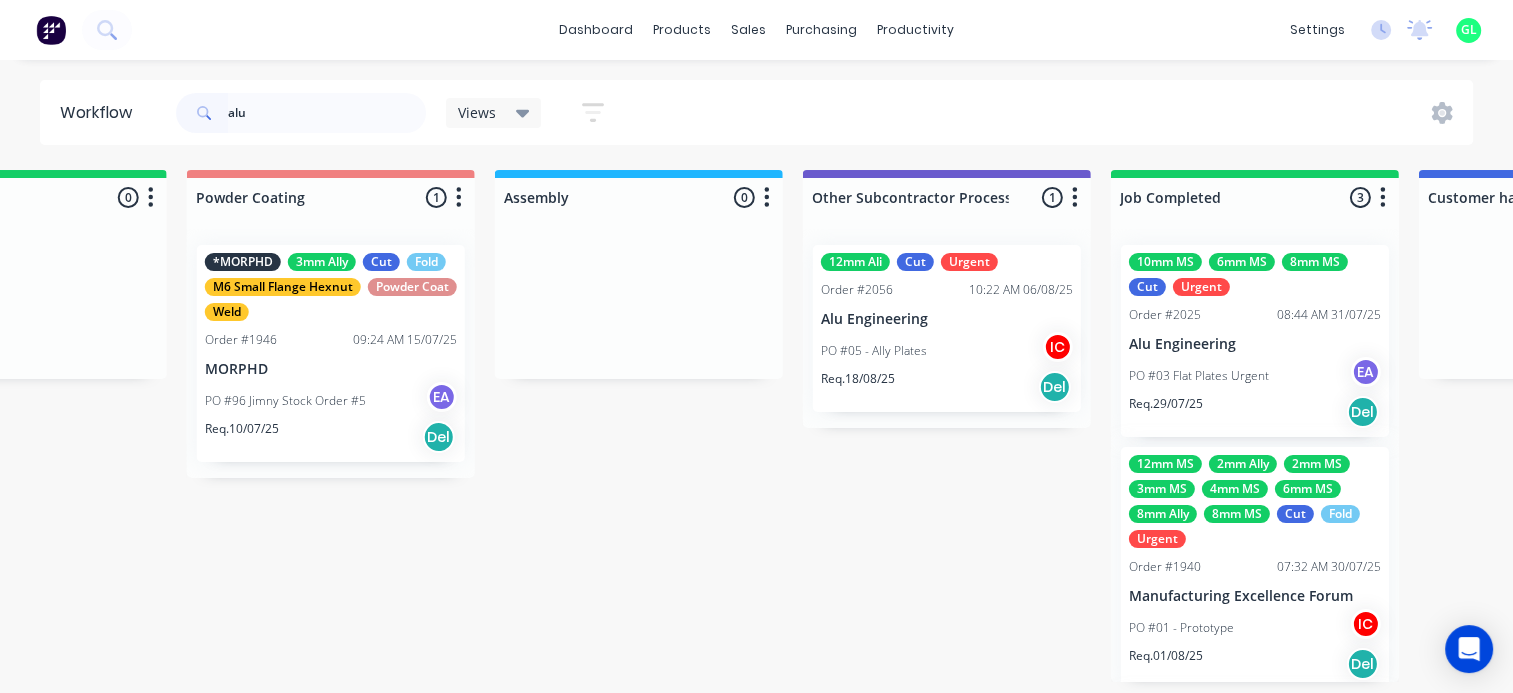 click on "PO # [NUMBER] - Ally Plates
IC" at bounding box center [947, 351] 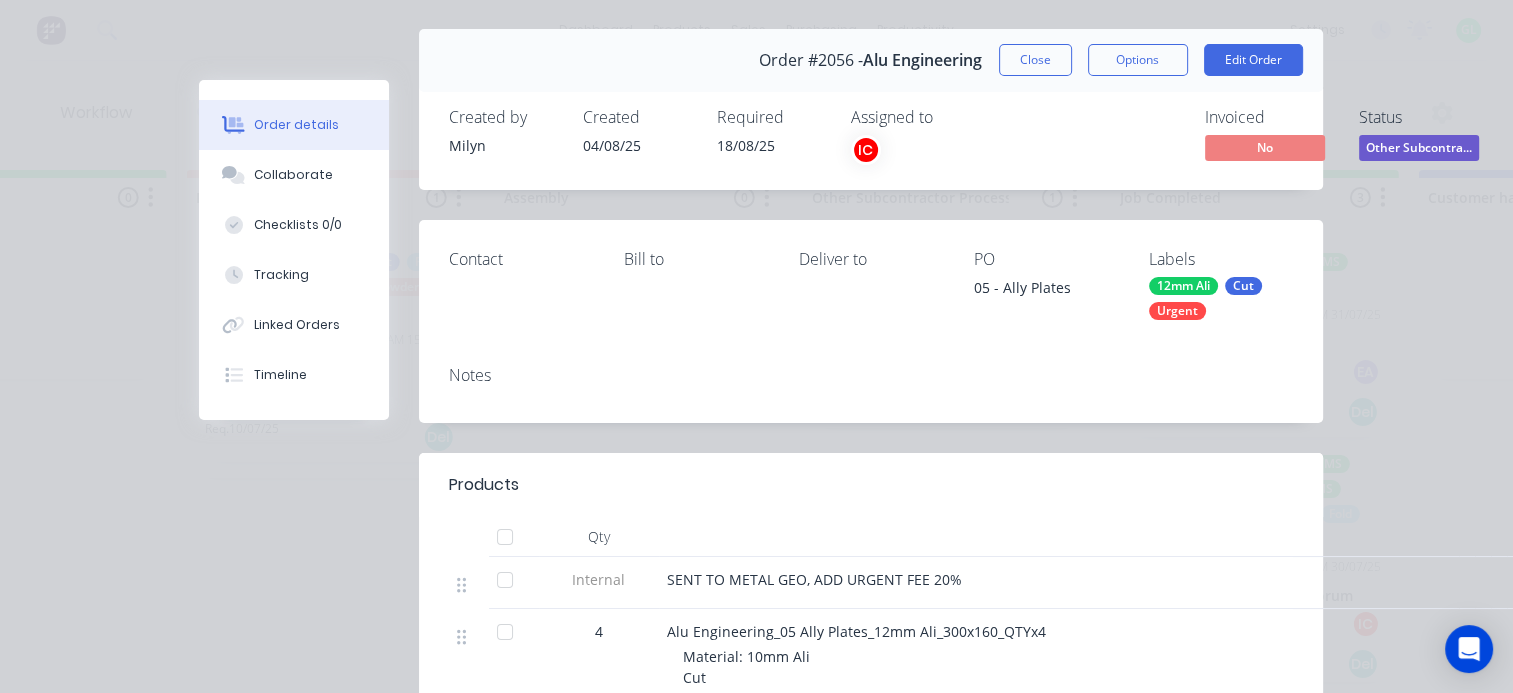 scroll, scrollTop: 0, scrollLeft: 0, axis: both 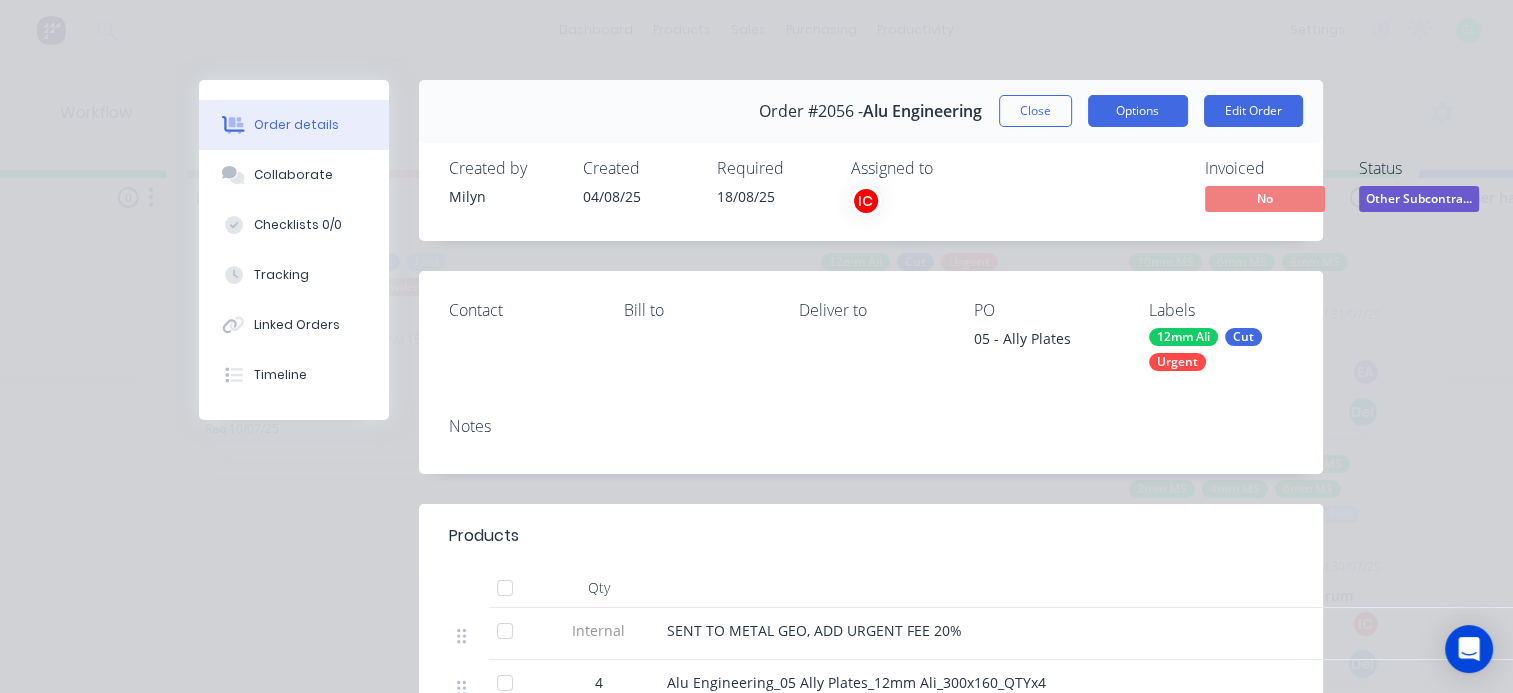 click on "Options" at bounding box center (1138, 111) 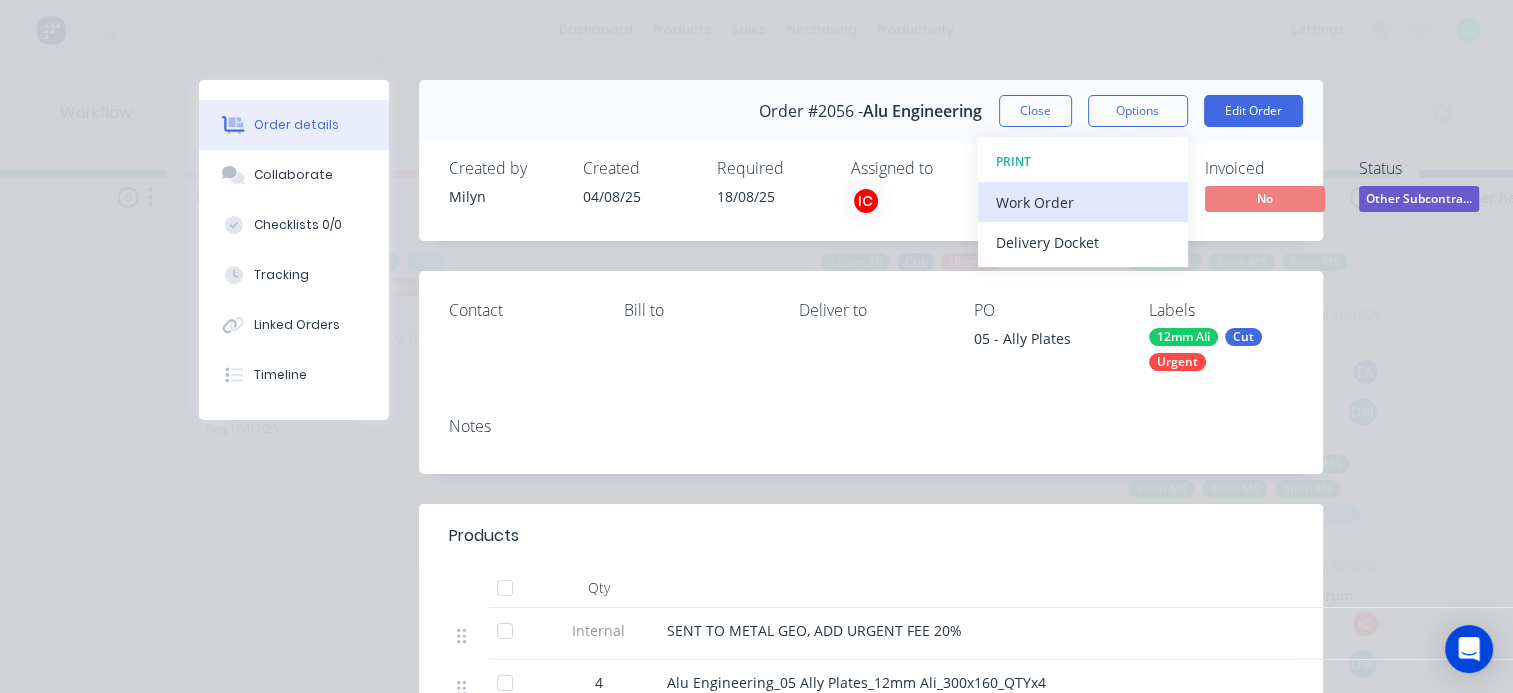 click on "Work Order" at bounding box center (1083, 202) 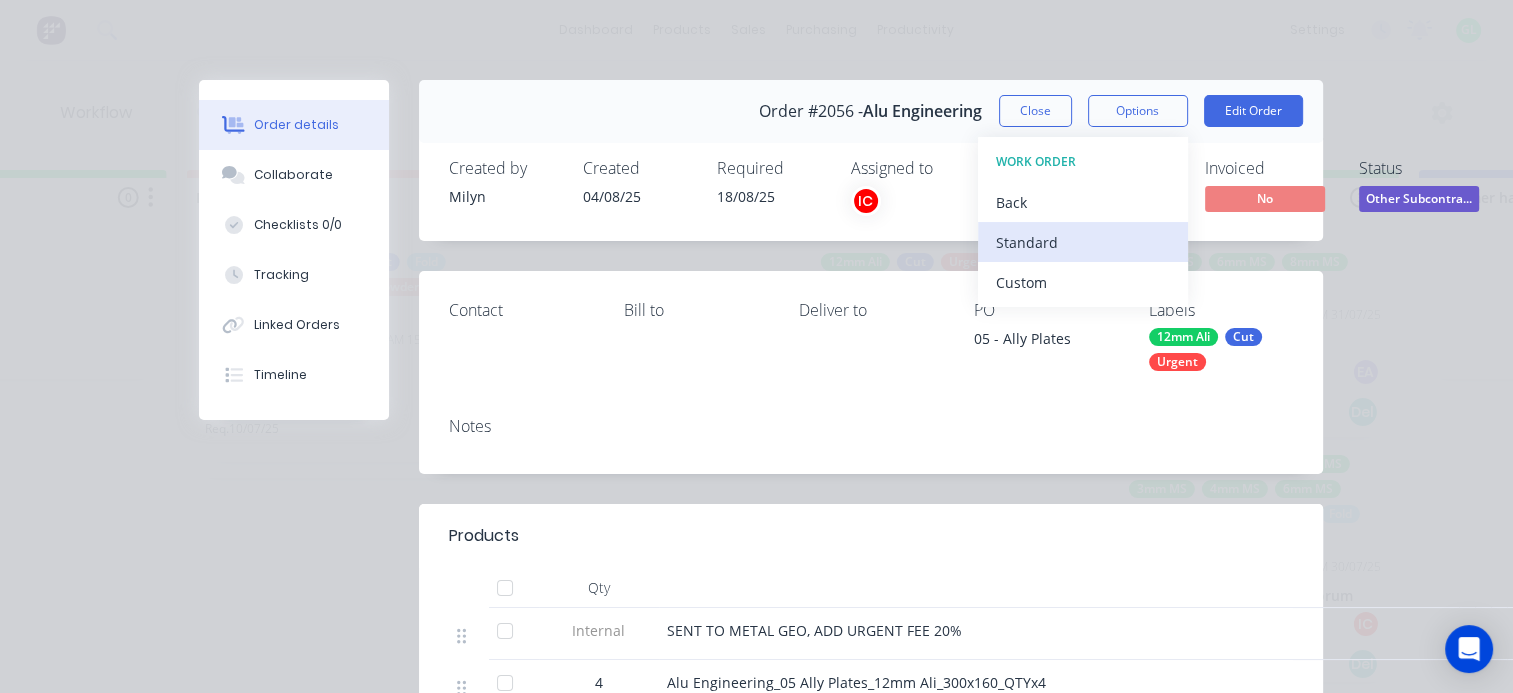 click on "Standard" at bounding box center (1083, 242) 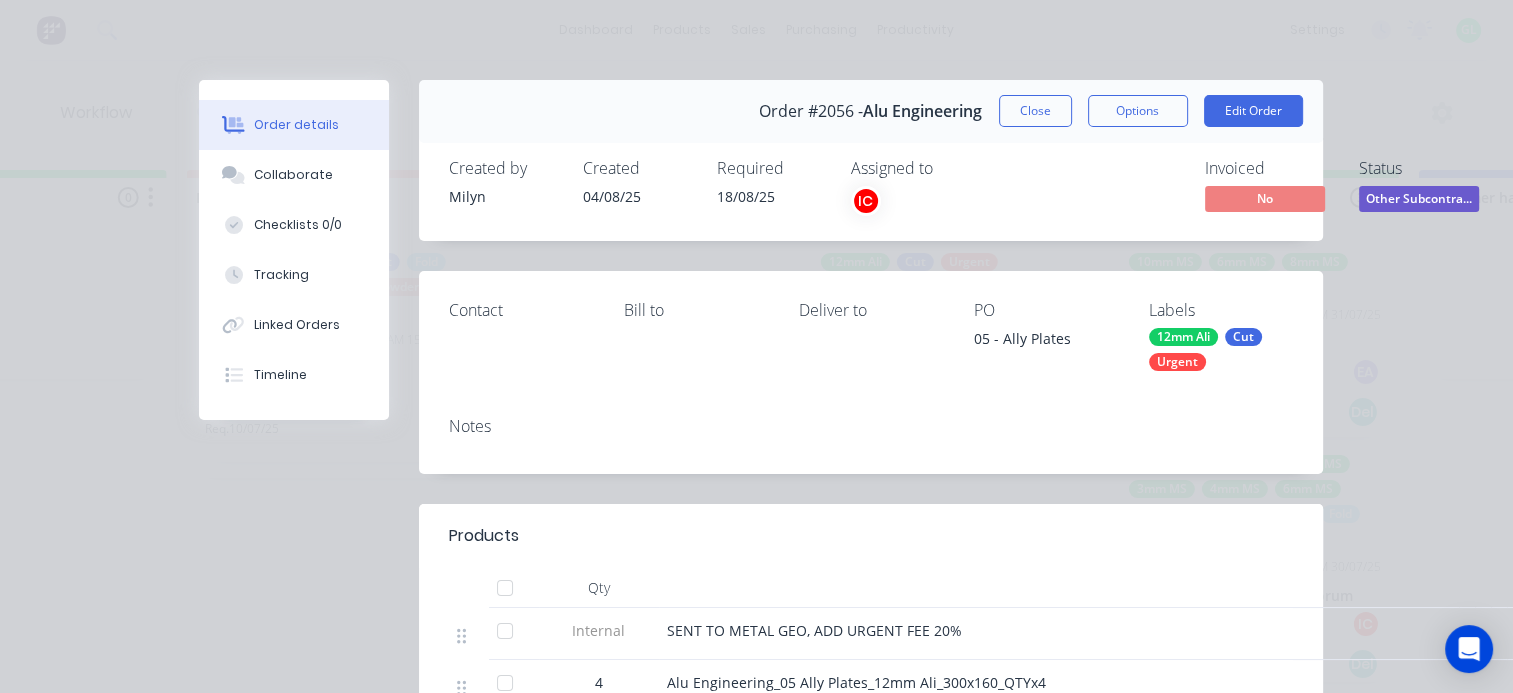 click on "Other Subcontra..." at bounding box center (1419, 198) 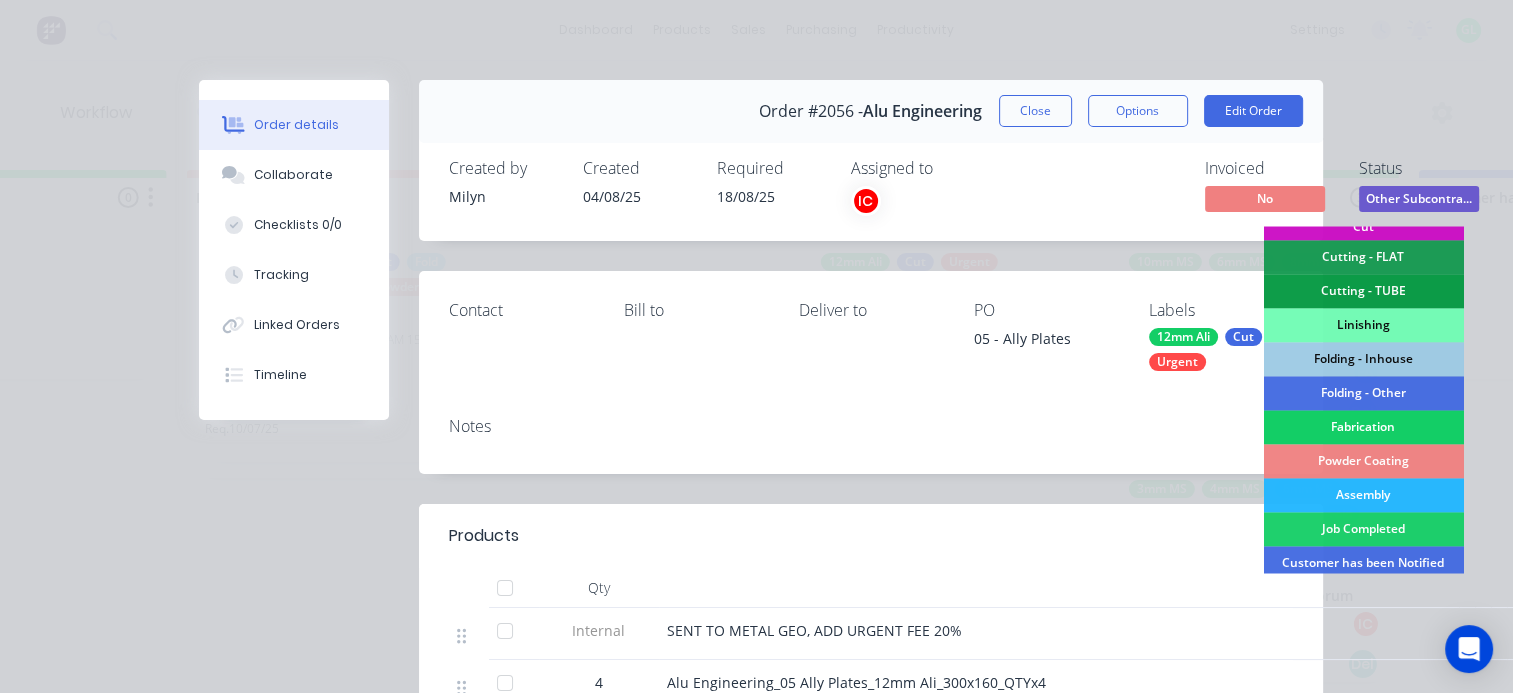scroll, scrollTop: 500, scrollLeft: 0, axis: vertical 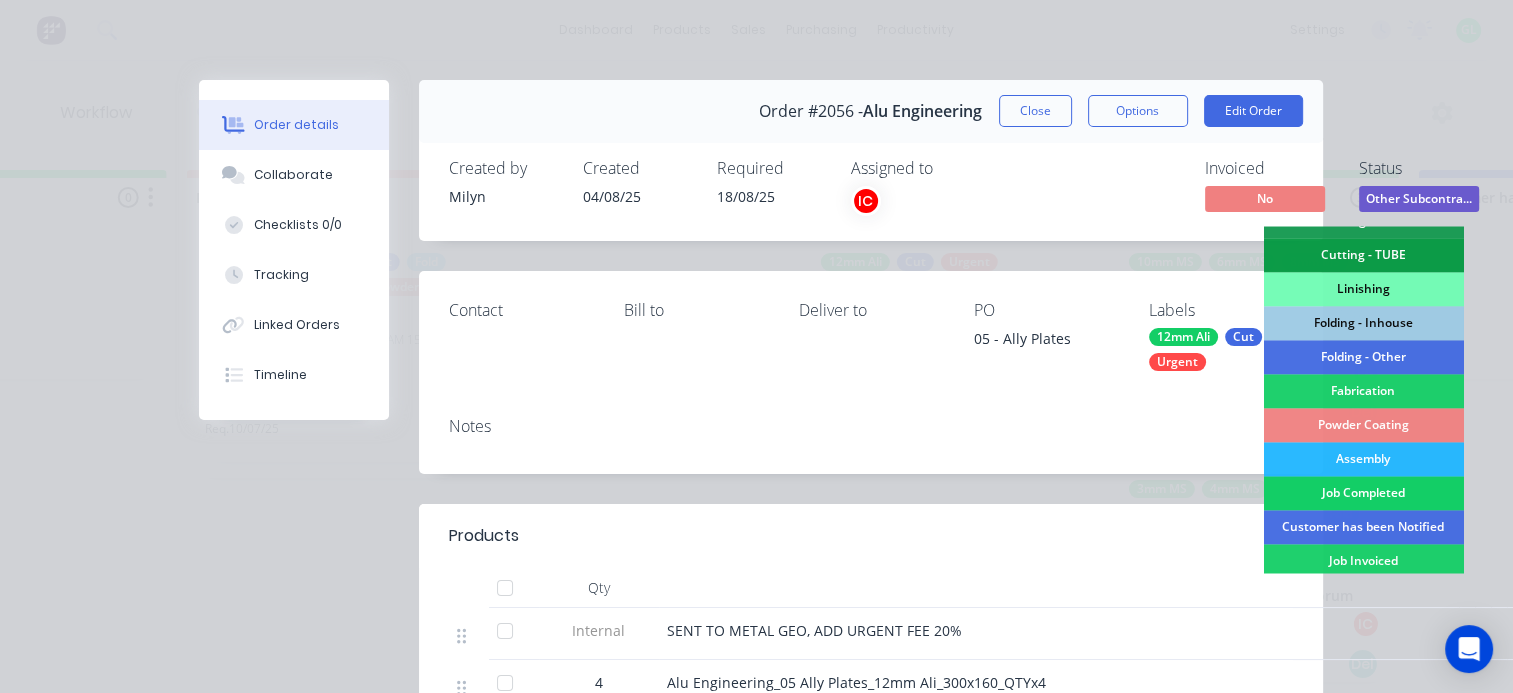 click on "Job Completed" at bounding box center [1363, 493] 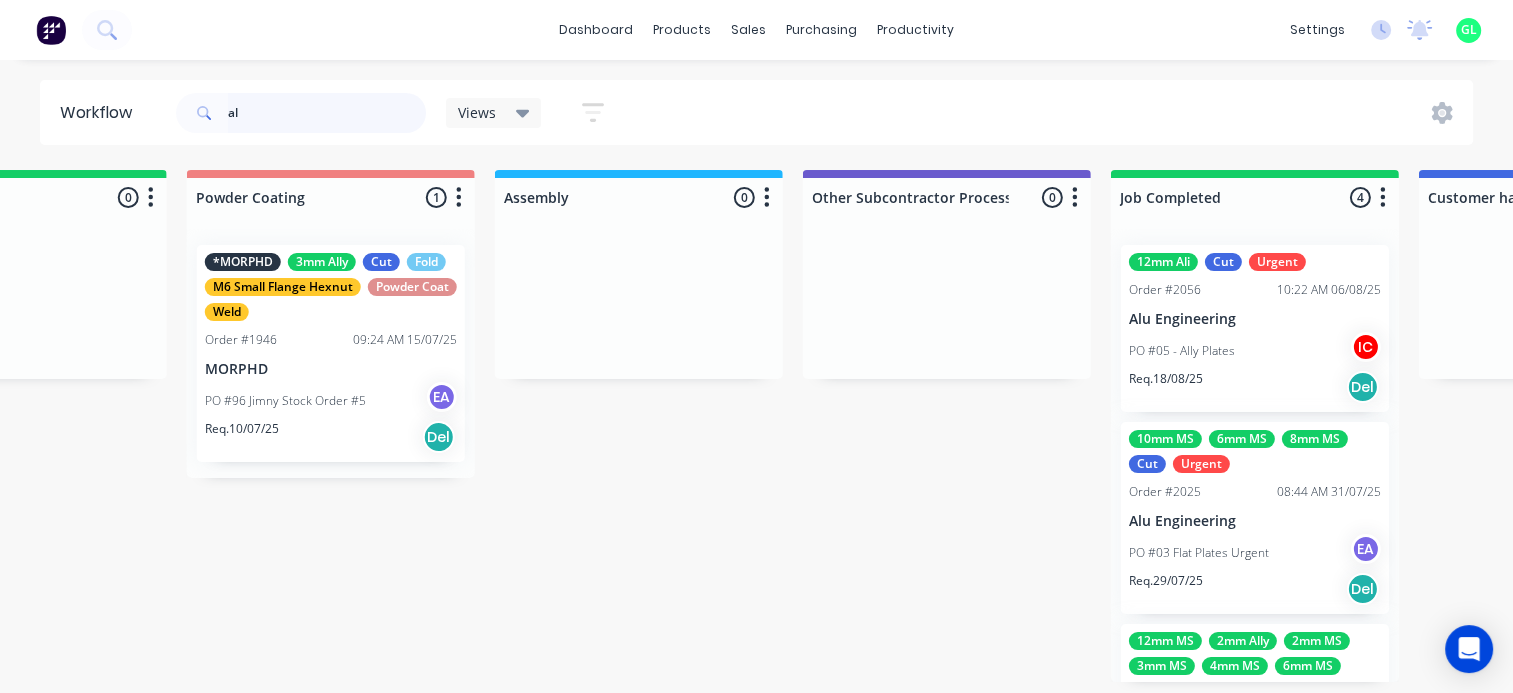 type on "a" 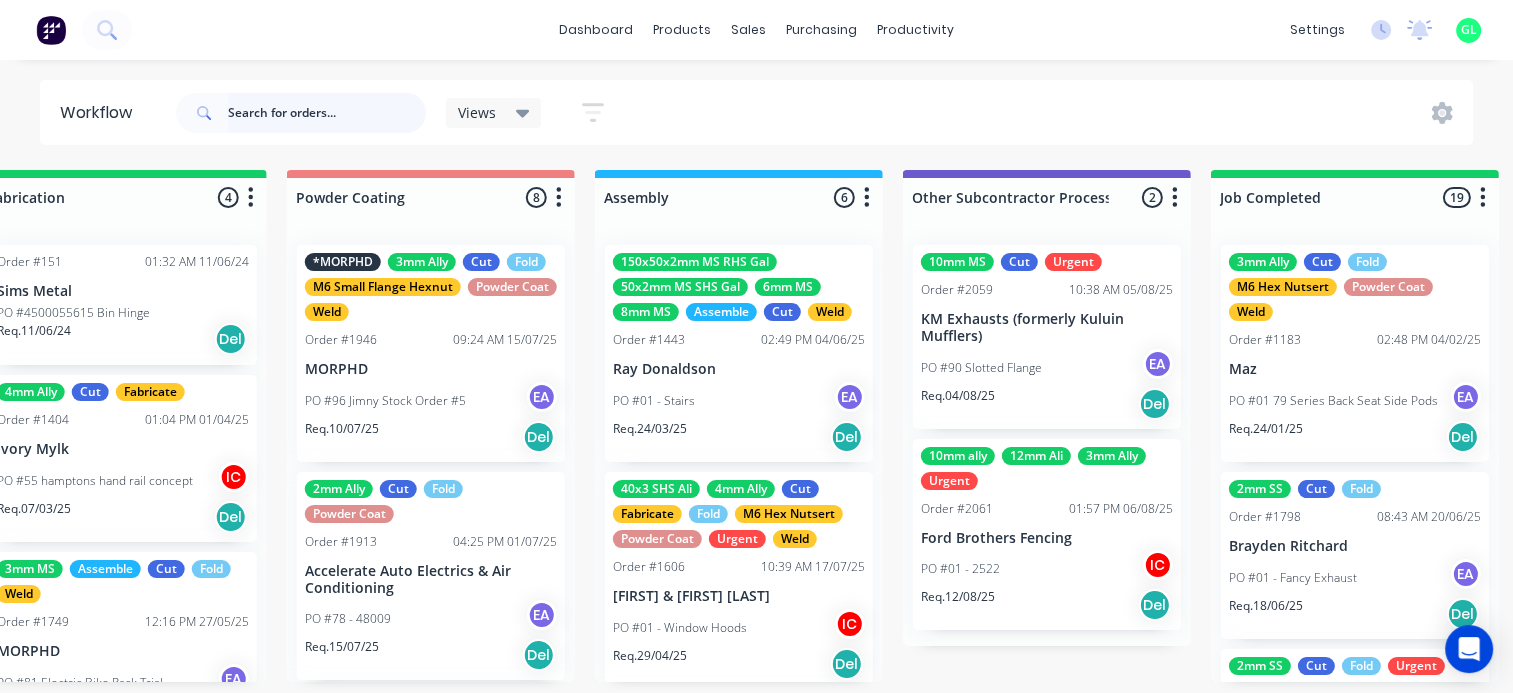 scroll, scrollTop: 0, scrollLeft: 5400, axis: horizontal 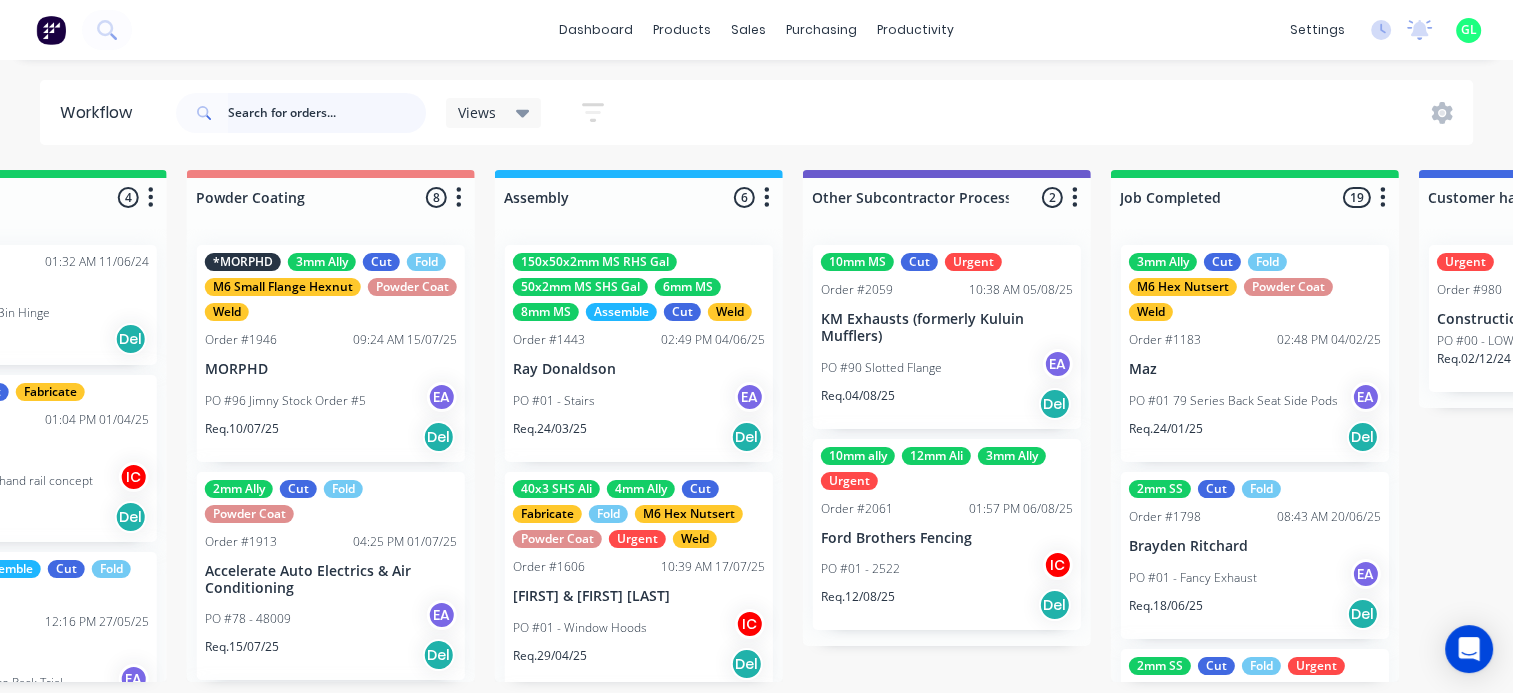 type 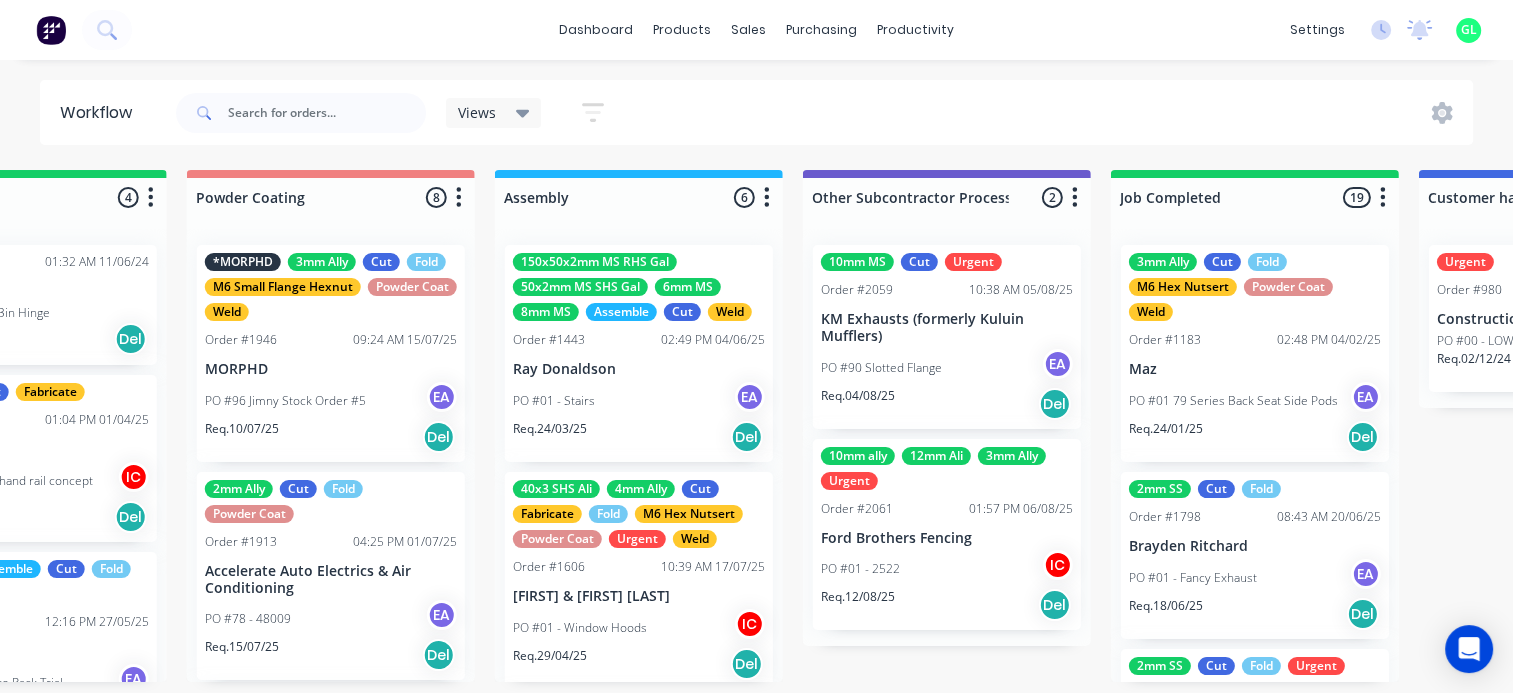 click on "PO #90 Slotted Flange" at bounding box center [881, 368] 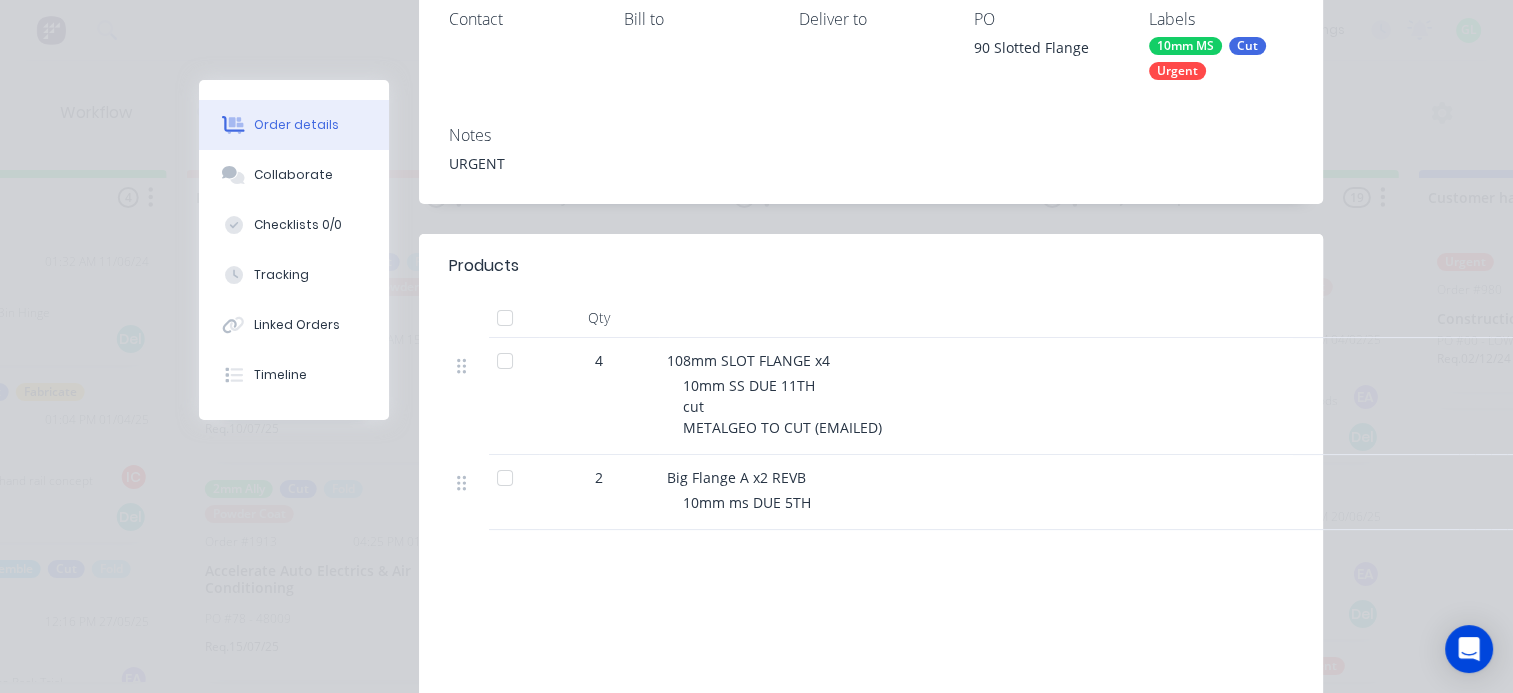 scroll, scrollTop: 300, scrollLeft: 0, axis: vertical 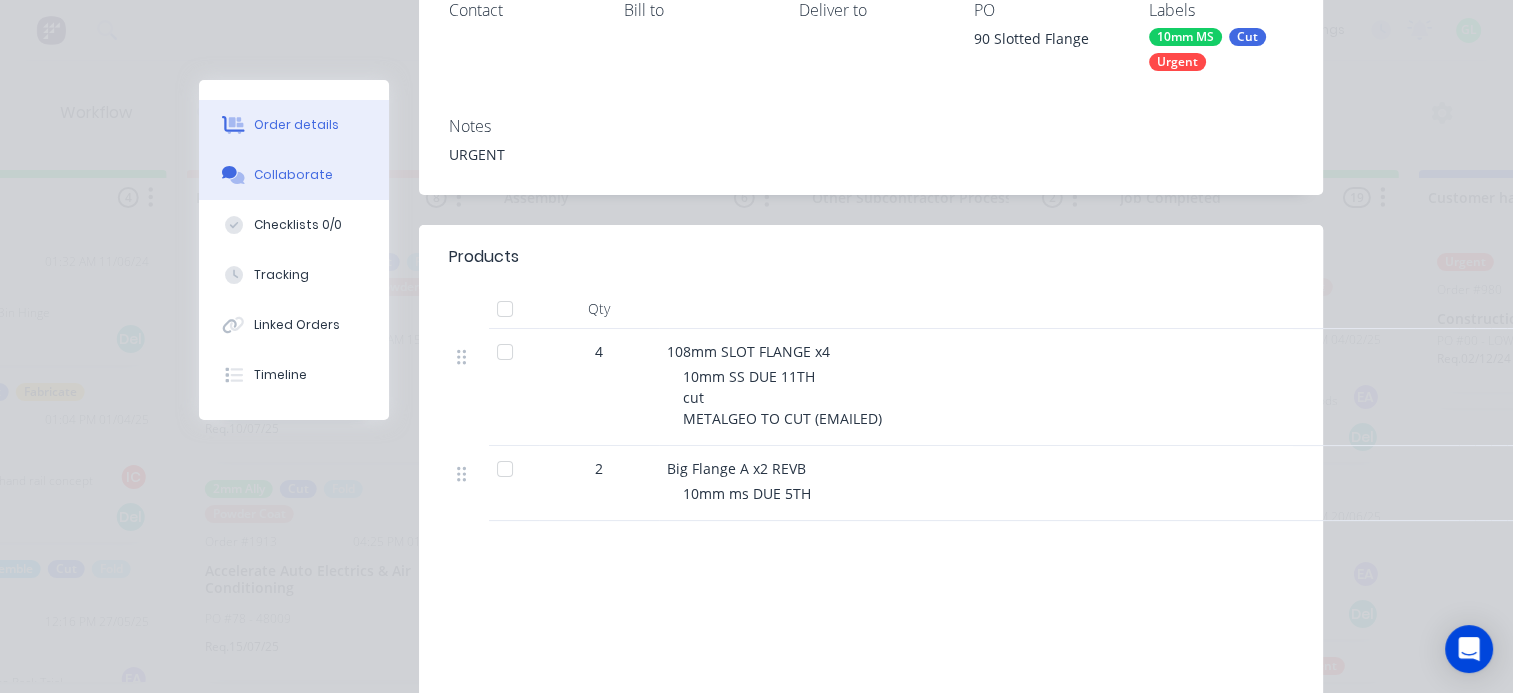 click on "Collaborate" at bounding box center [293, 175] 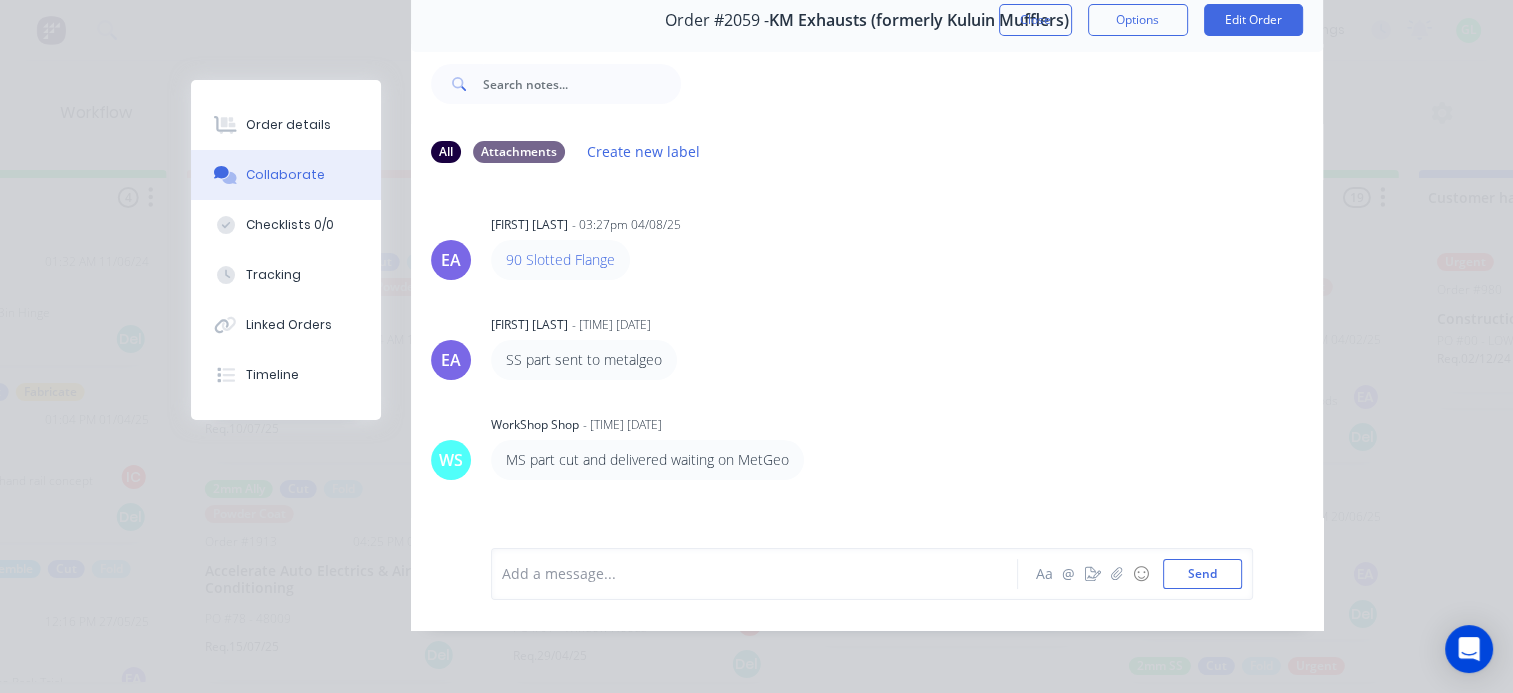 scroll, scrollTop: 0, scrollLeft: 0, axis: both 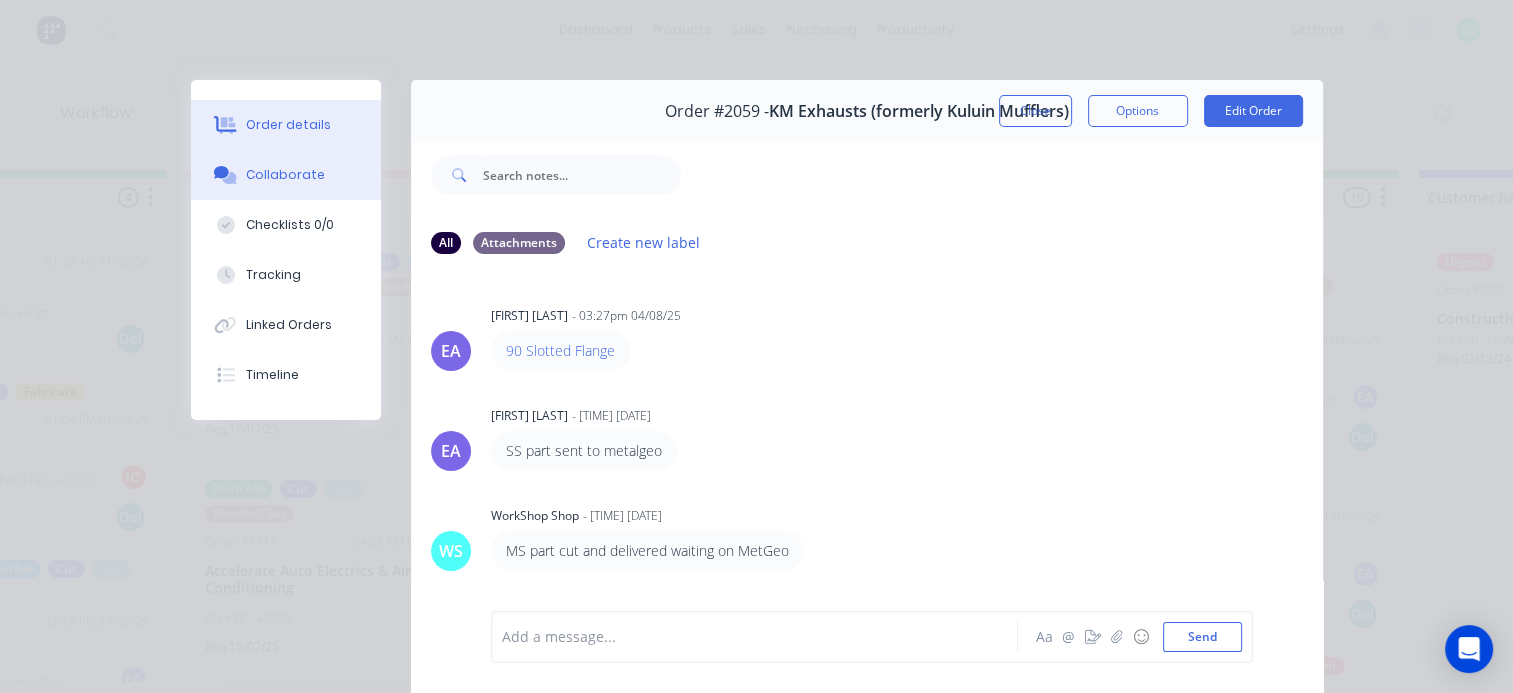 click on "Order details" at bounding box center [288, 125] 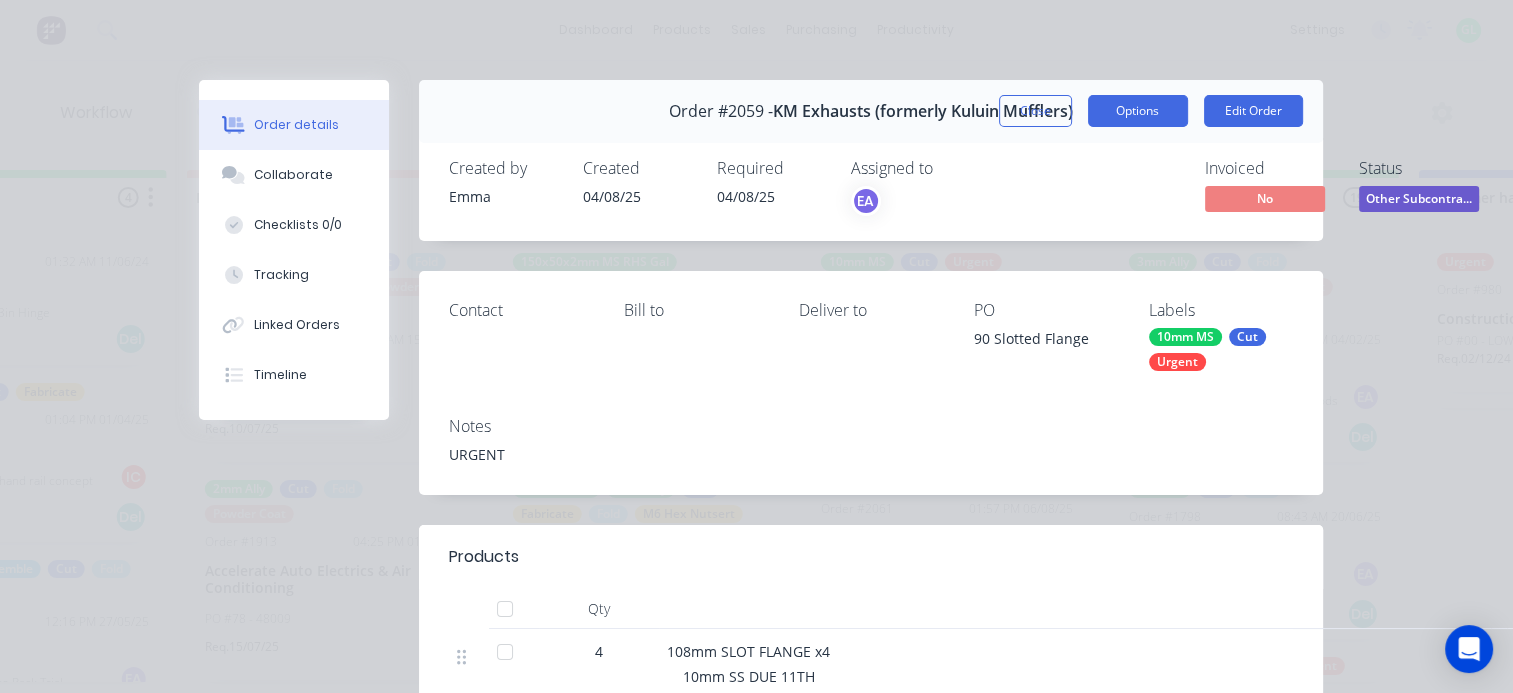 click on "Options" at bounding box center [1138, 111] 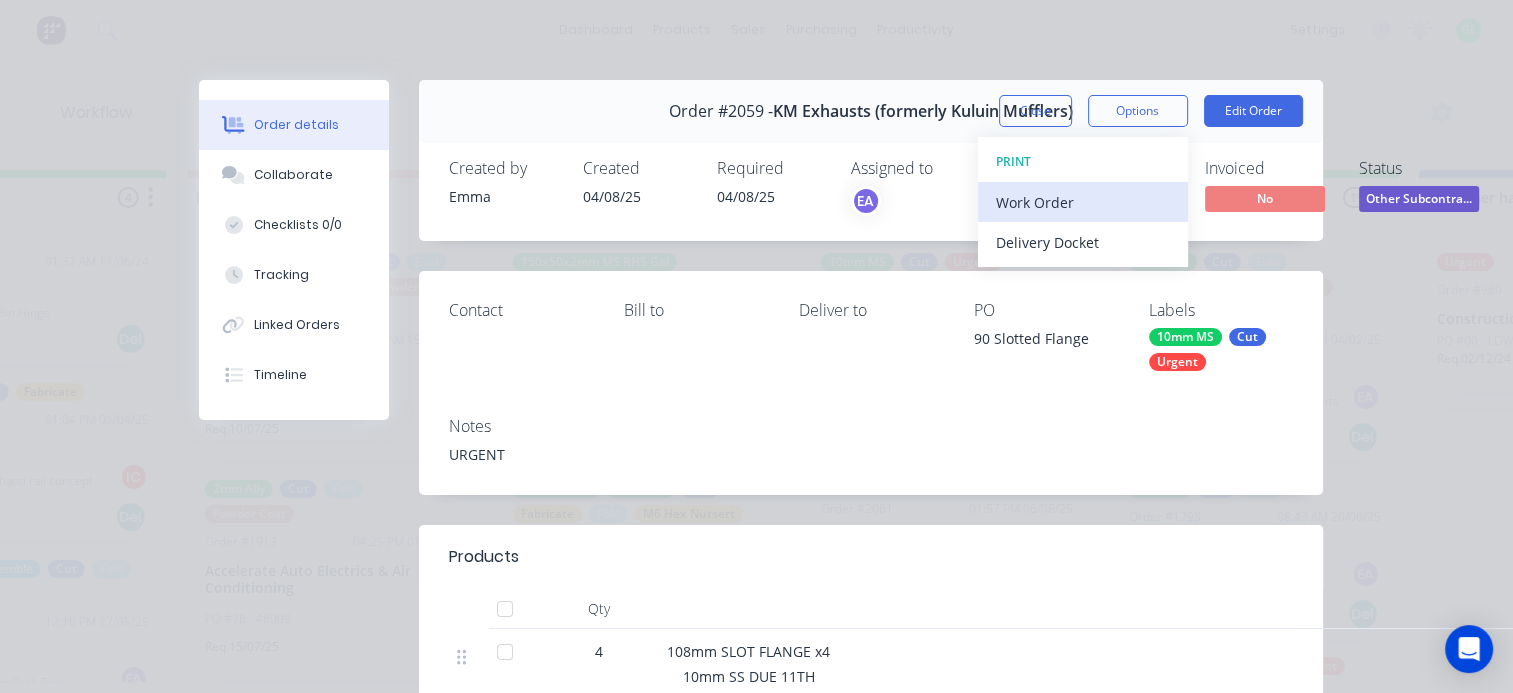 click on "Work Order" at bounding box center (1083, 202) 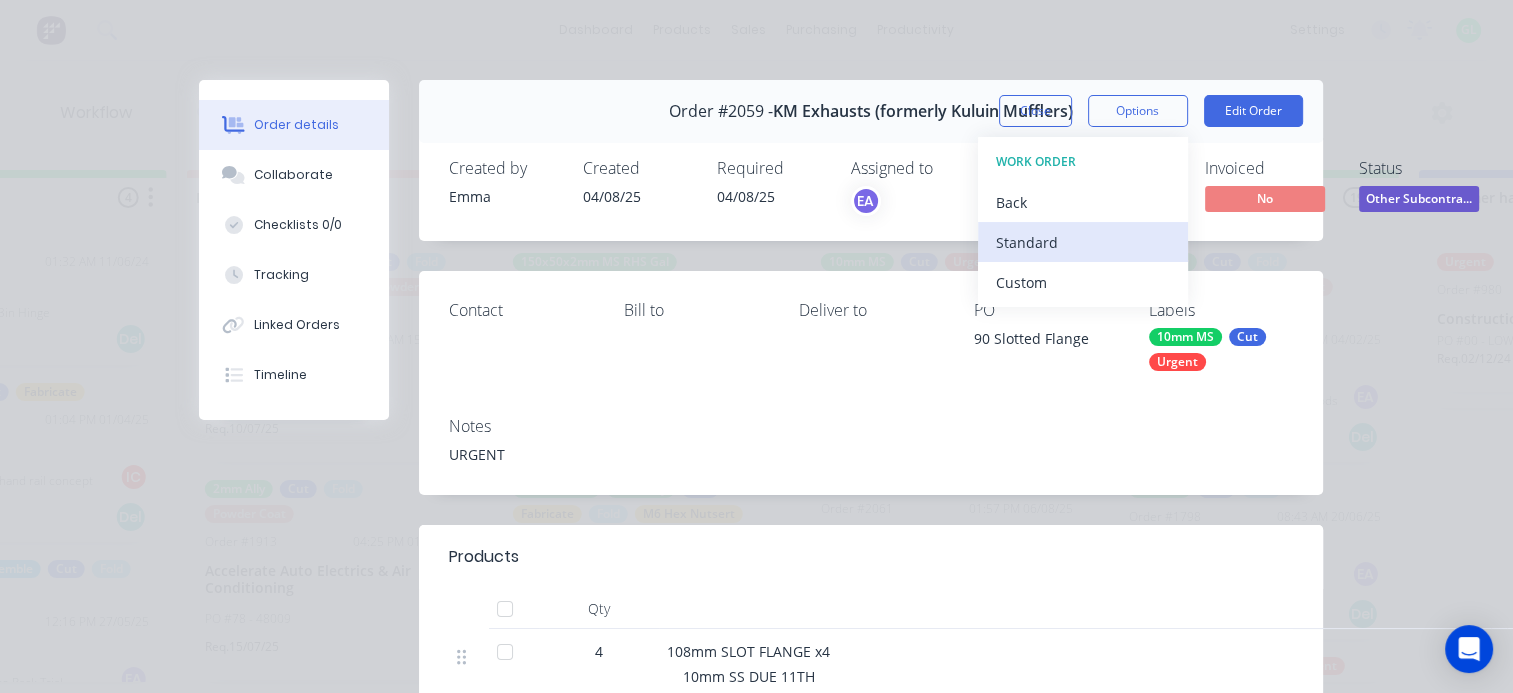 click on "Standard" at bounding box center [1083, 242] 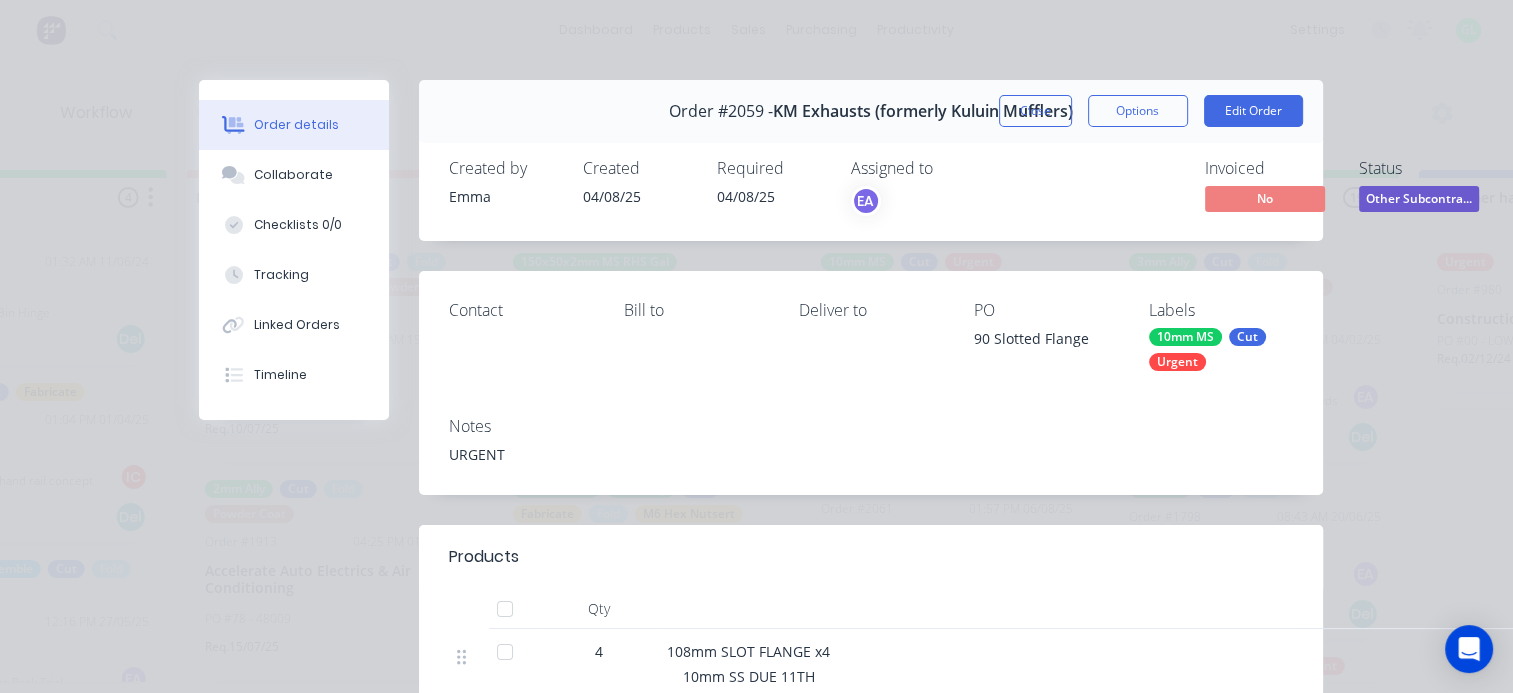 click on "Other Subcontra..." at bounding box center (1419, 198) 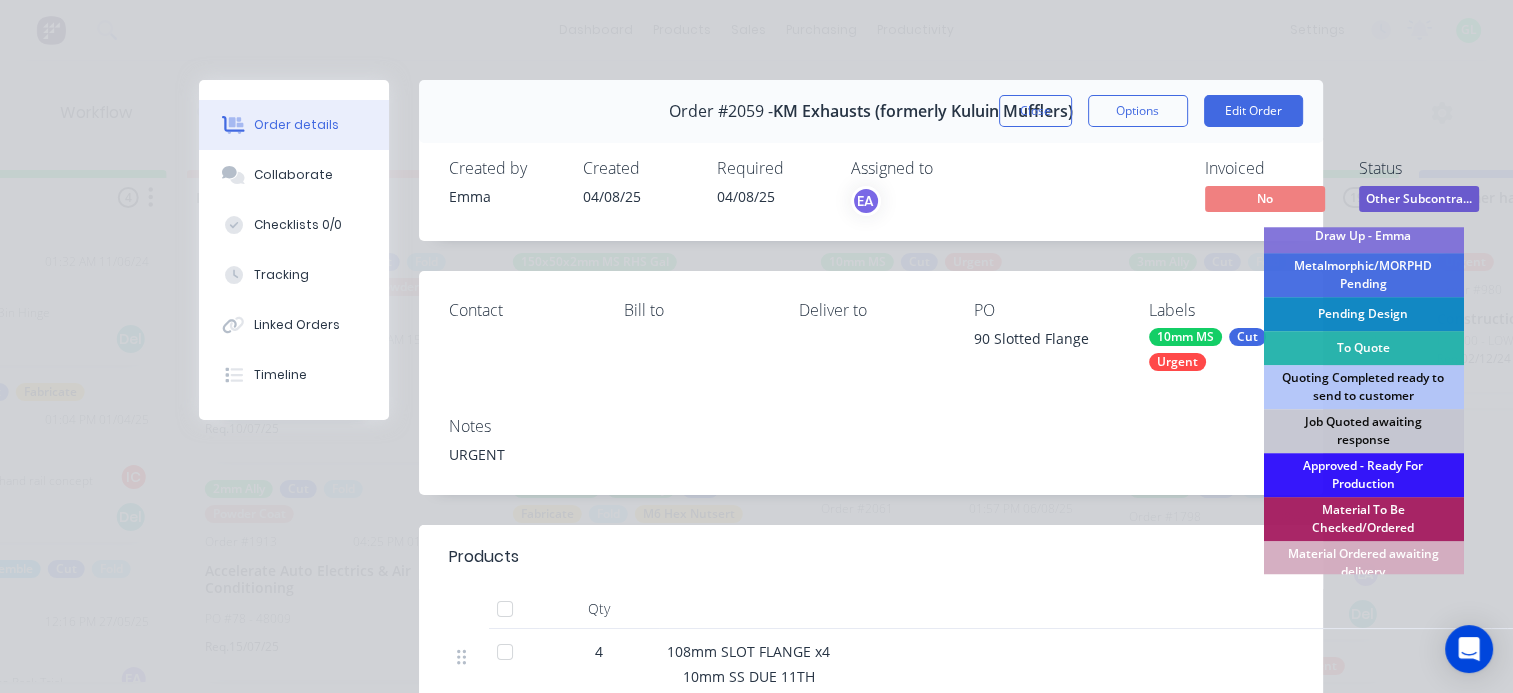 scroll, scrollTop: 200, scrollLeft: 0, axis: vertical 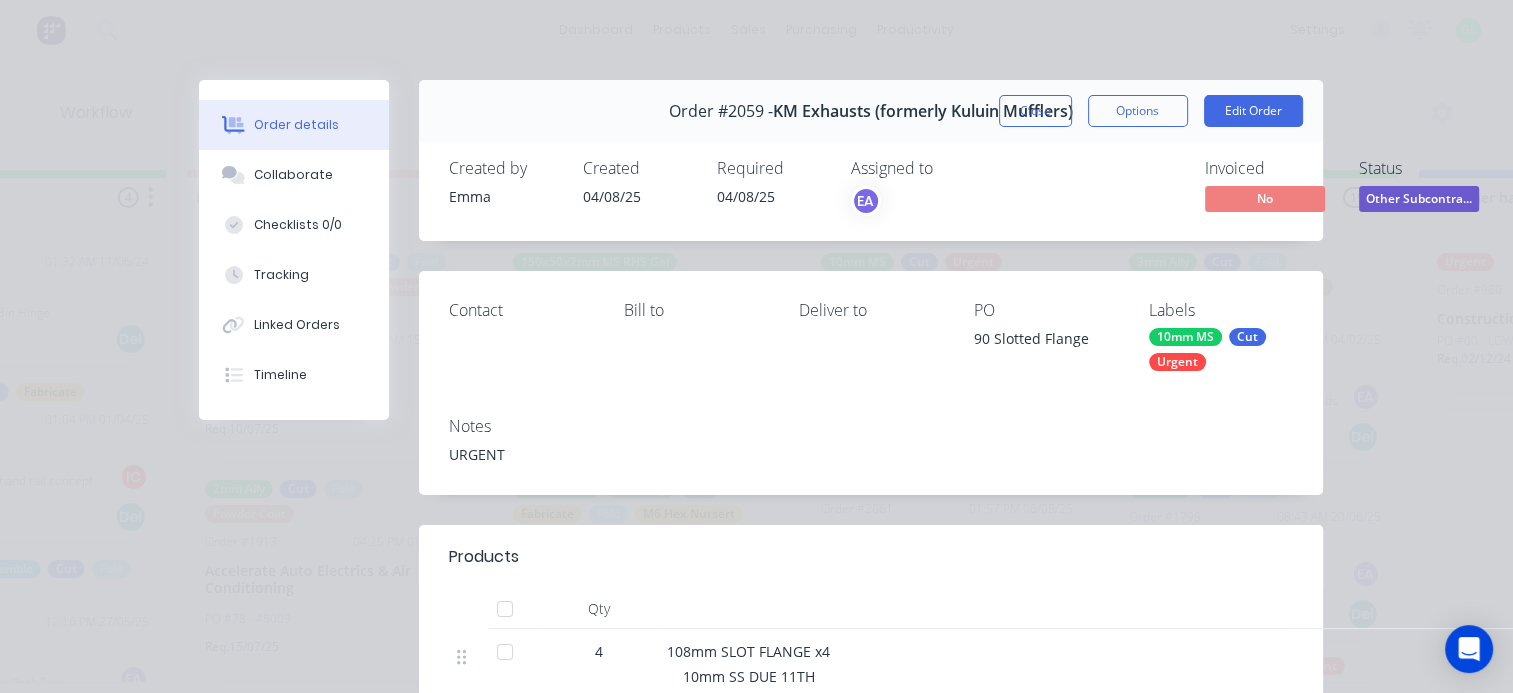 click on "Contact Bill to Deliver to PO [NUMBER] Slotted Flange Labels 10mm MS Cut Urgent" at bounding box center (871, 336) 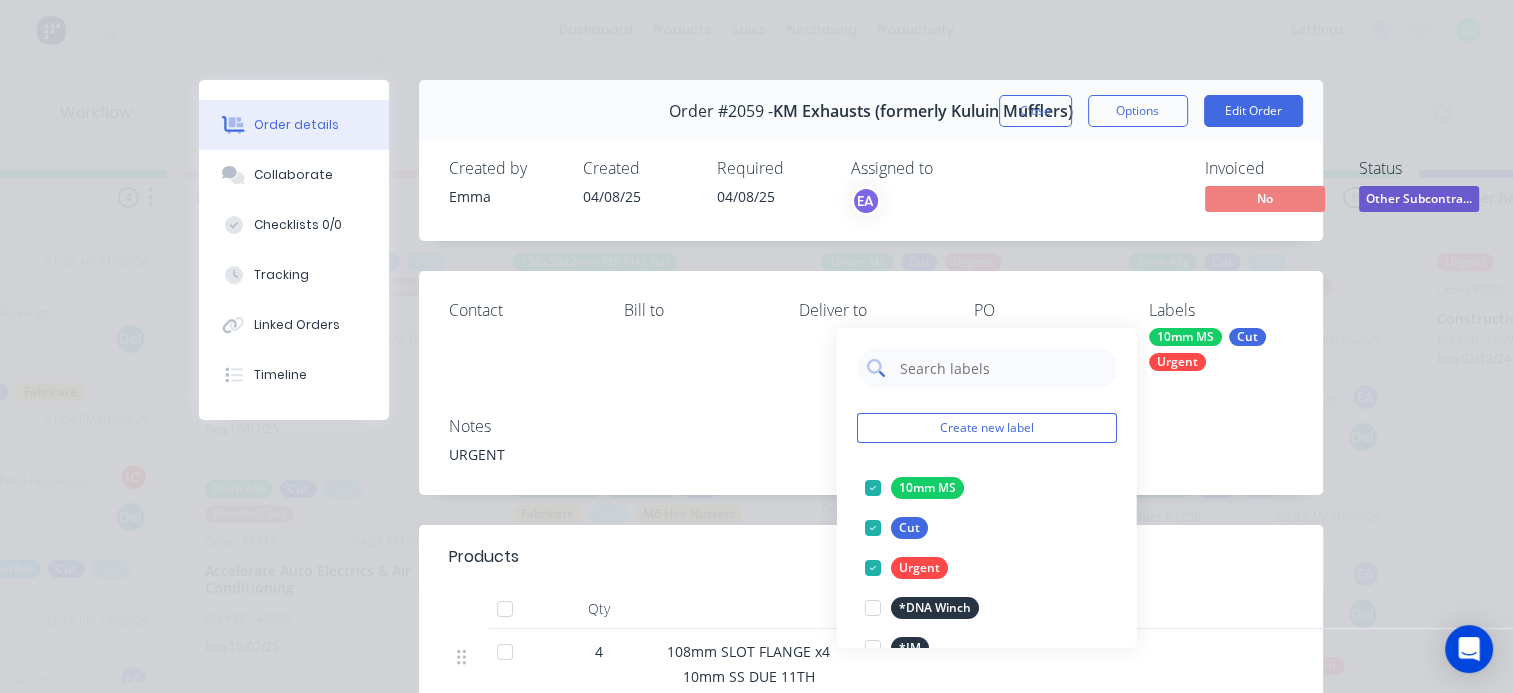 click at bounding box center [1002, 368] 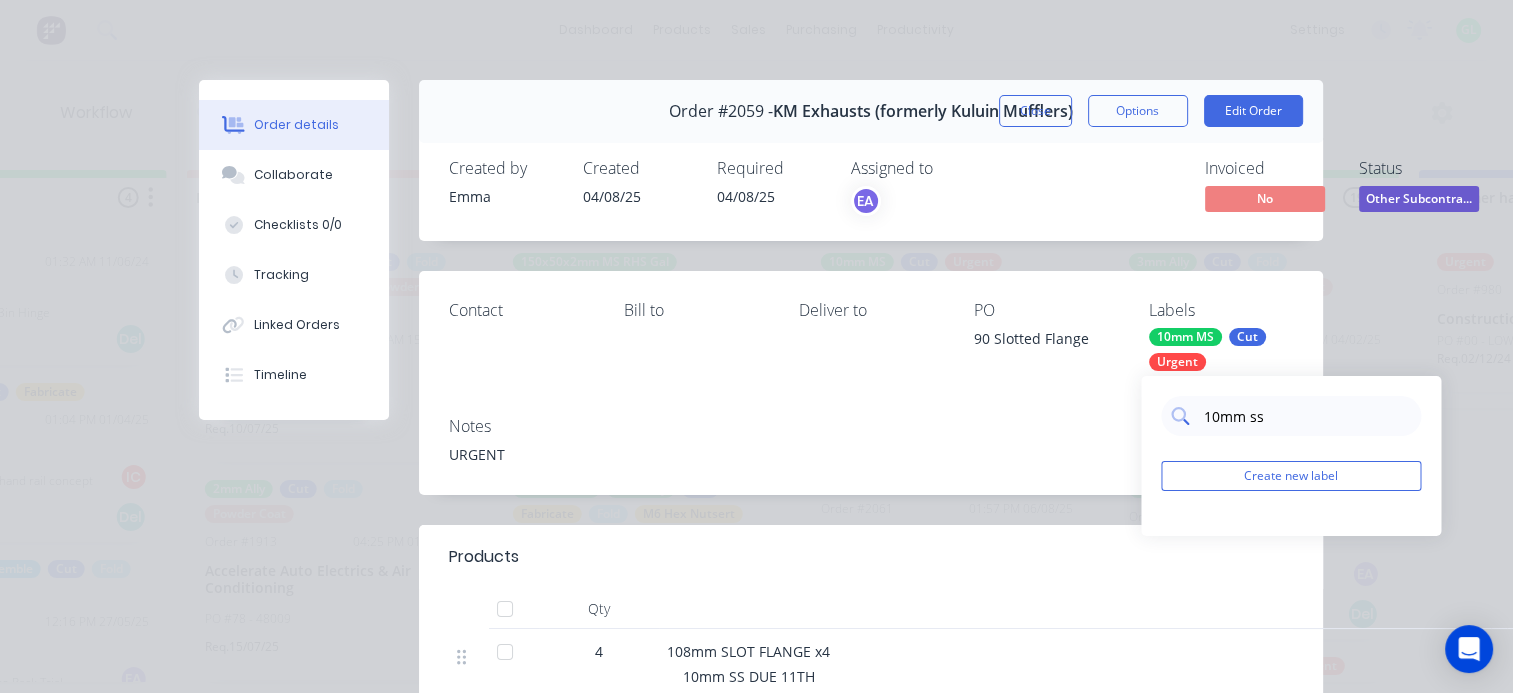 drag, startPoint x: 1252, startPoint y: 417, endPoint x: 1166, endPoint y: 420, distance: 86.05231 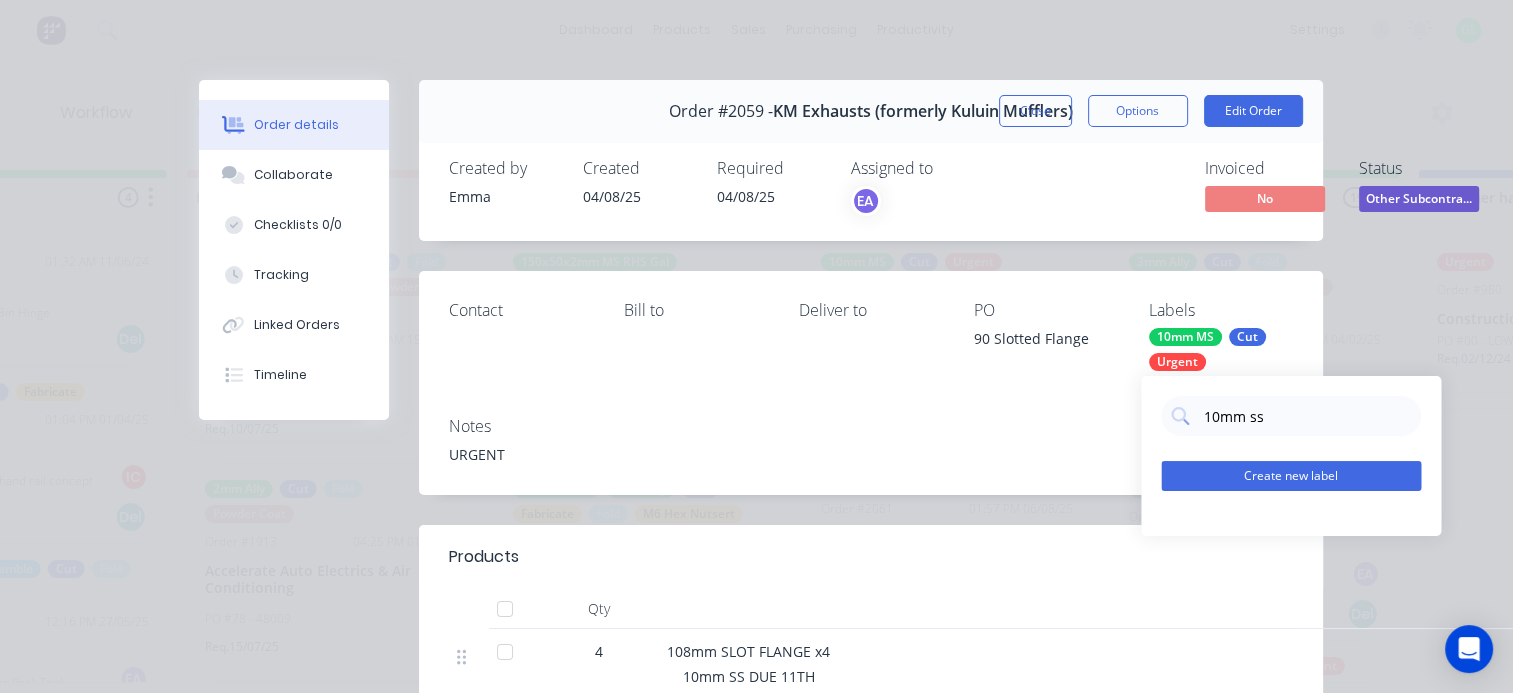 type on "10mm ss" 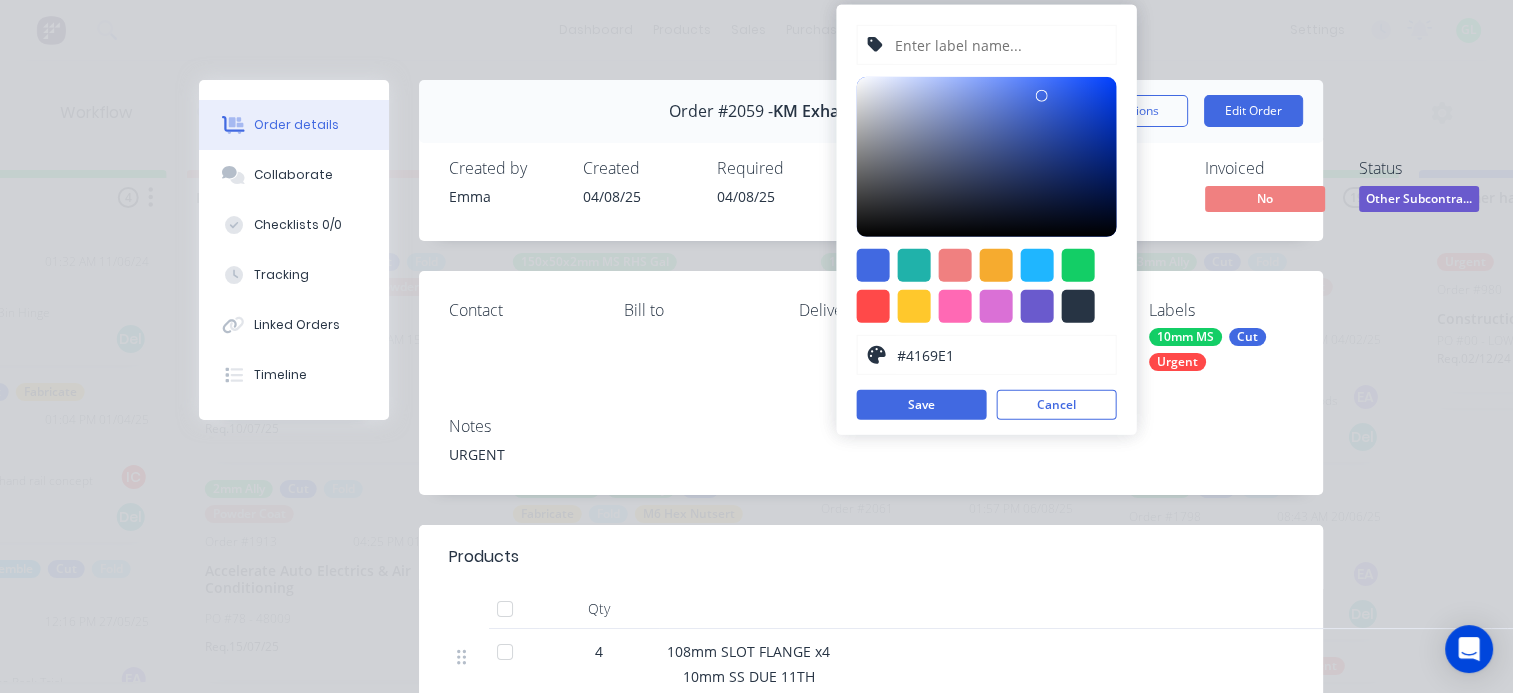 click at bounding box center (999, 45) 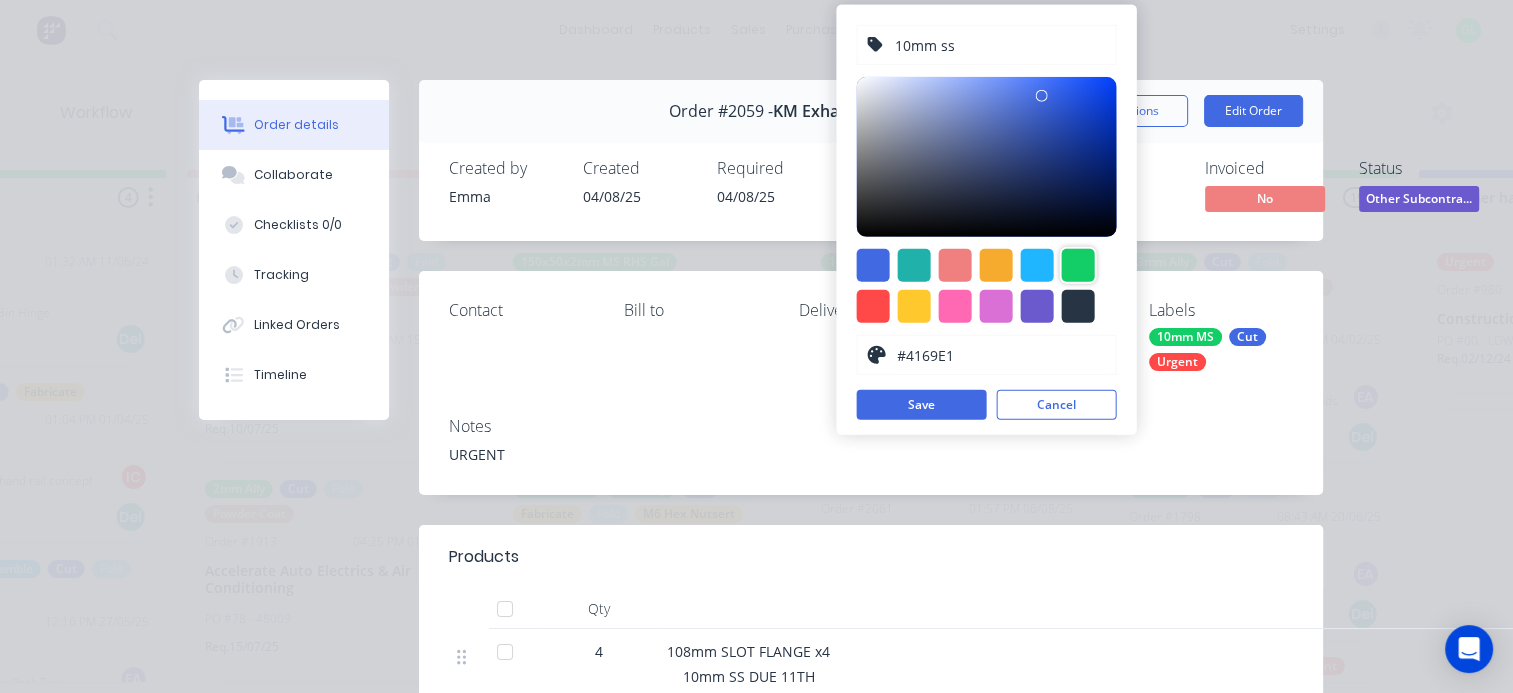 type on "10mm ss" 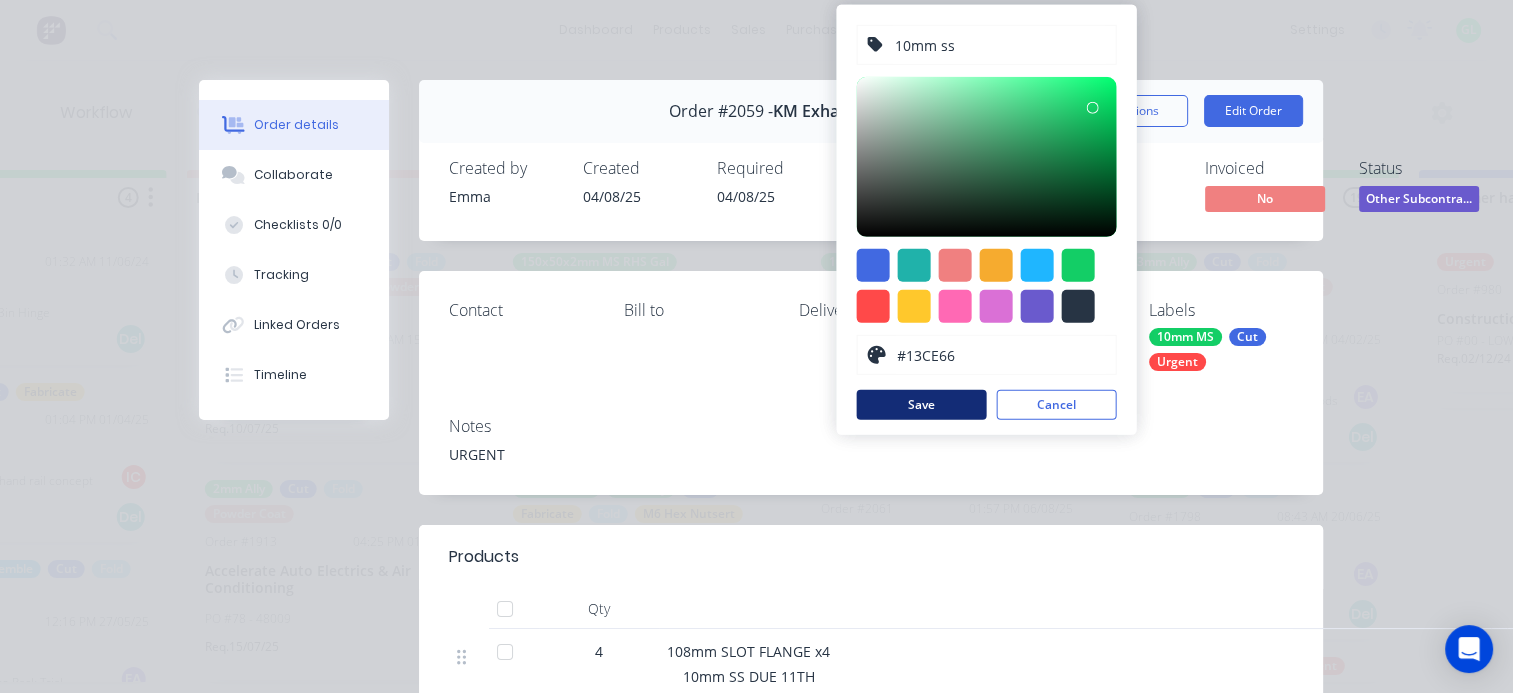 click on "Save" at bounding box center (922, 405) 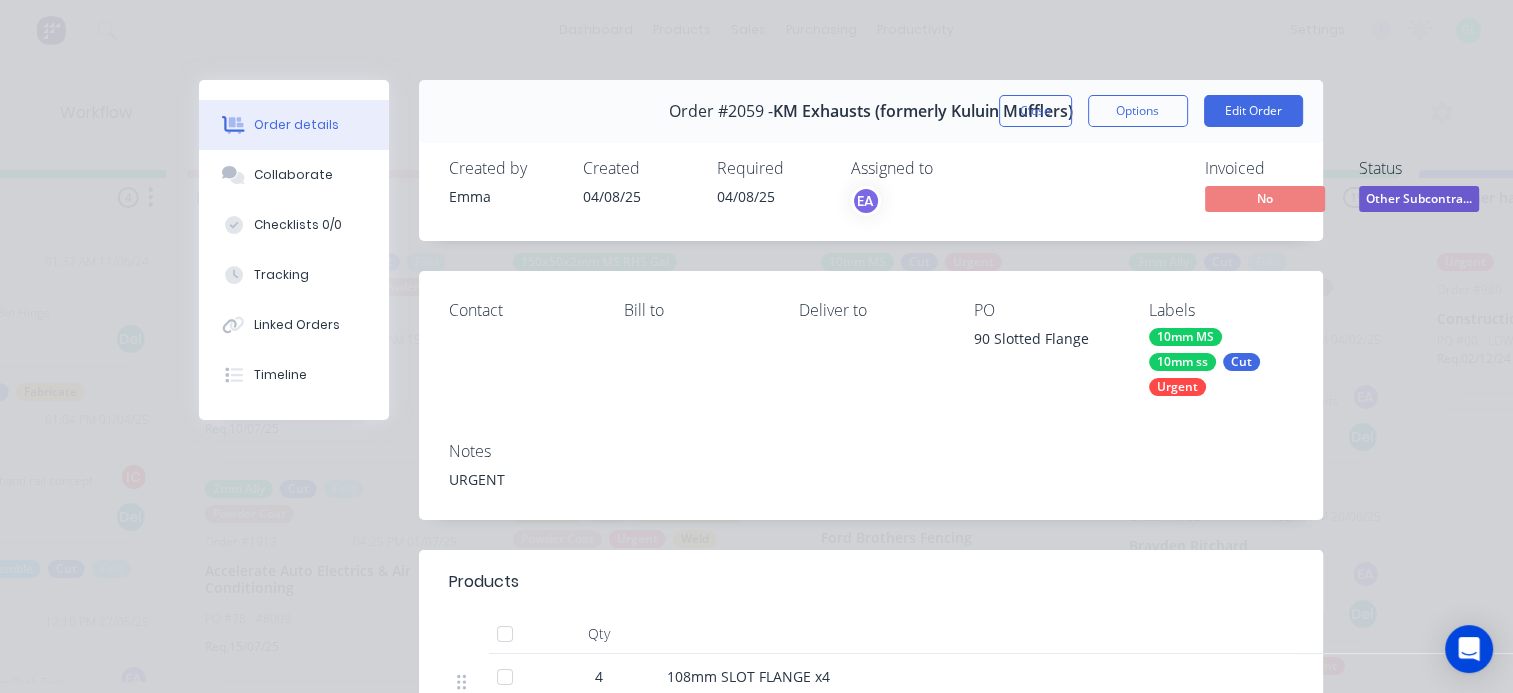 click on "Order details Collaborate Checklists 0/0 Tracking Linked Orders Timeline   Order details   Collaborate   Checklists   Tracking   Linked Orders   Timeline Order # [NUMBER] -  KM Exhausts (formerly Kuluin Mufflers) Close   Options     Edit Order   Created by [FIRST] Created [DATE] Required [DATE] Assigned to EA Invoiced No Status Other Subcontra... Contact Bill to Deliver to PO [NUMBER] Slotted Flange Labels 10mm MS 10mm ss Cut Urgent Notes URGENT Products Qty 4 108mm SLOT FLANGE x4 10mm SS DUE 11TH
cut
METALGEO TO CUT (EMAILED) 2 Big Flange A x2 REVB 10mm ms DUE 5TH Labour $0.00 Sub total $0.00 Margin $0.00  ( 0.00 %) Tax $0.00 Total $0.00" at bounding box center [756, 346] 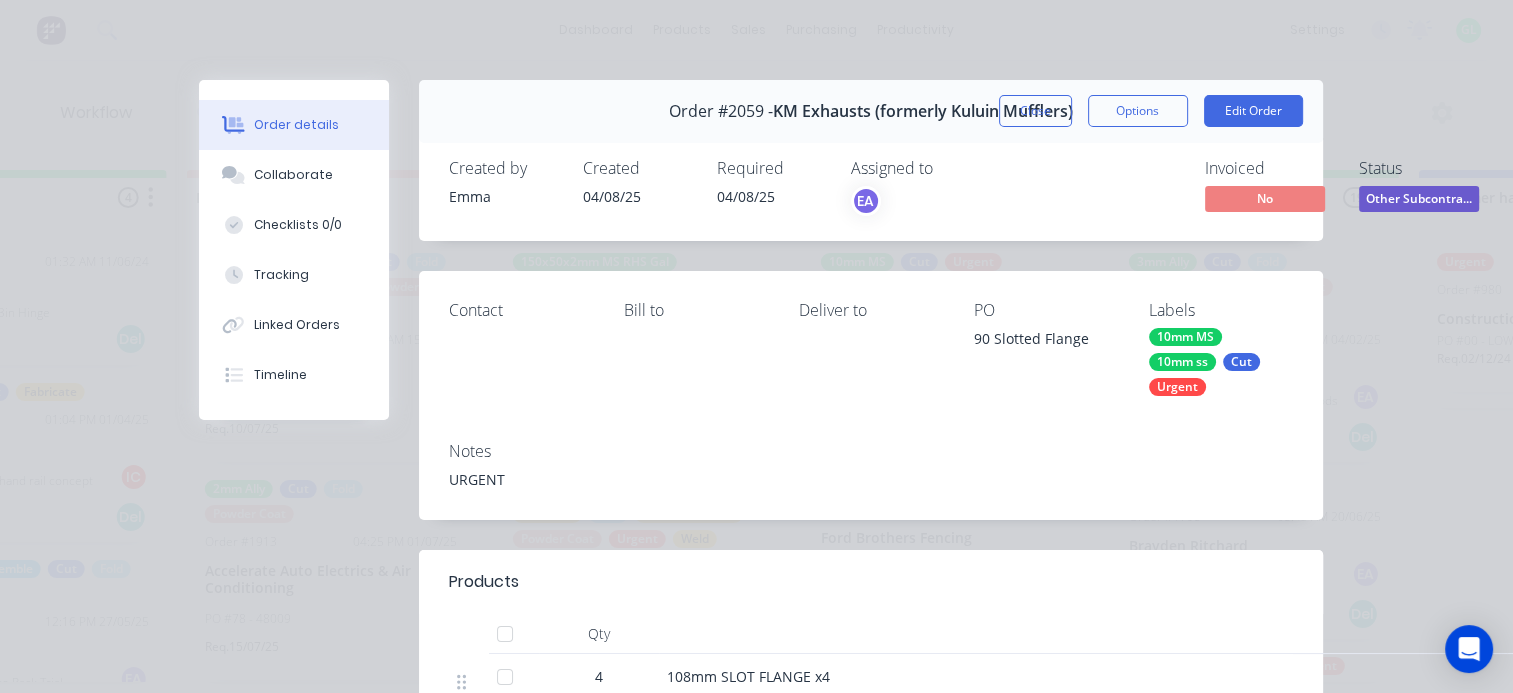 click on "Other Subcontra..." at bounding box center (1419, 198) 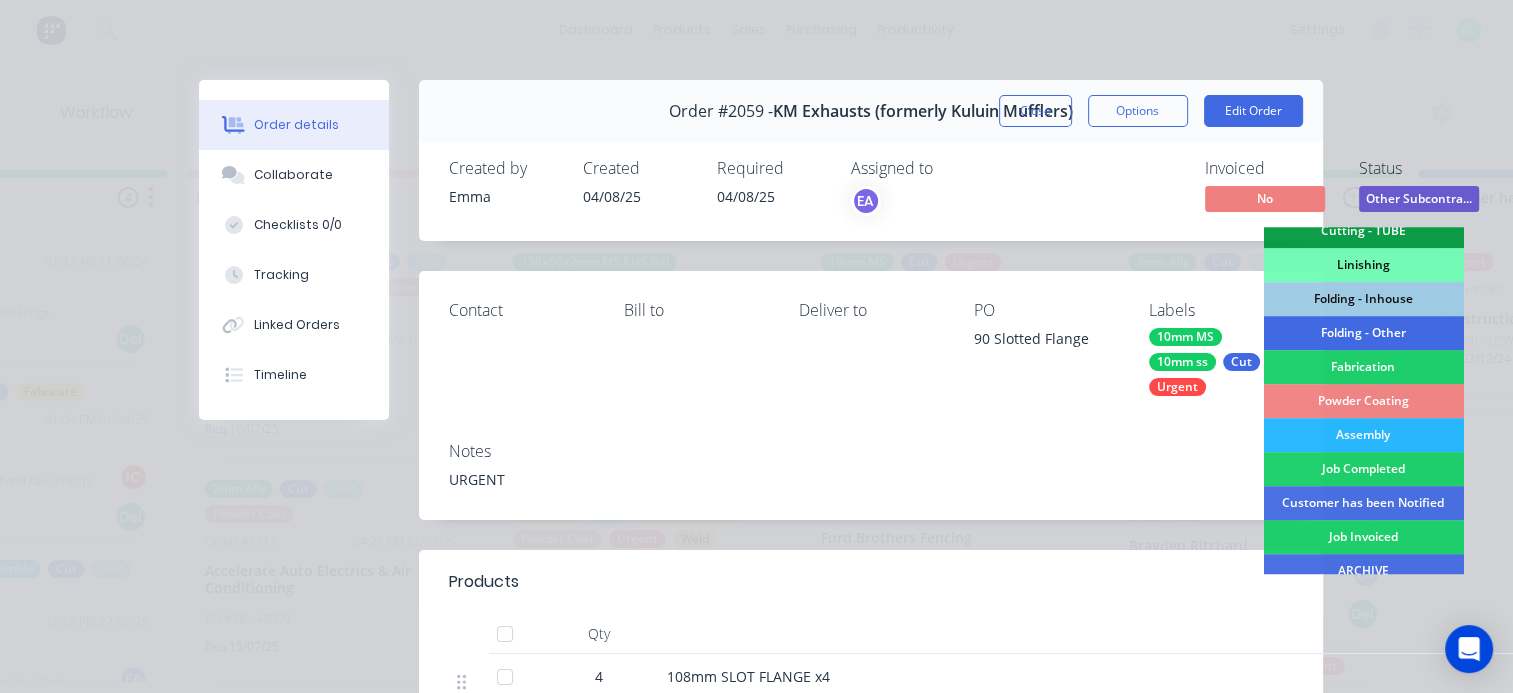 scroll, scrollTop: 600, scrollLeft: 0, axis: vertical 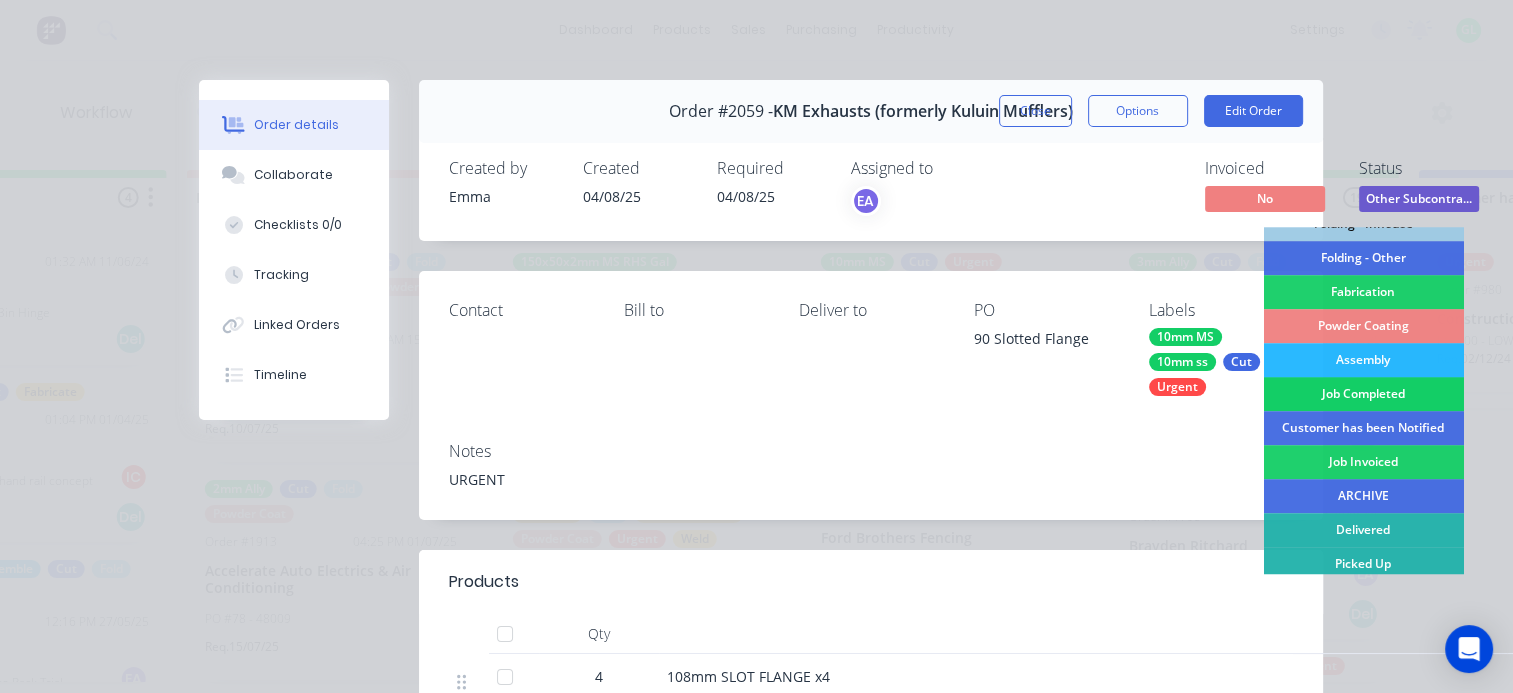 click on "Job Completed" at bounding box center [1363, 394] 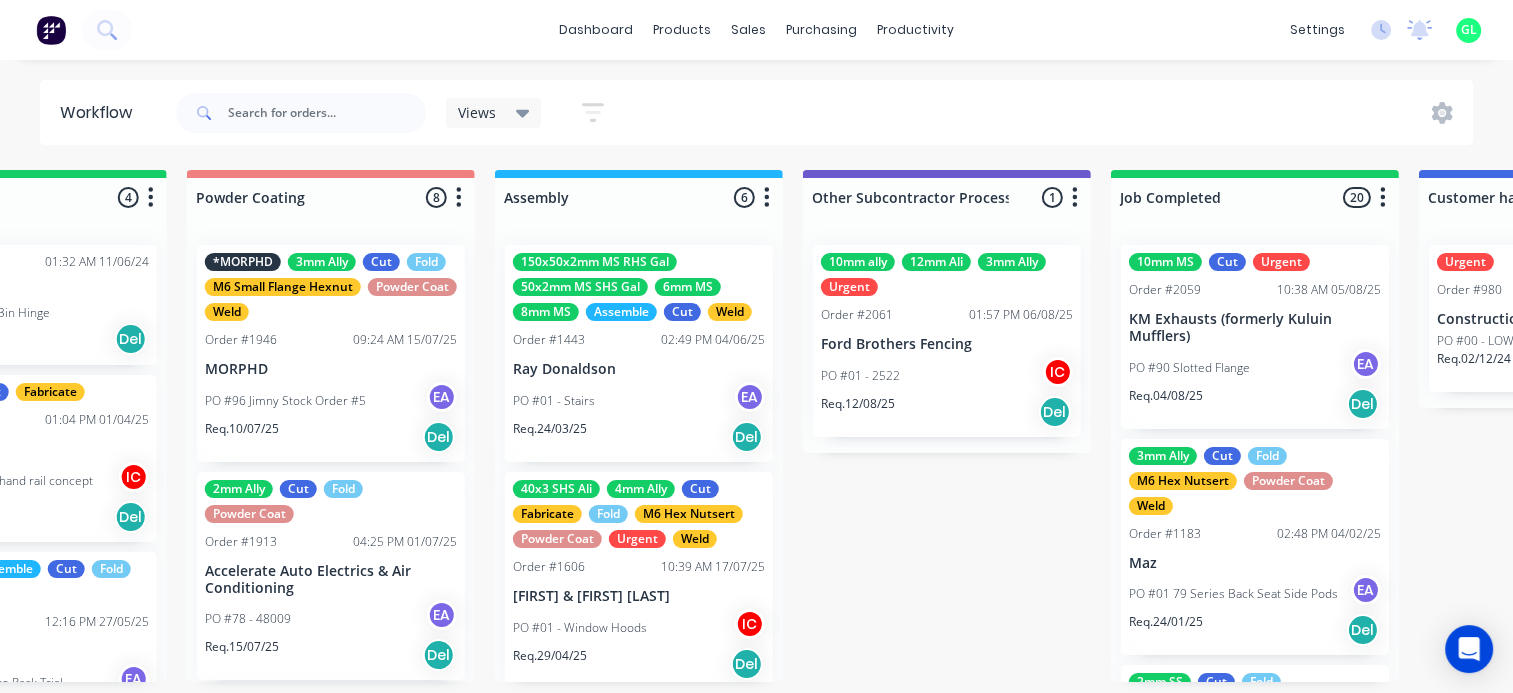 click on "PO #01 - 2522 IC" at bounding box center [947, 376] 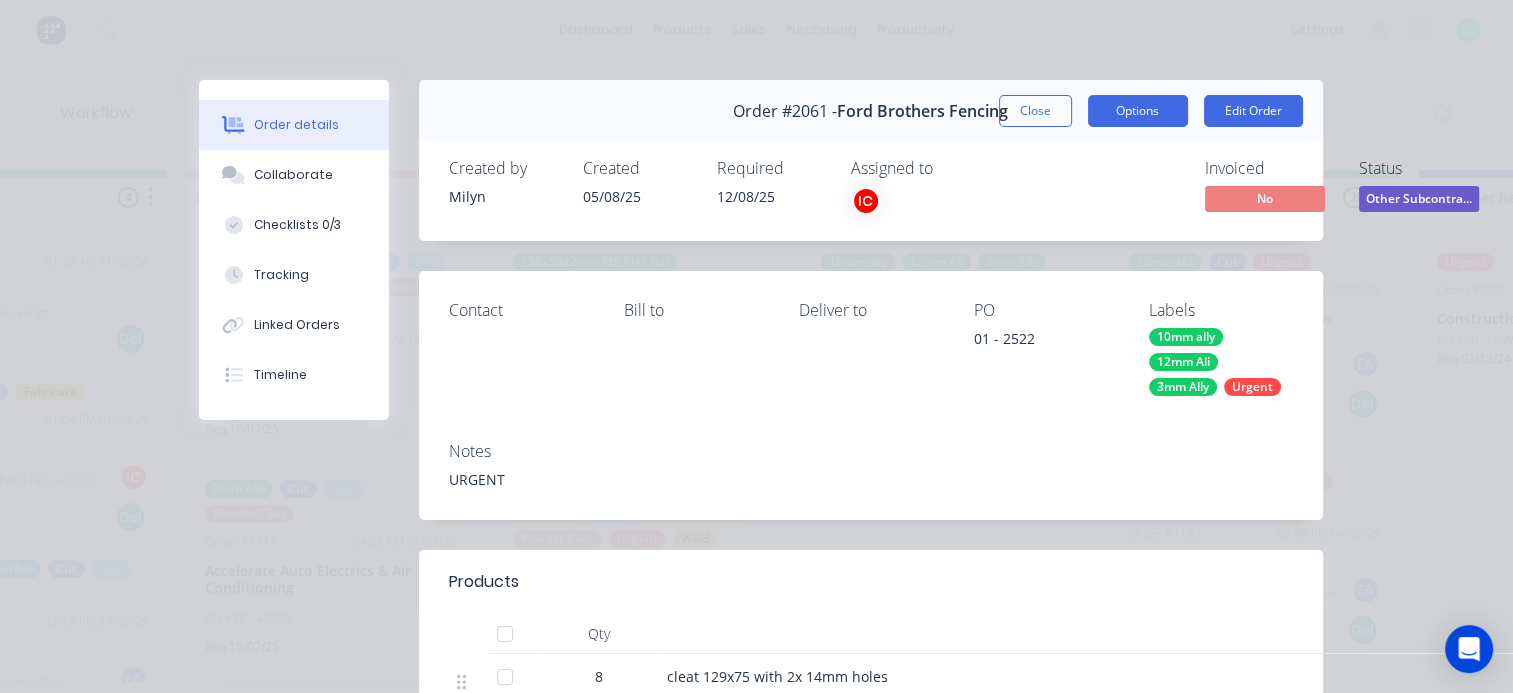 click on "Options" at bounding box center [1138, 111] 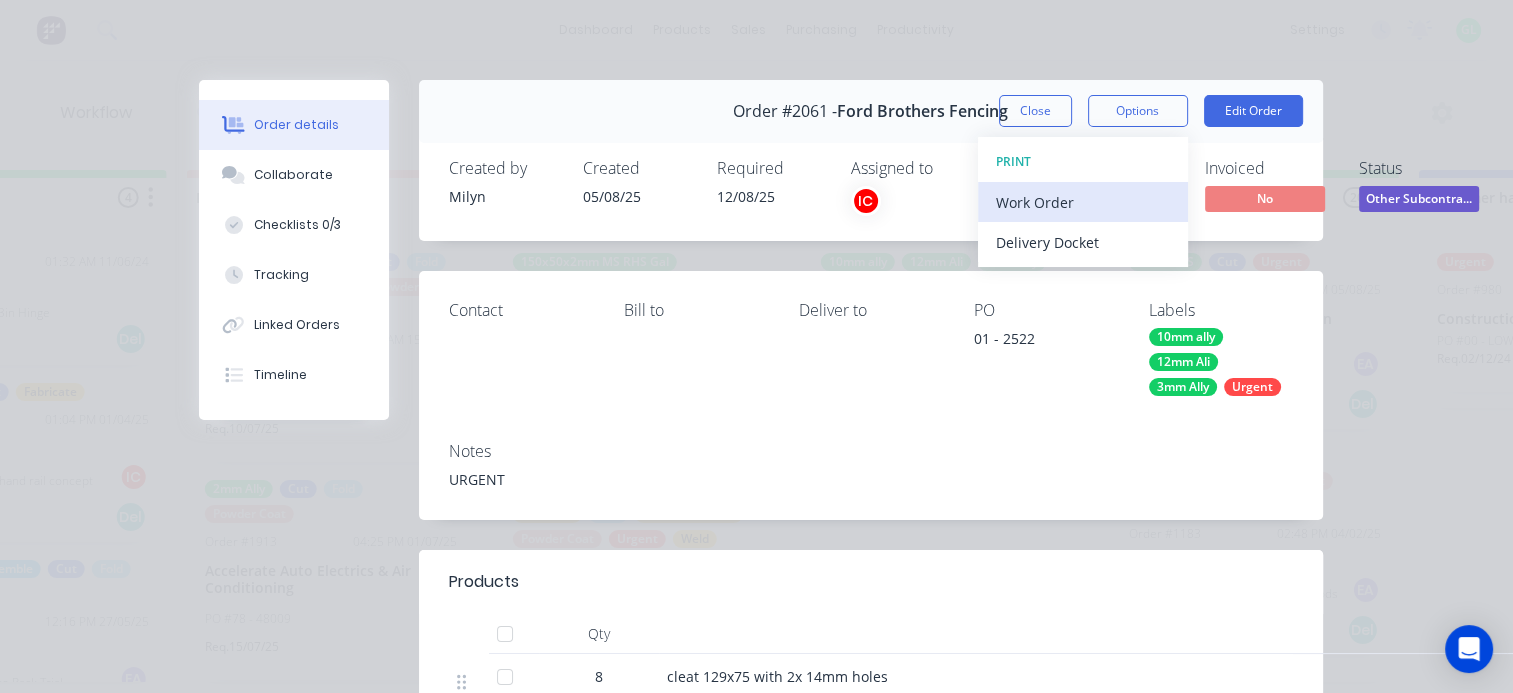 click on "Work Order" at bounding box center [1083, 202] 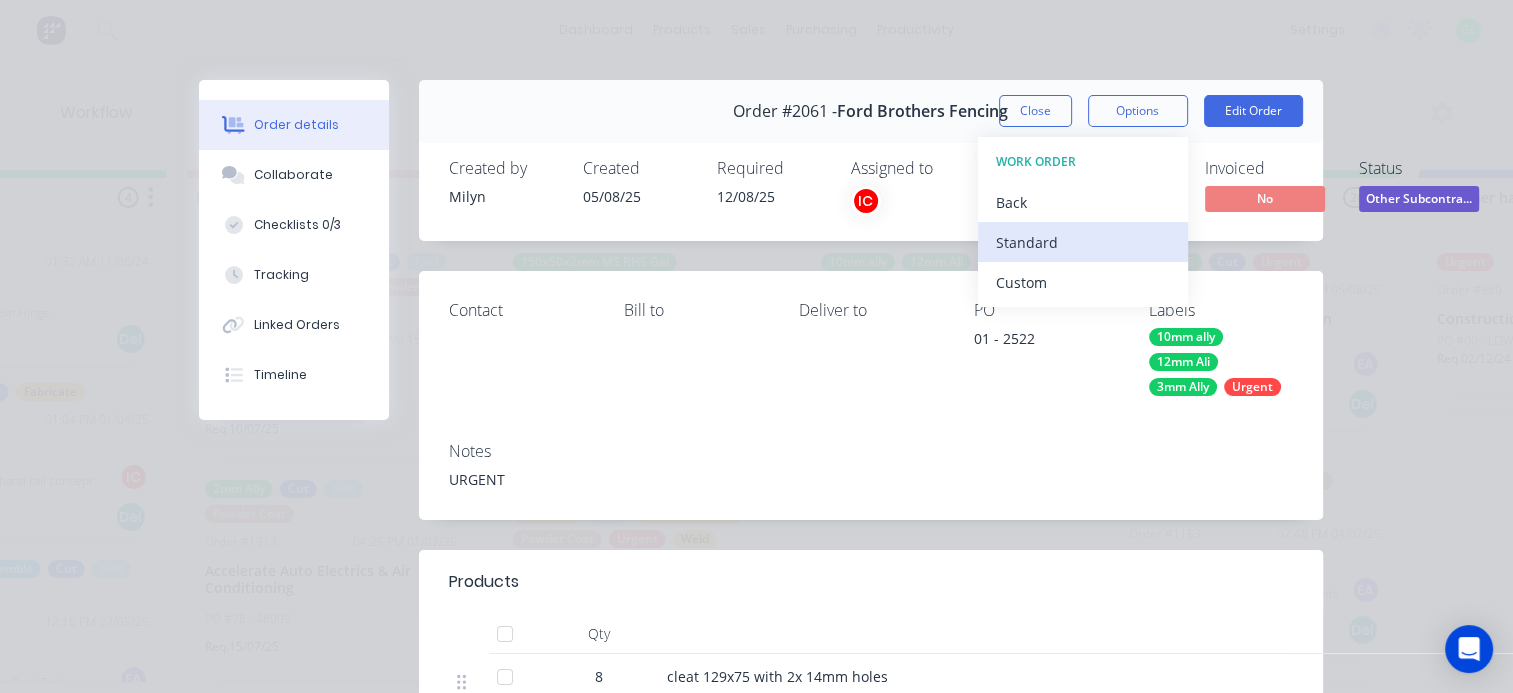 click on "Standard" at bounding box center (1083, 242) 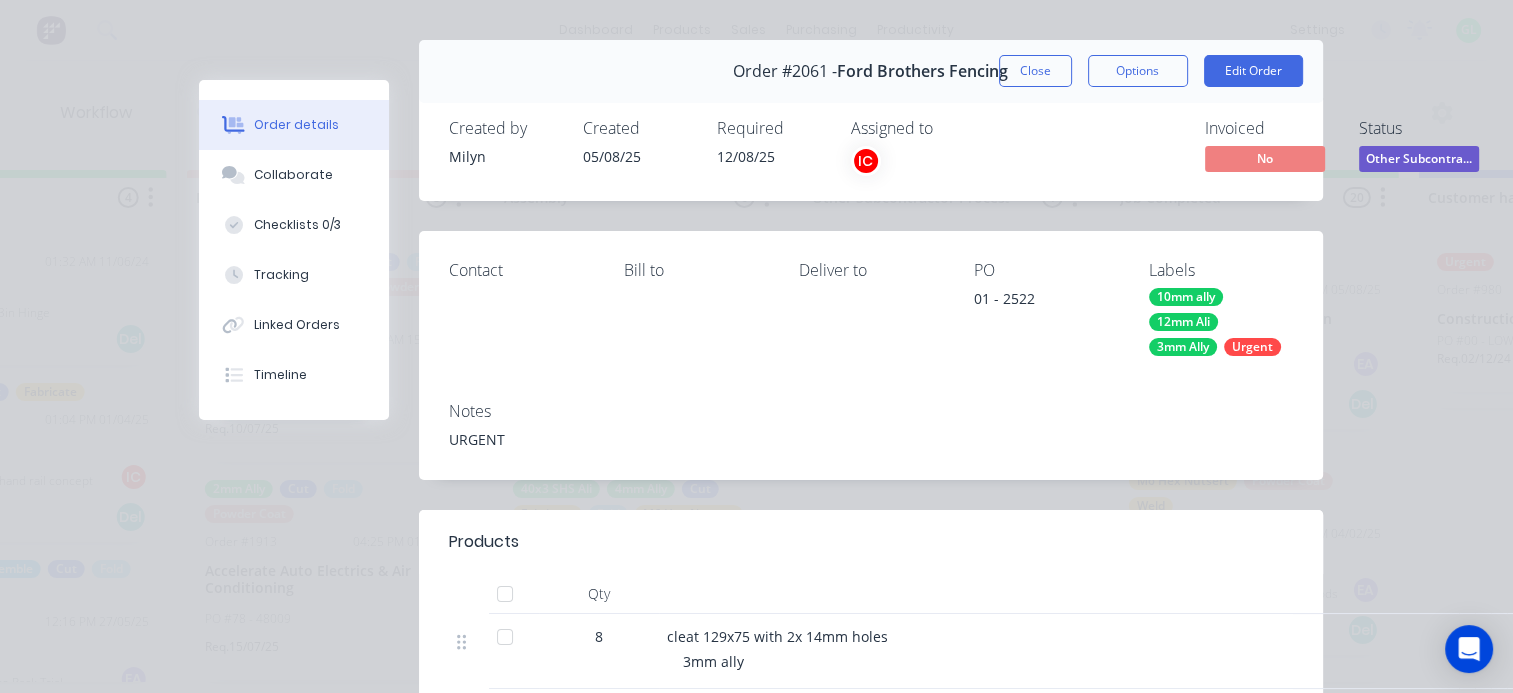 scroll, scrollTop: 0, scrollLeft: 0, axis: both 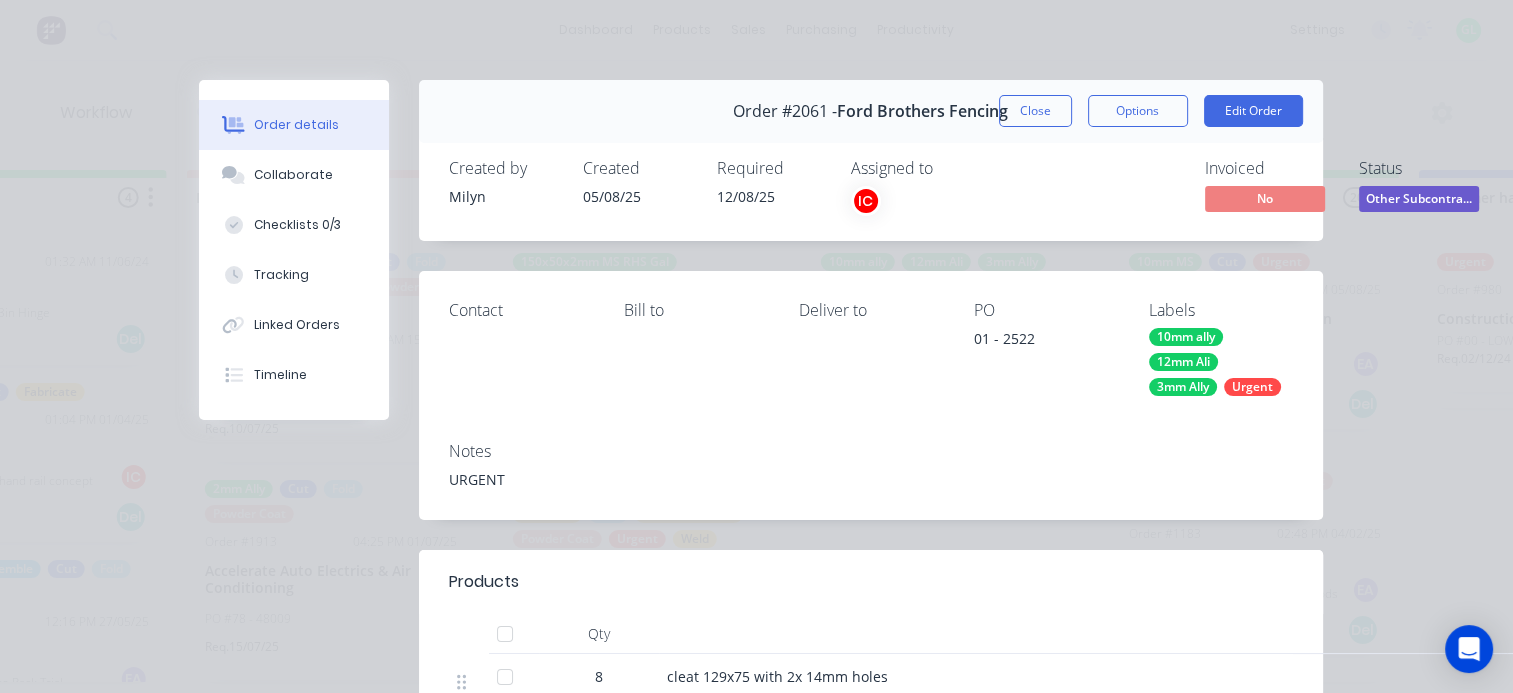 click on "Other Subcontra..." at bounding box center (1419, 198) 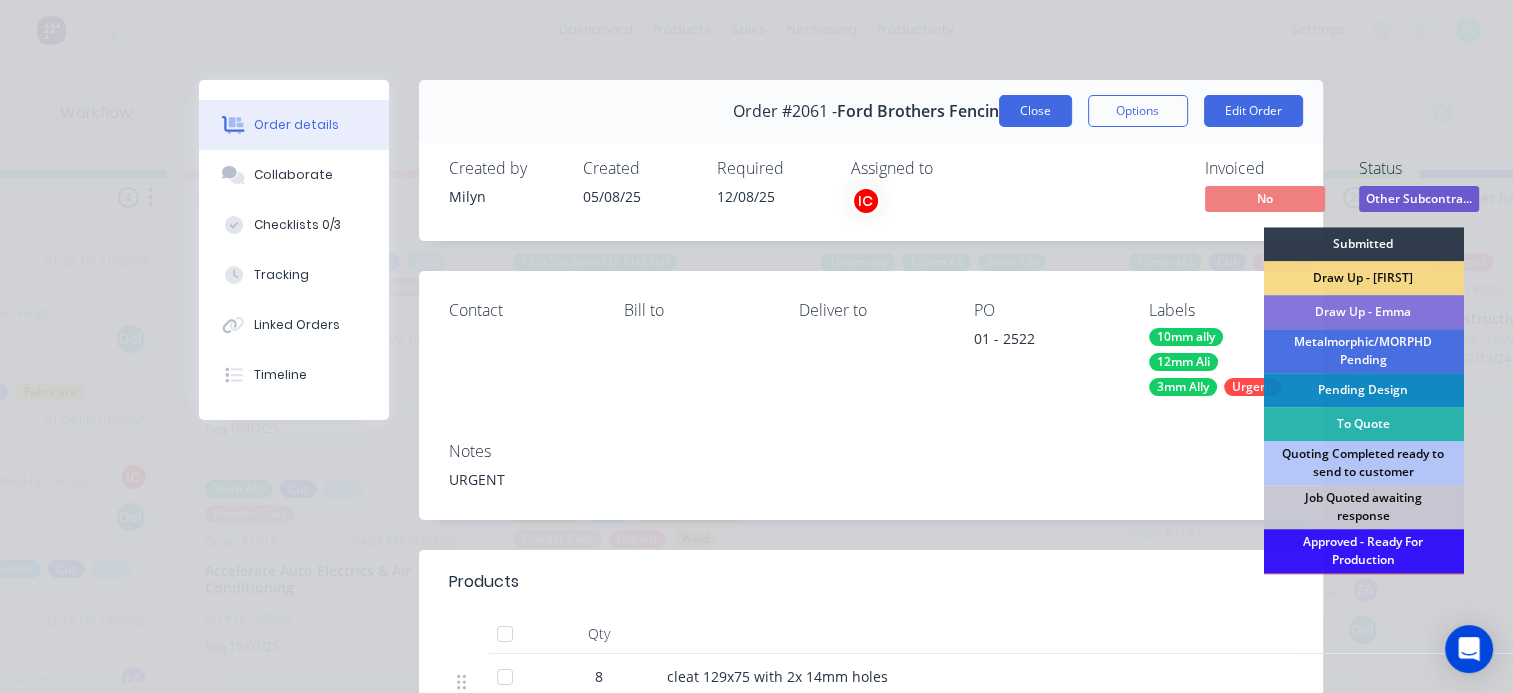click on "Close" at bounding box center [1035, 111] 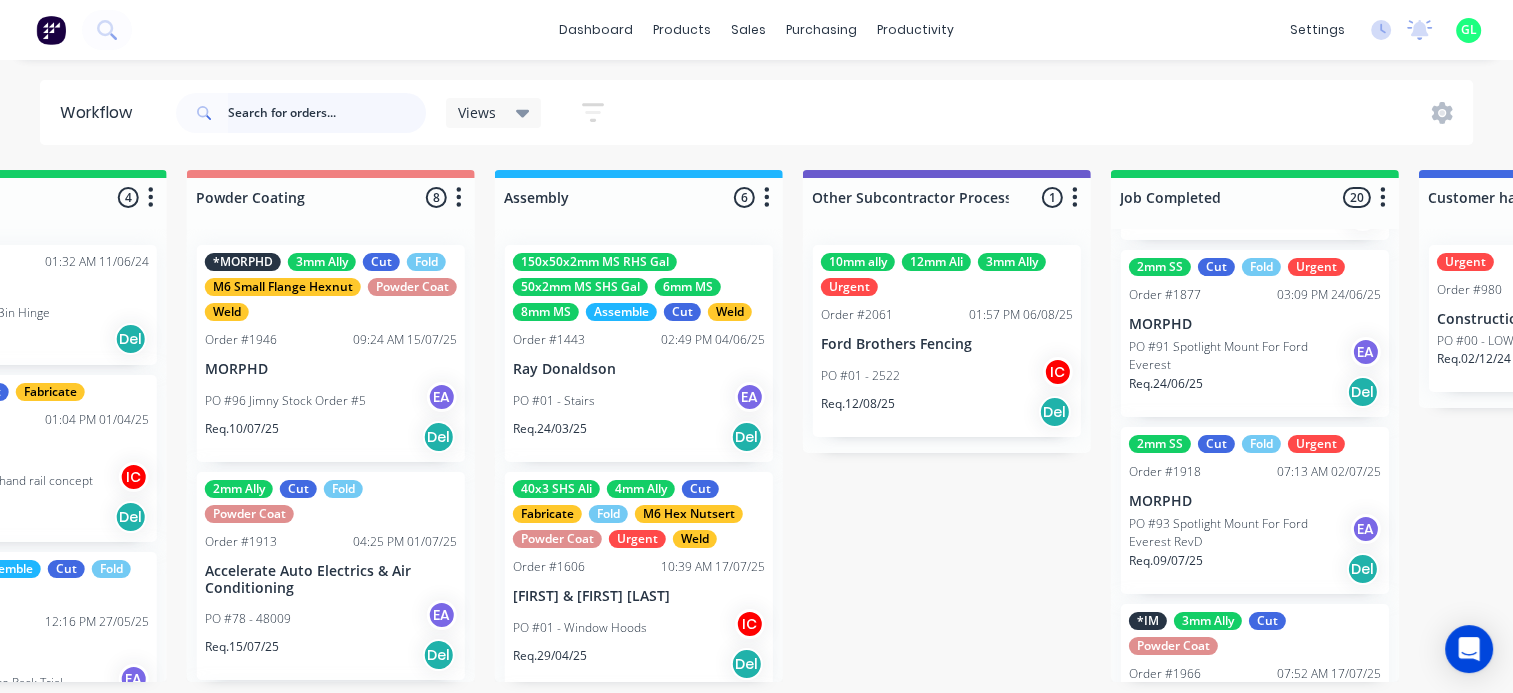 scroll, scrollTop: 0, scrollLeft: 0, axis: both 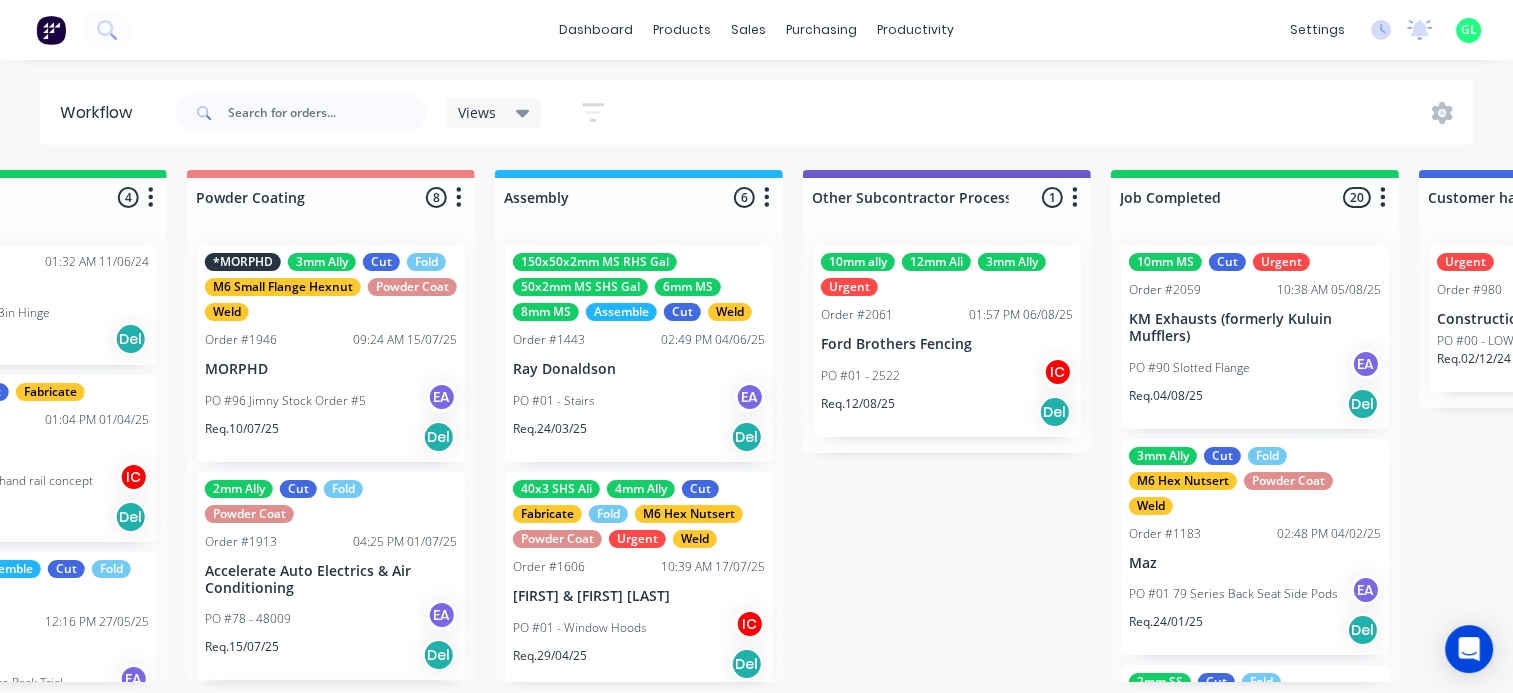 click 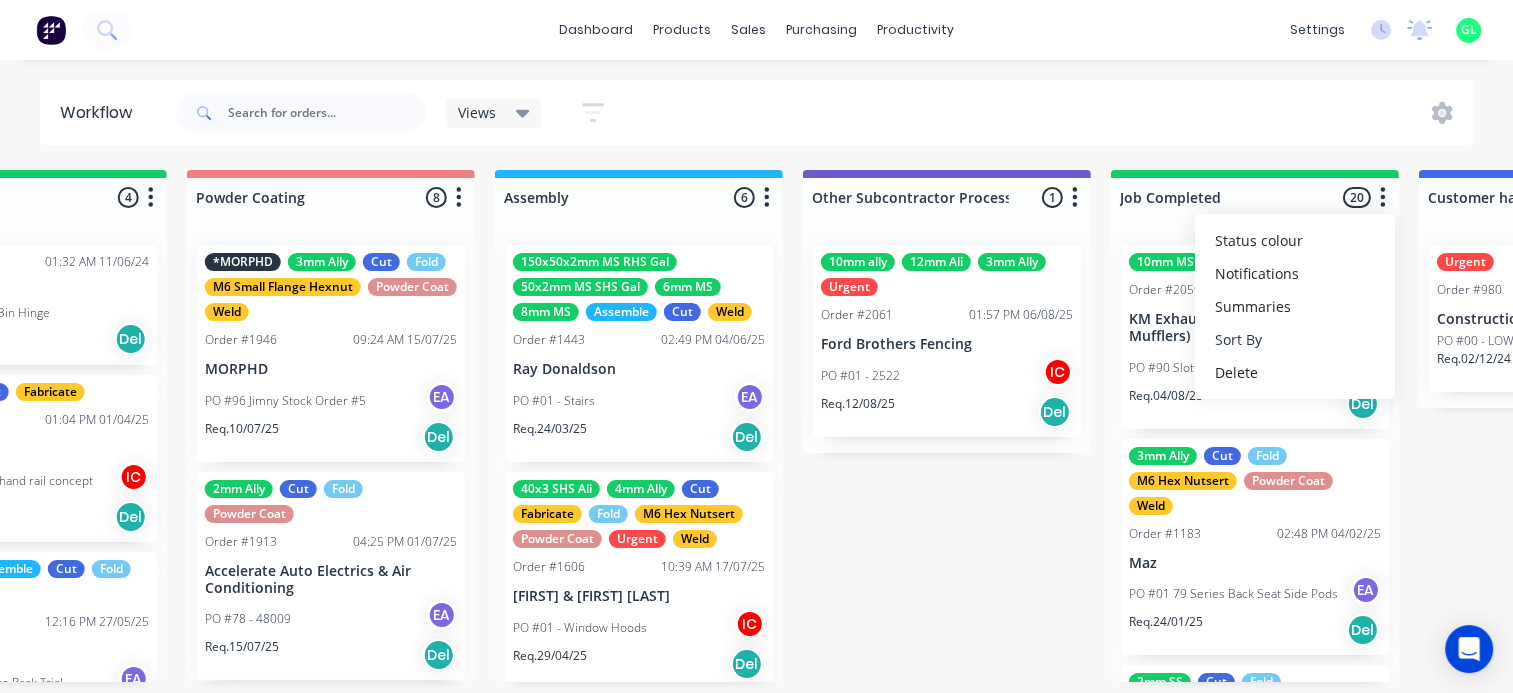 click on "Sort By" at bounding box center (1295, 339) 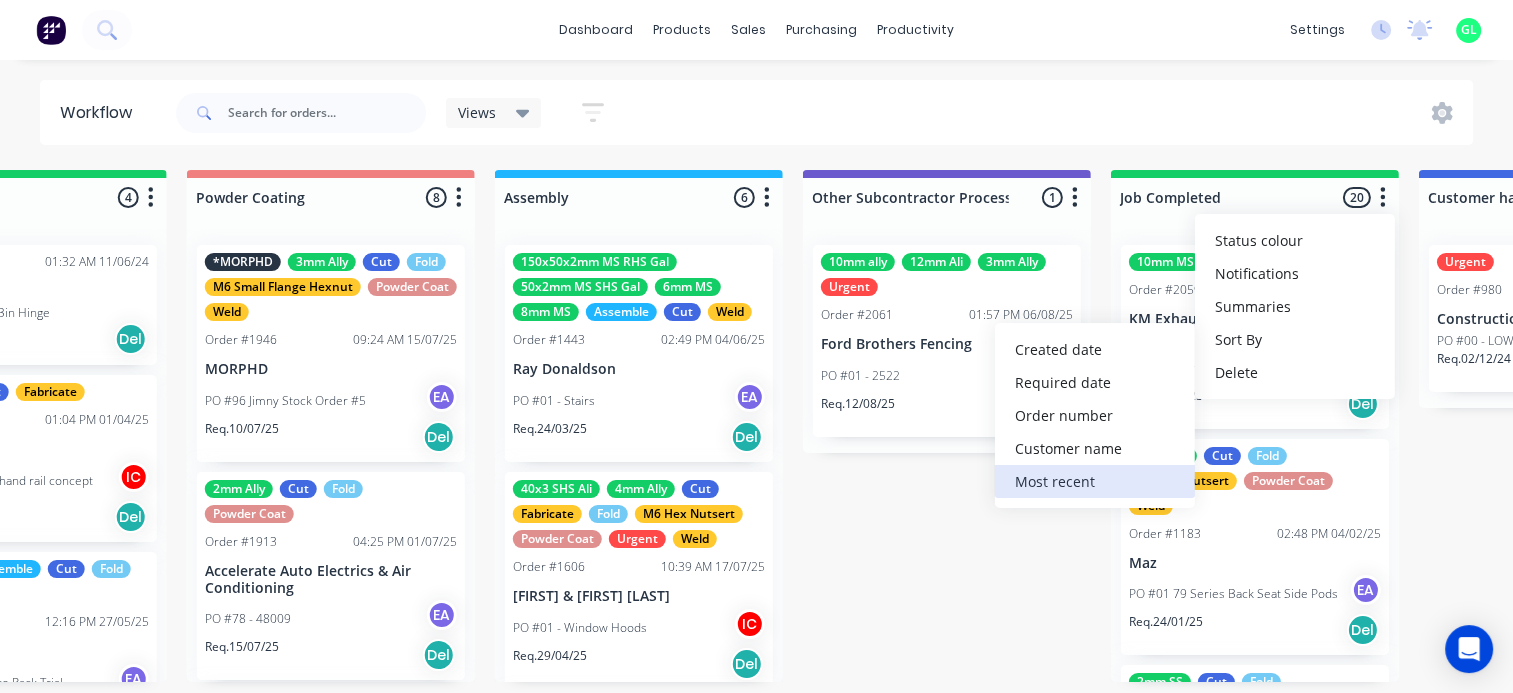 click on "Most recent" at bounding box center (1095, 481) 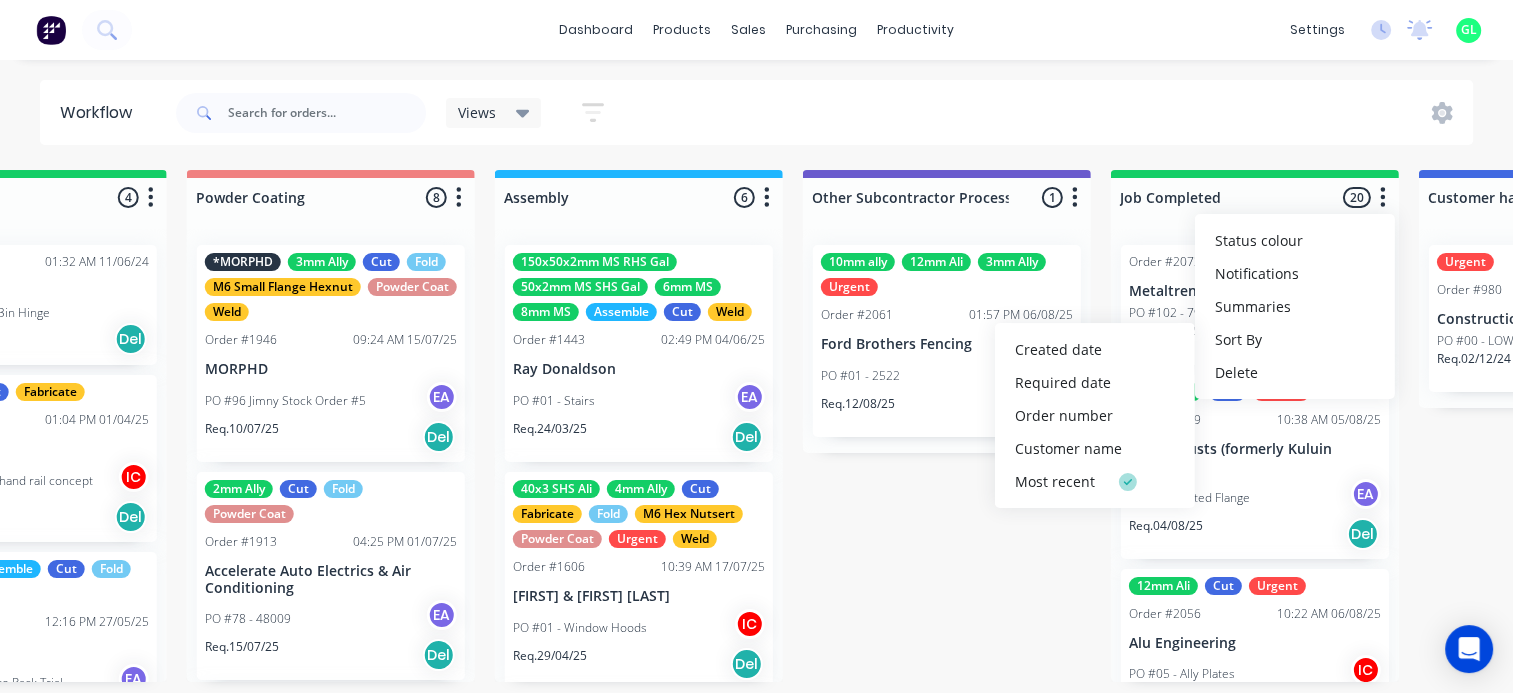 click 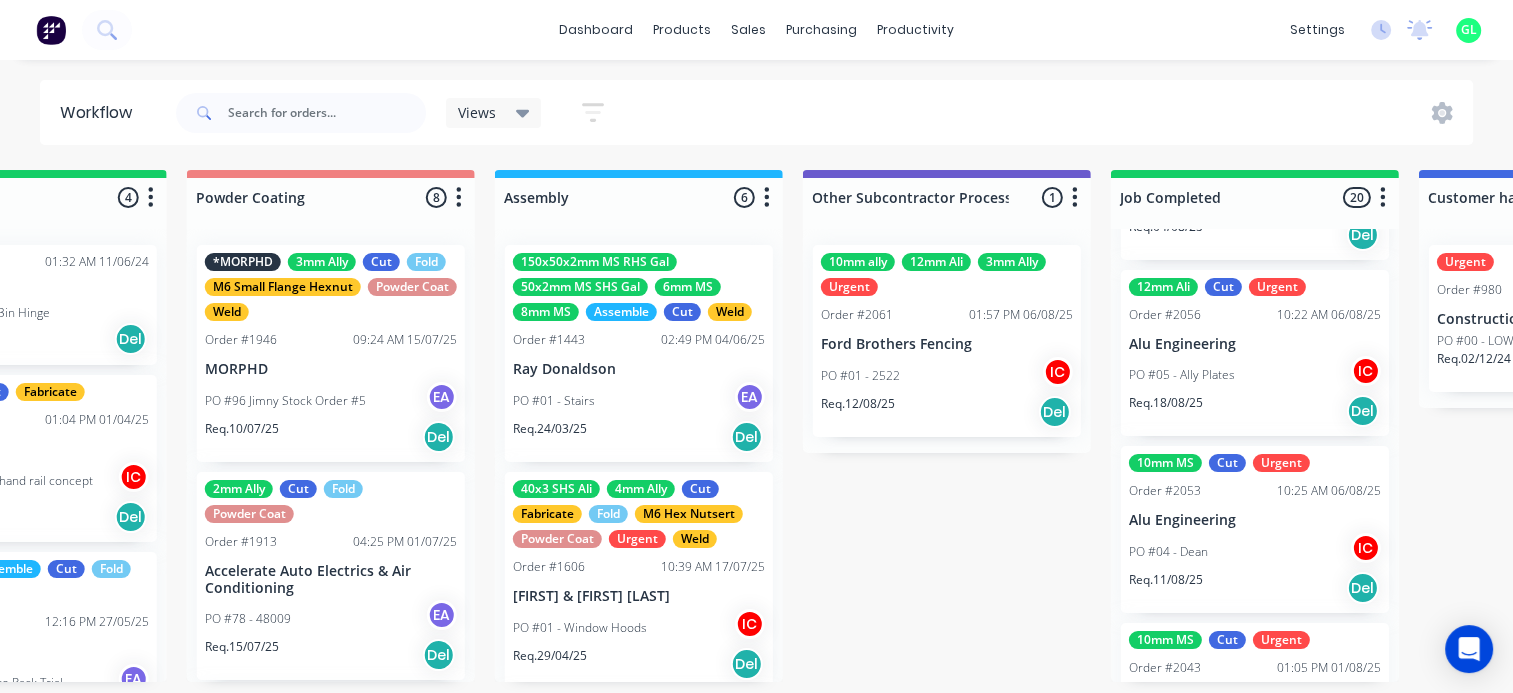 scroll, scrollTop: 300, scrollLeft: 0, axis: vertical 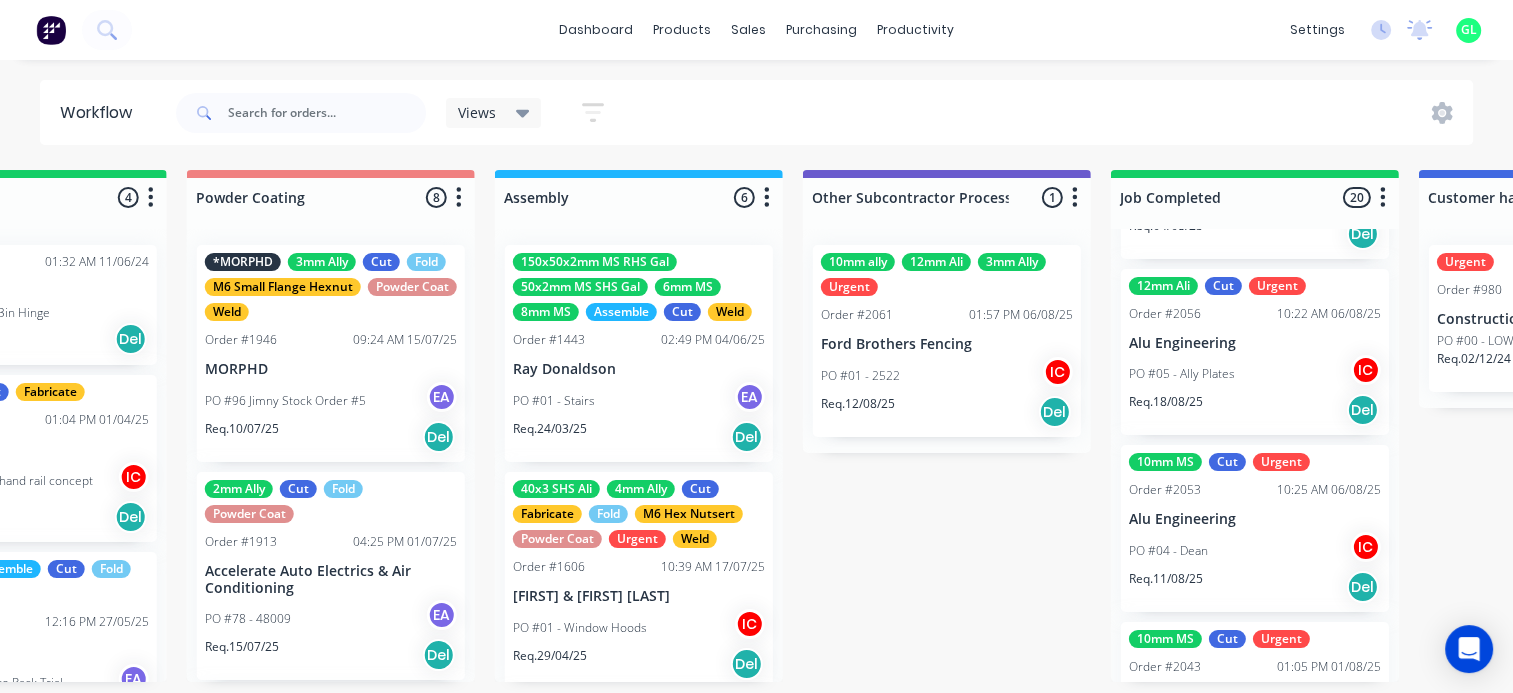 click on "PO #05 - Ally Plates" at bounding box center [1182, 374] 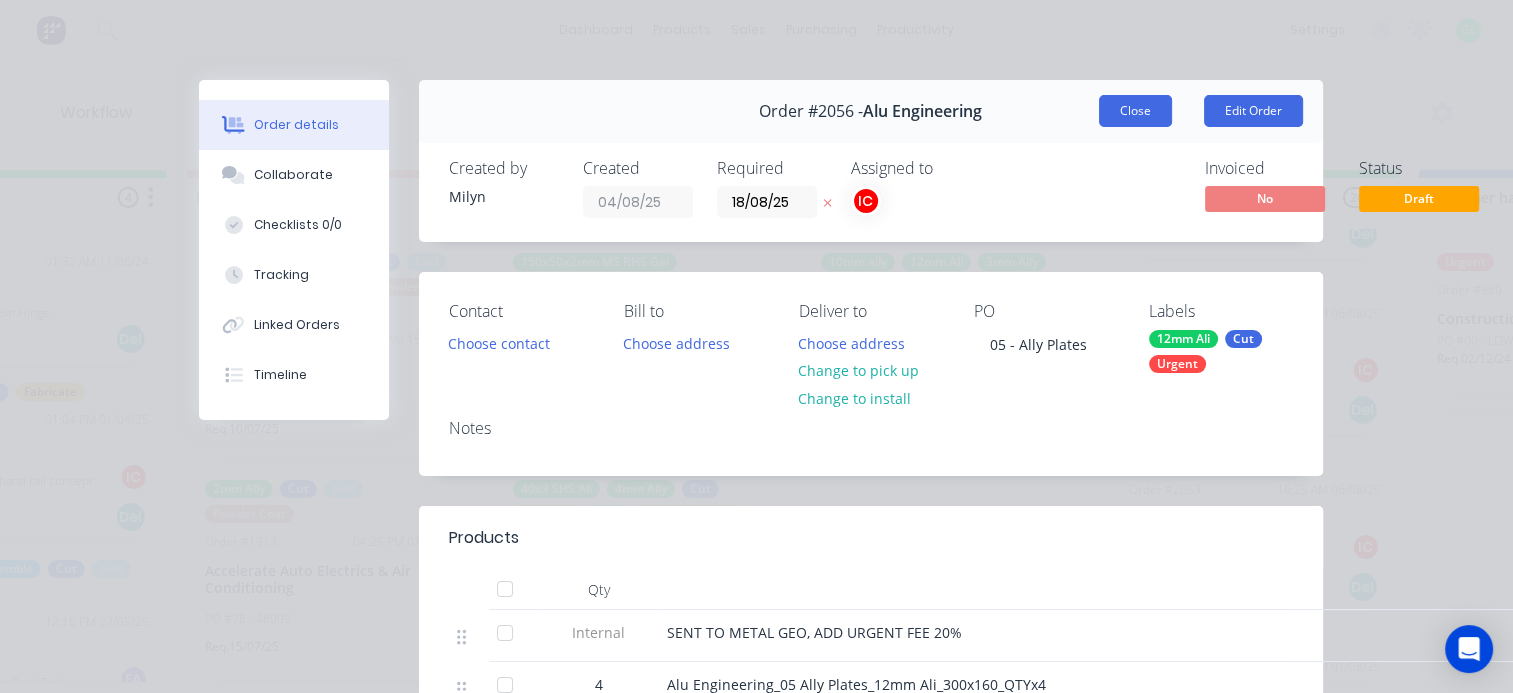 click on "Close" at bounding box center (1135, 111) 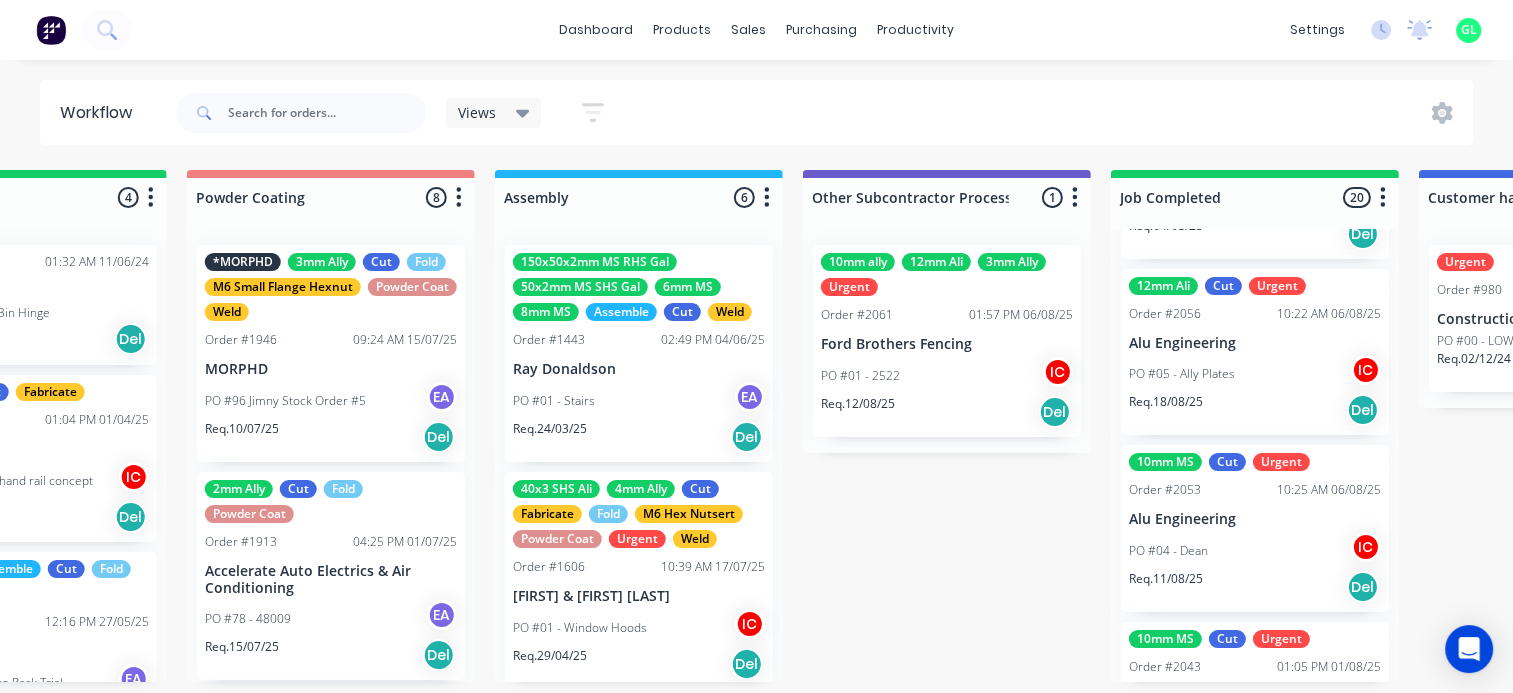 click on "Alu Engineering" at bounding box center (1255, 343) 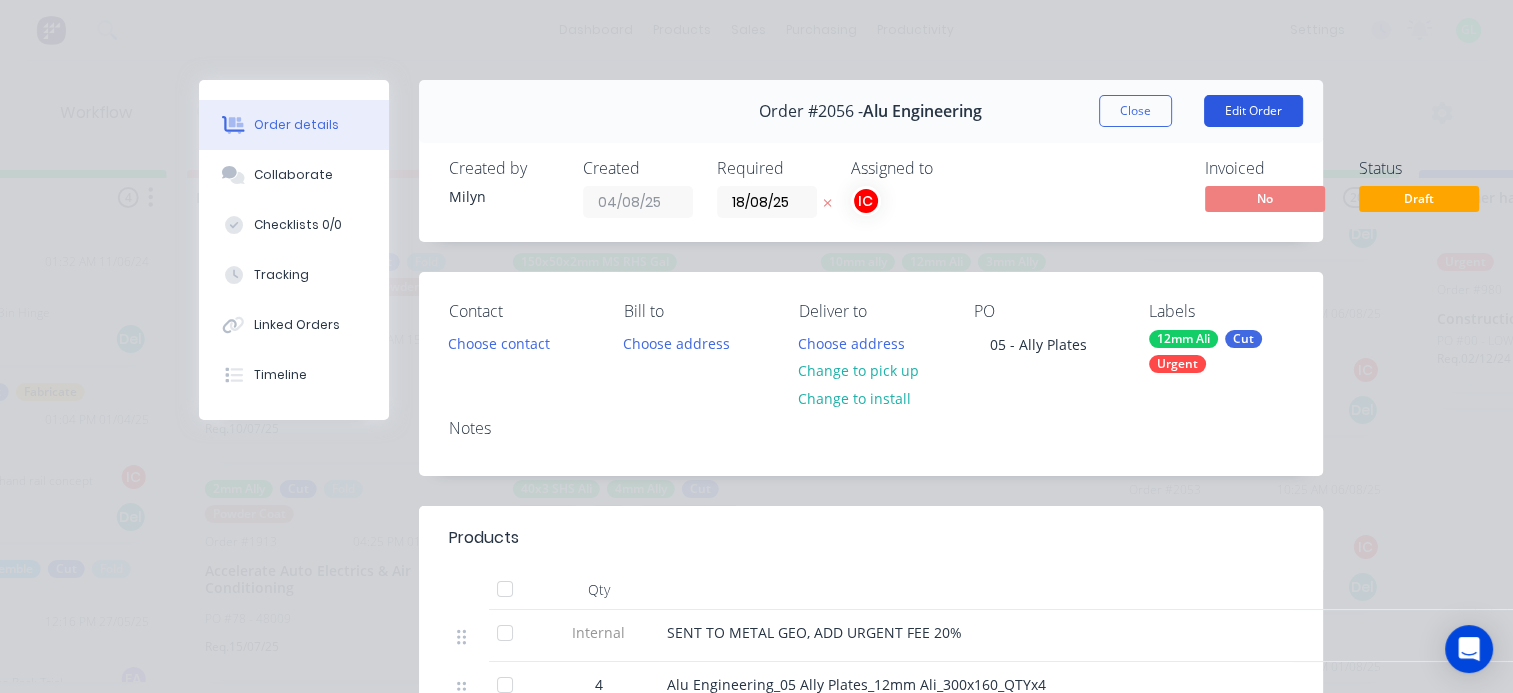 click on "Edit Order" at bounding box center [1253, 111] 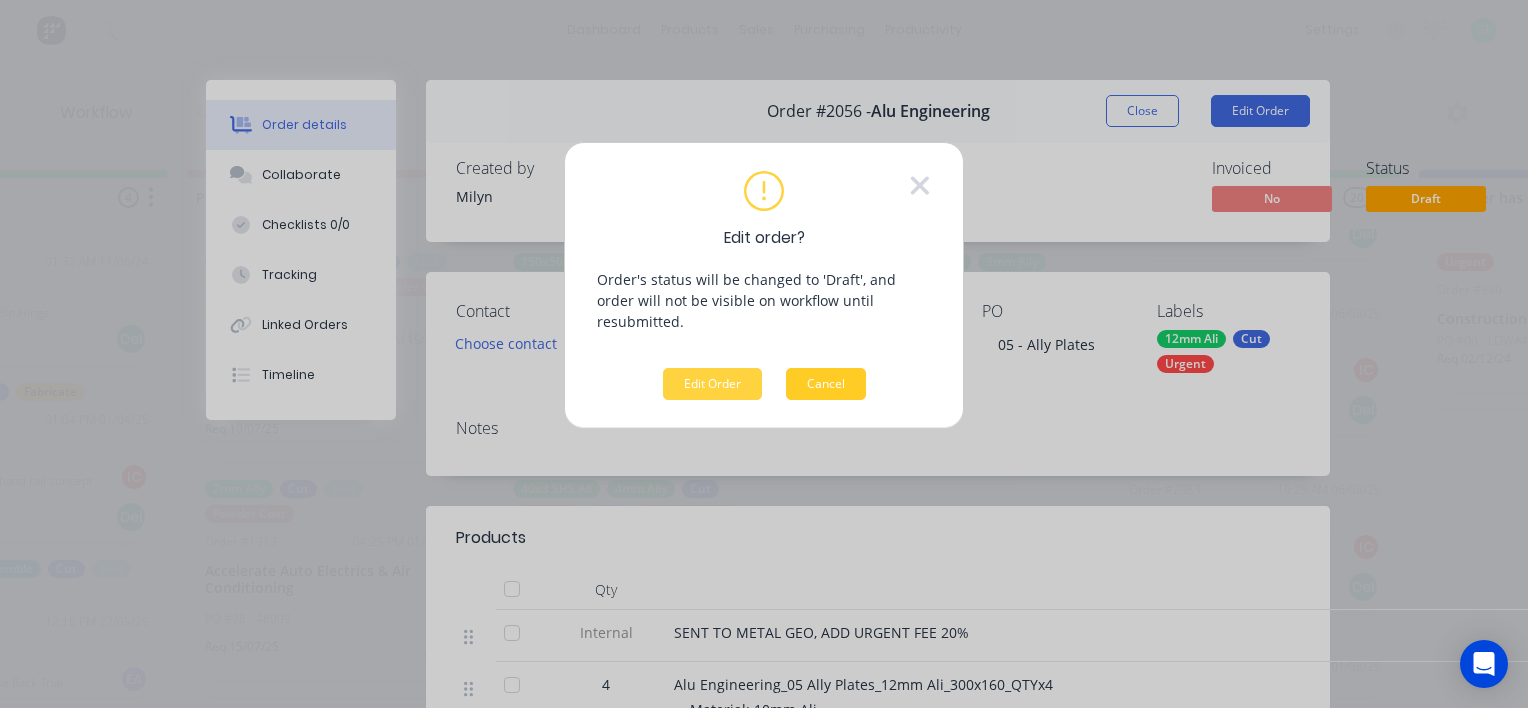 click on "Cancel" at bounding box center [826, 384] 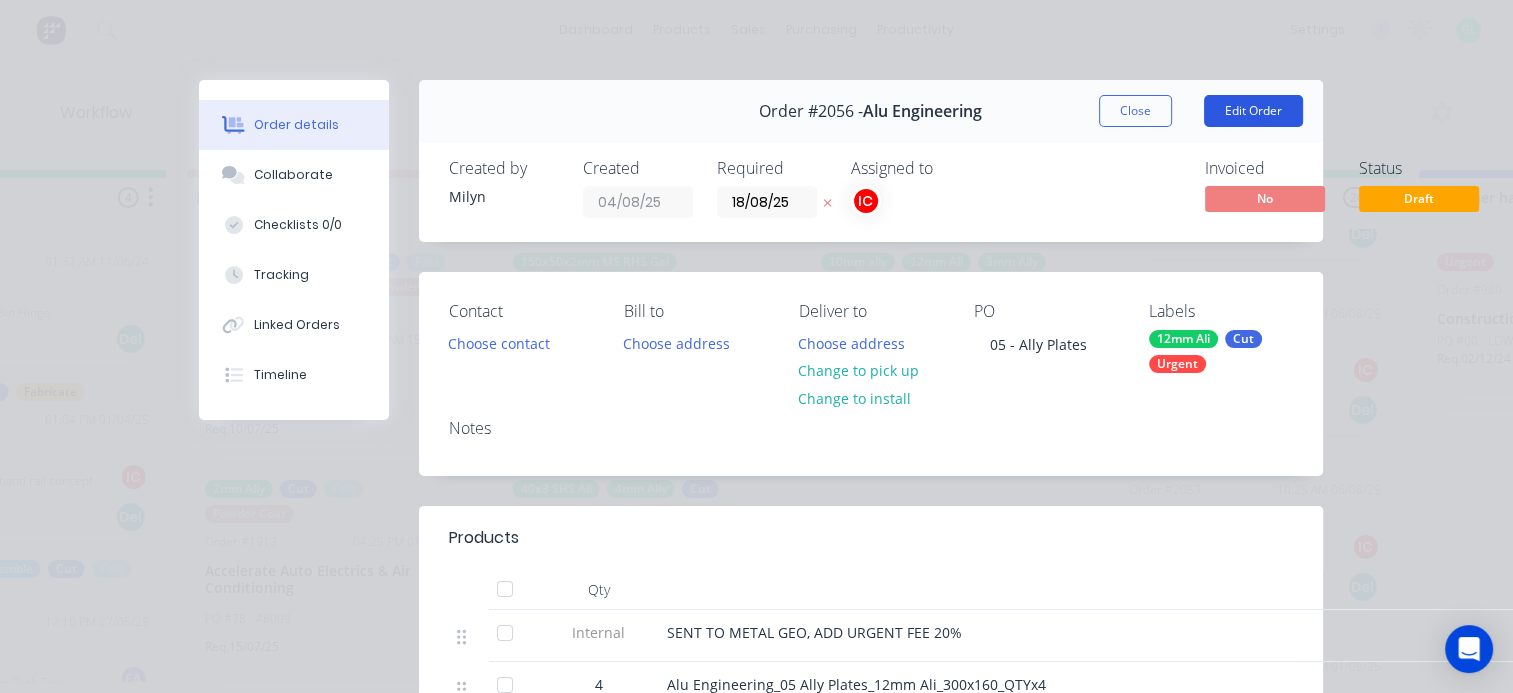 click on "Edit Order" at bounding box center [1253, 111] 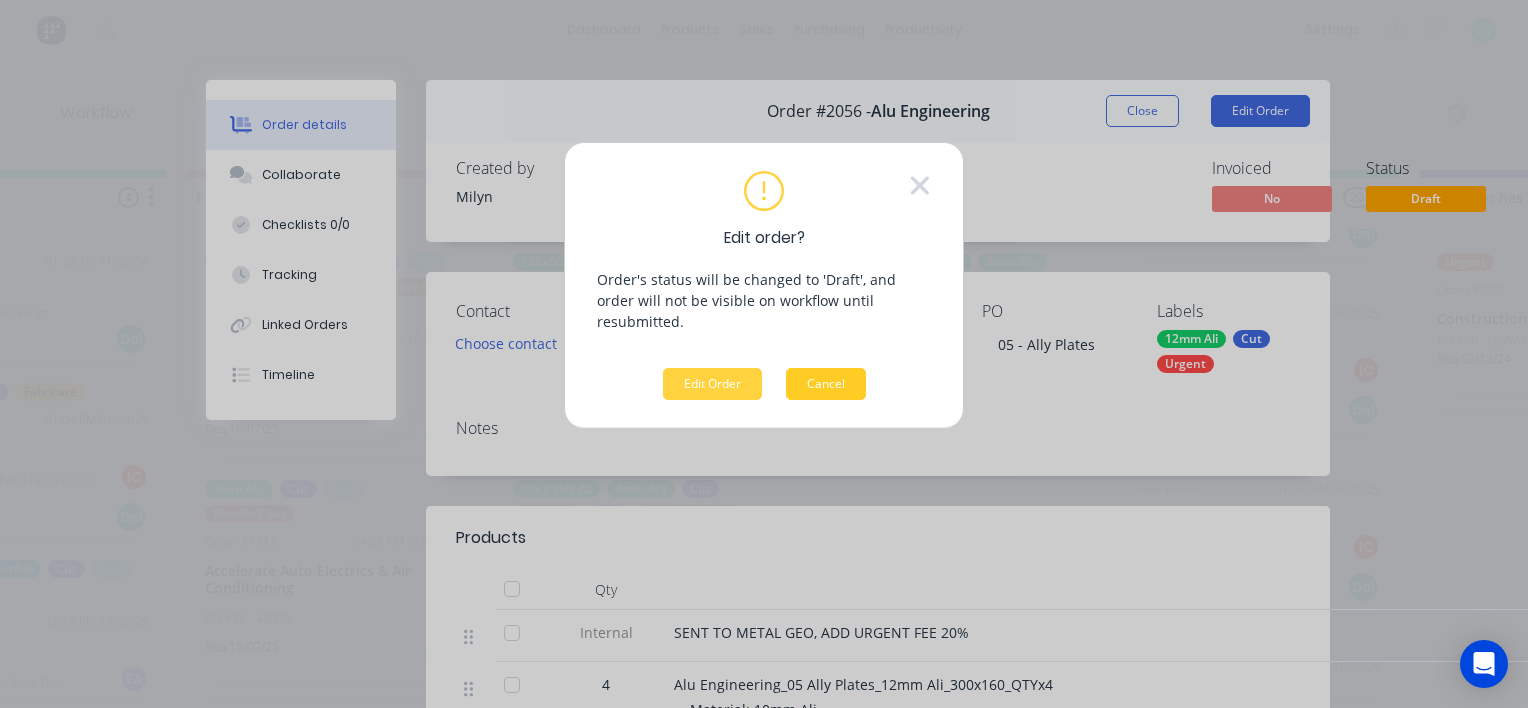 click on "Cancel" at bounding box center [826, 384] 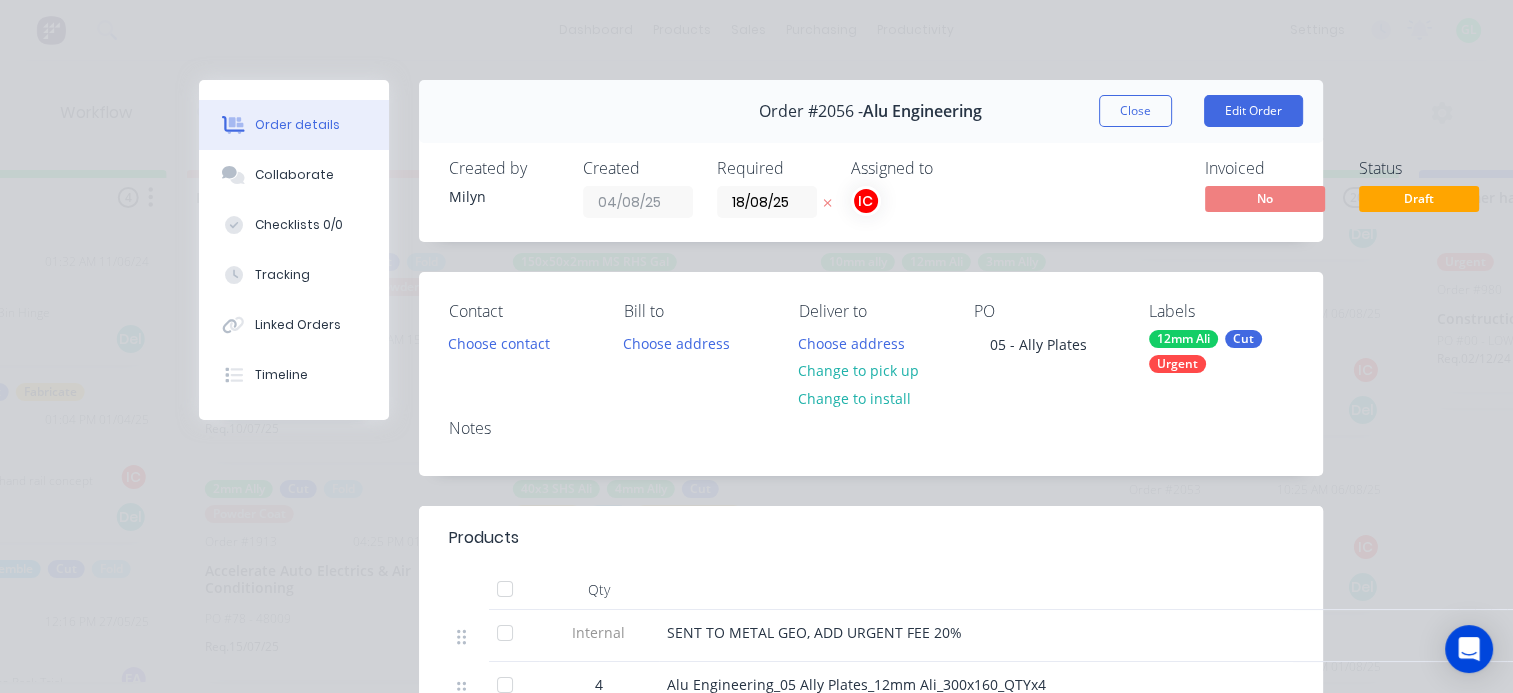 click on "Order details Collaborate Checklists 0/0 Tracking Linked Orders Timeline   Order details   Collaborate   Checklists   Tracking   Linked Orders   Timeline Order # [NUMBER] -  Alu Engineering Close   Edit Order   Created by [FIRST] Created [DATE] Required [DATE] Assigned to IC Invoiced No Status Draft Contact Choose contact Bill to Choose address Deliver to Choose address Change to pick up Change to install PO [NUMBER] - Ally Plates
Labels 12mm Ali Cut Urgent Notes Products Qty Internal SENT TO METAL GEO, ADD URGENT FEE 20% 4 Alu Engineering_05 Ally Plates_12mm Ali_300x160_QTYx4 Material: 10mm Ali
Cut Labour $0.00 Sub total $0.00 Margin $0.00  ( 0.00 %) Tax $0.00 Total $0.00" at bounding box center (756, 346) 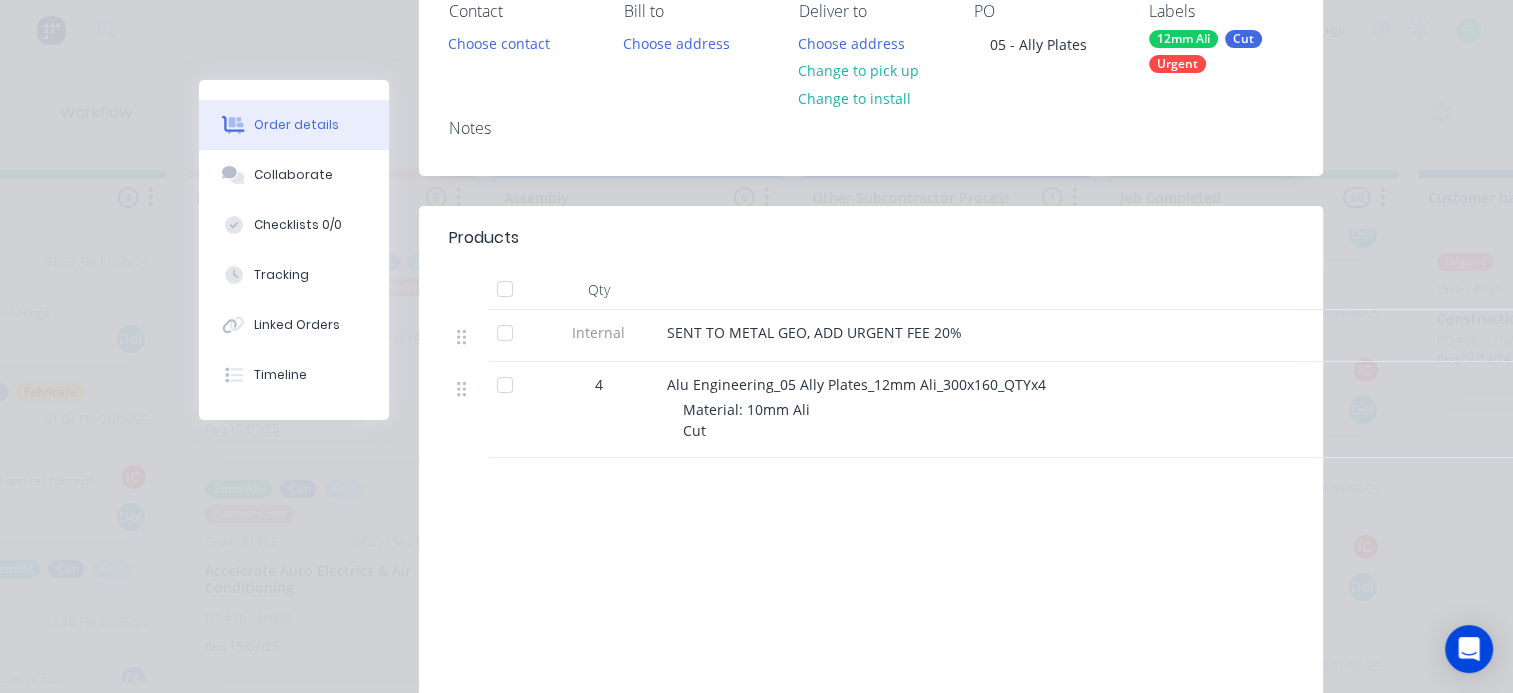 scroll, scrollTop: 0, scrollLeft: 0, axis: both 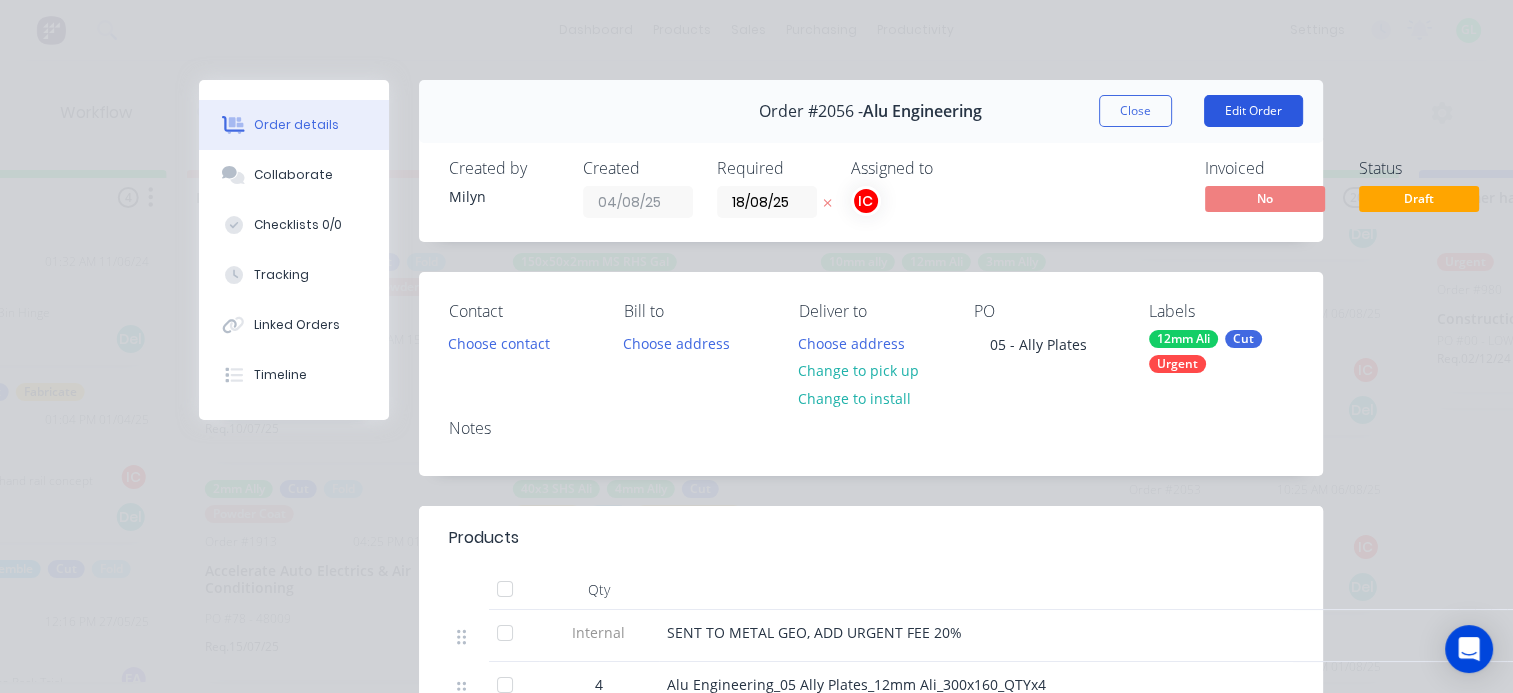 click on "Edit Order" at bounding box center (1253, 111) 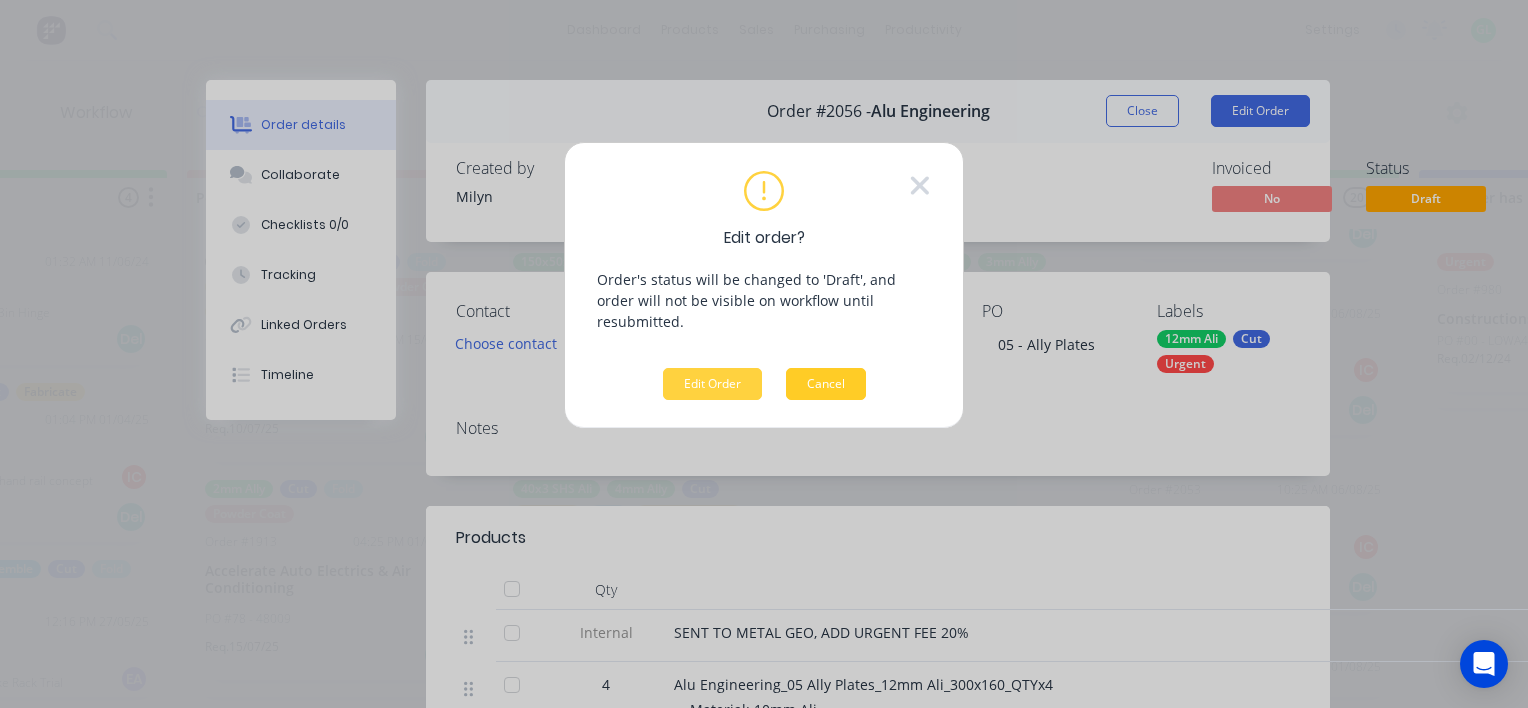 click on "Cancel" at bounding box center (826, 384) 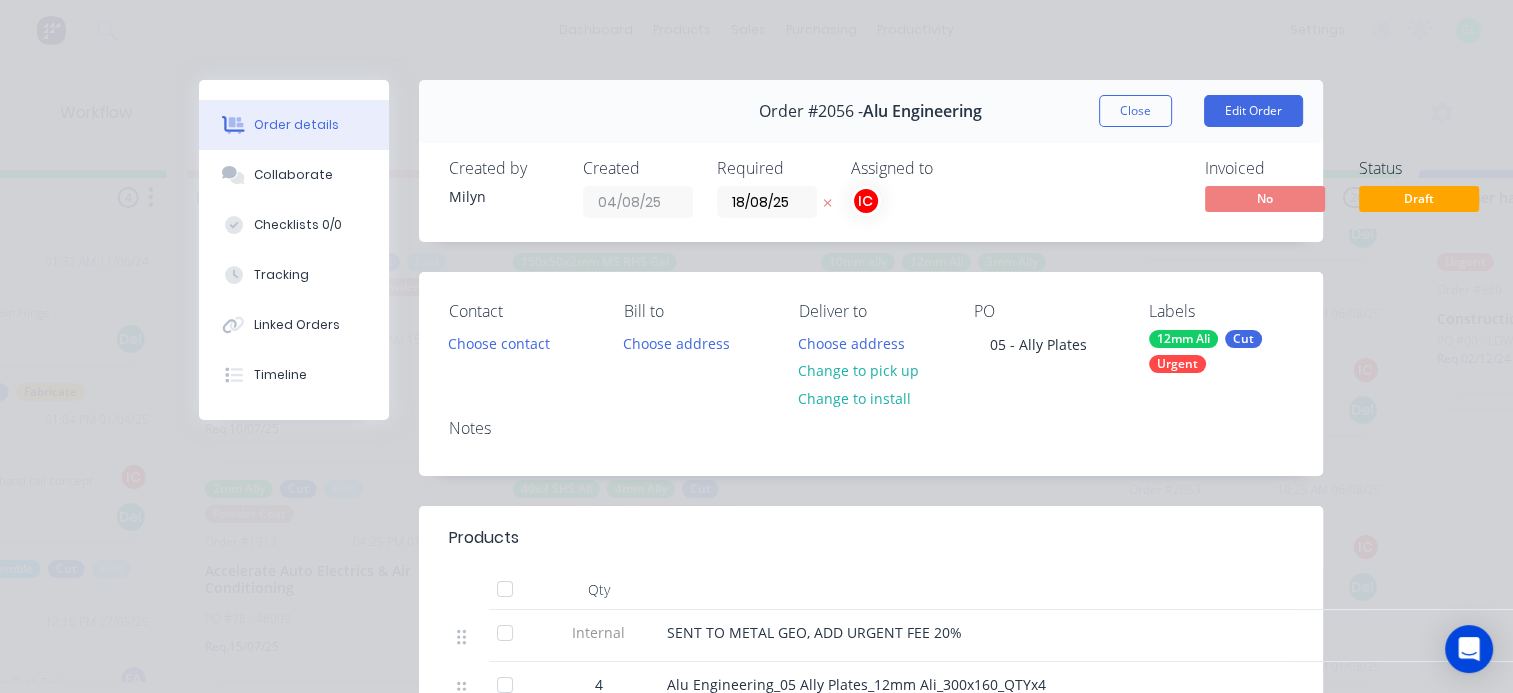 click on "Draft" at bounding box center [1419, 198] 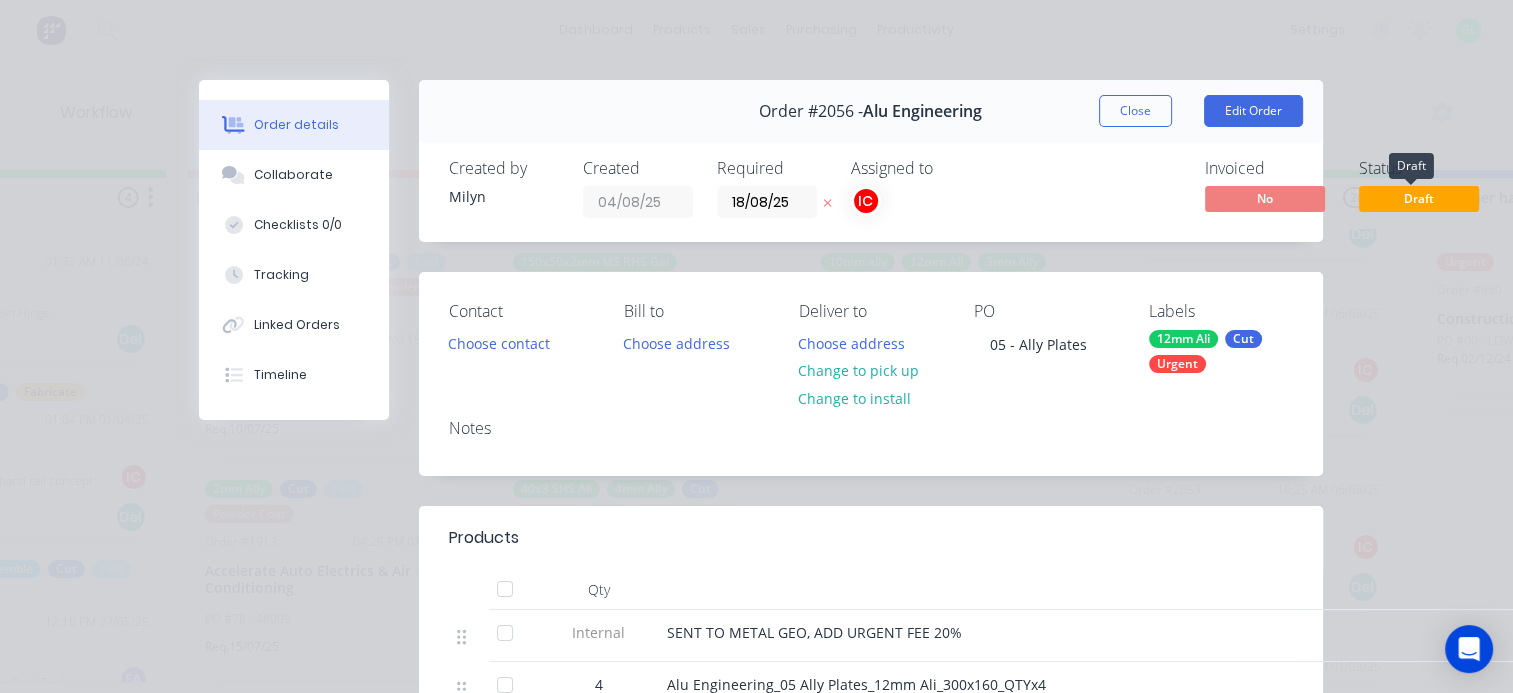 click on "Draft" at bounding box center (1419, 198) 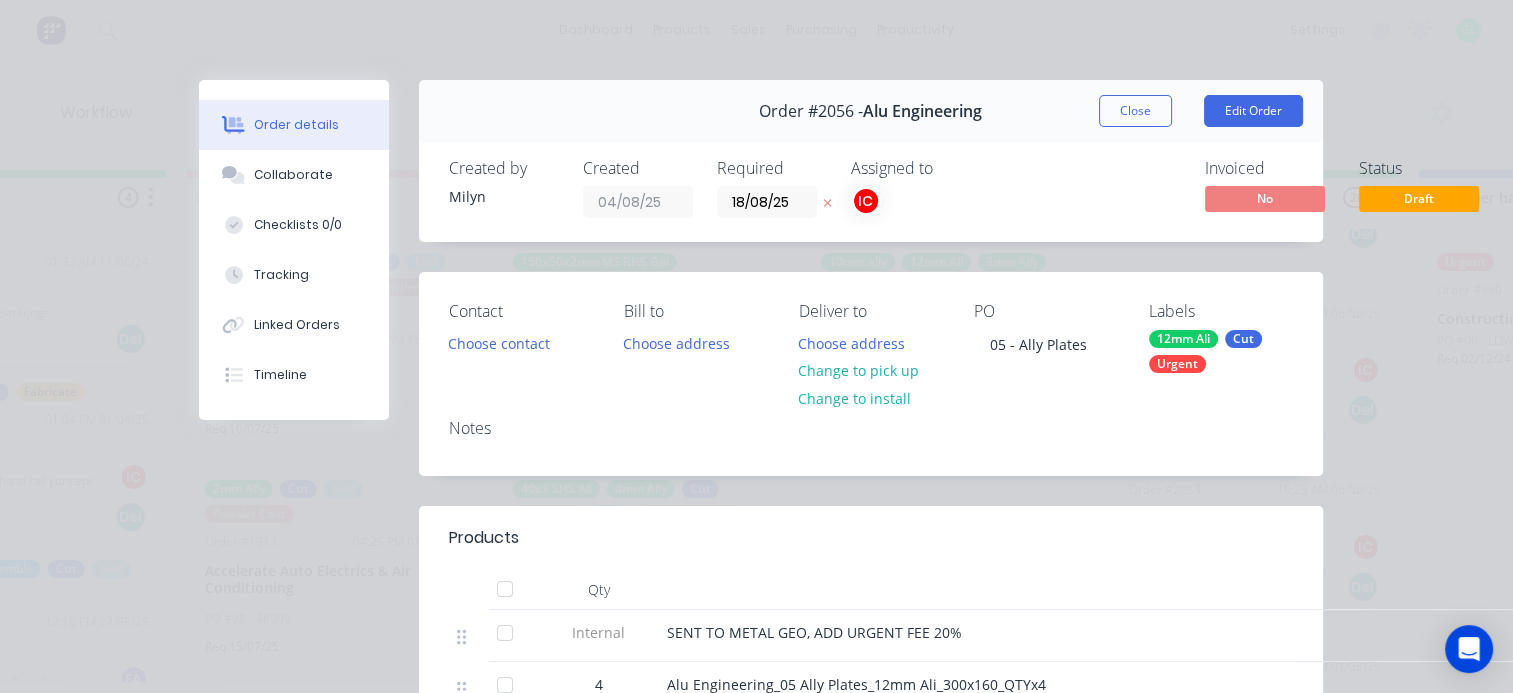 click on "No" at bounding box center (1265, 198) 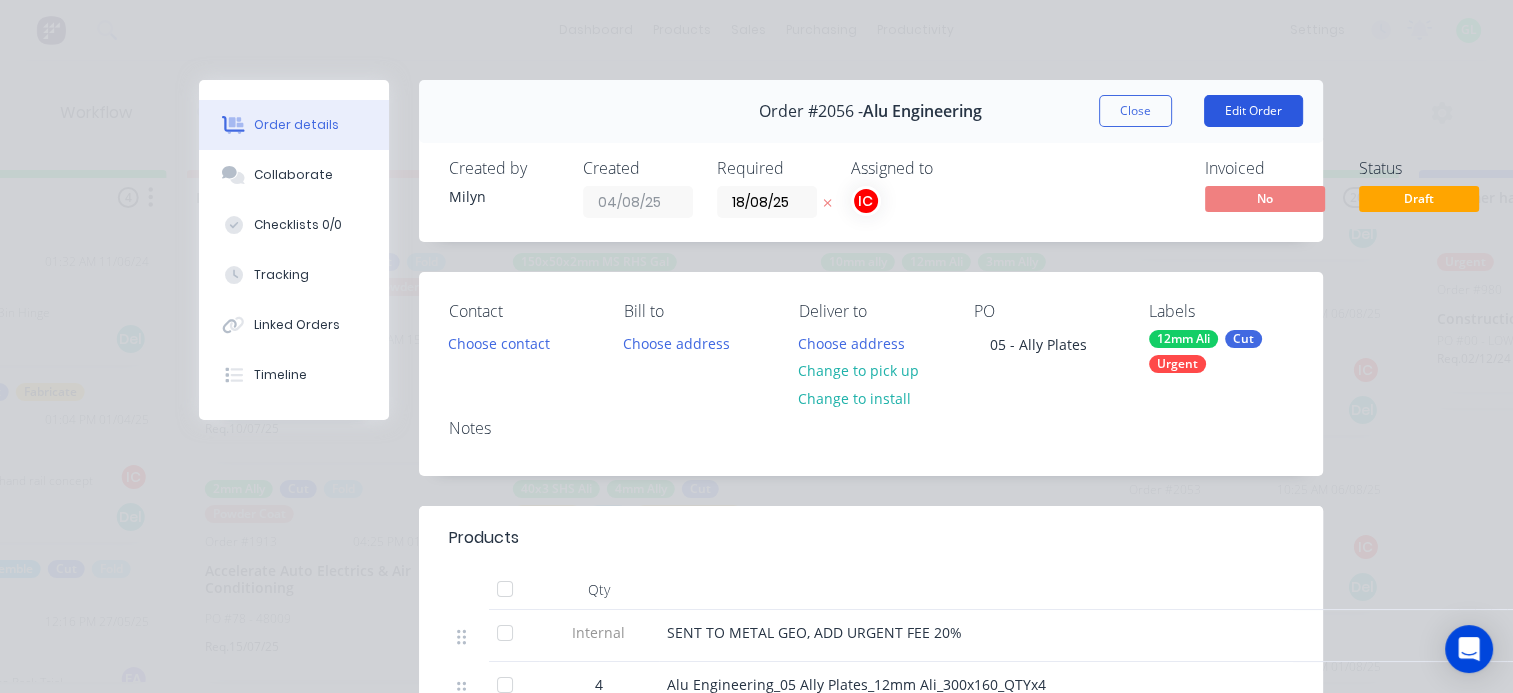 click on "Edit Order" at bounding box center (1253, 111) 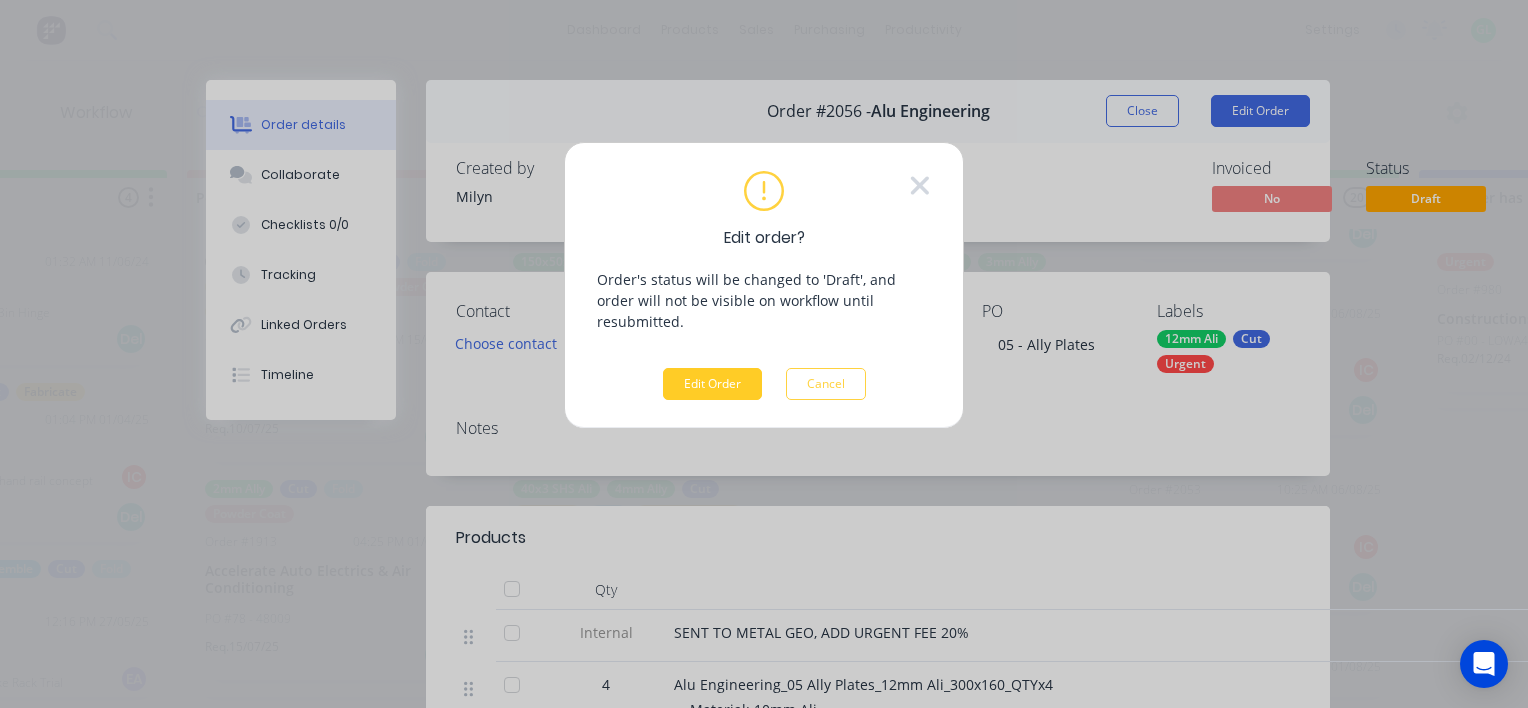 click on "Edit Order" at bounding box center [712, 384] 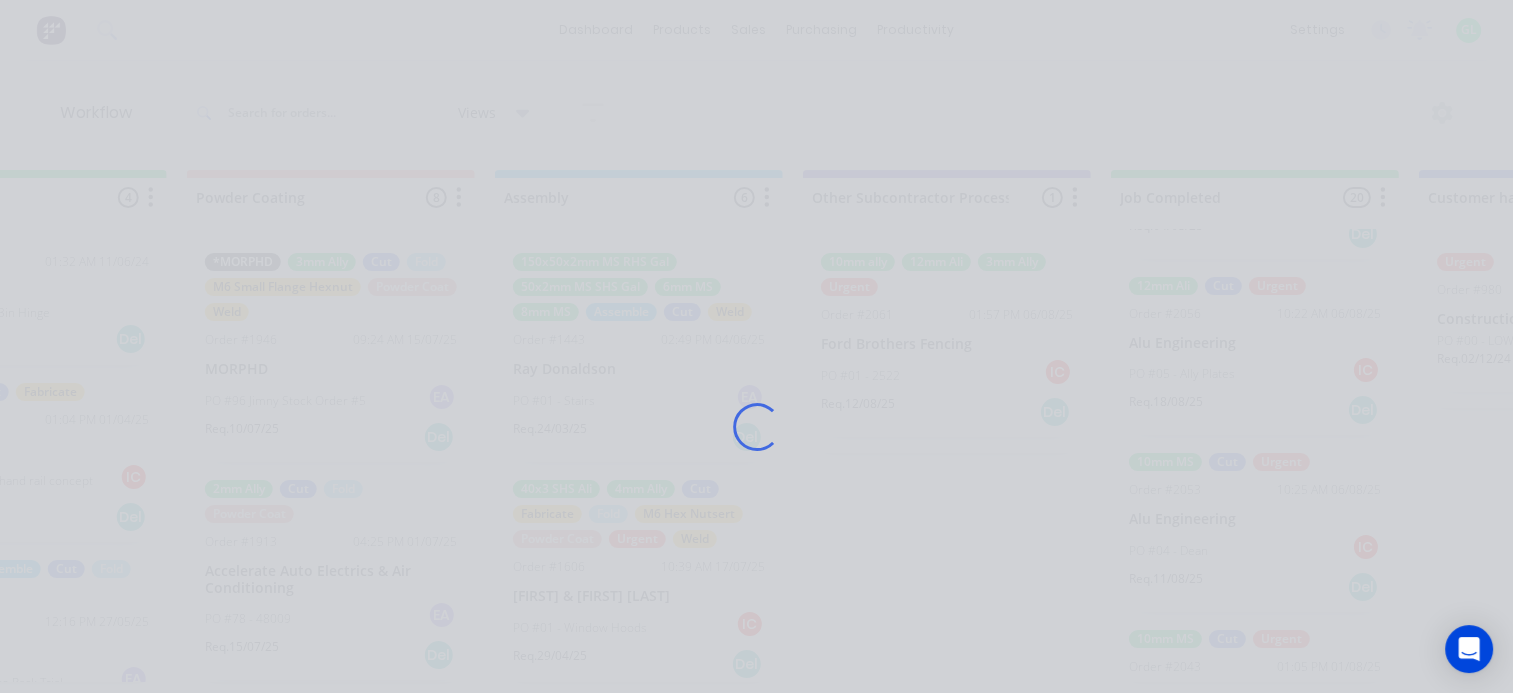 scroll, scrollTop: 0, scrollLeft: 0, axis: both 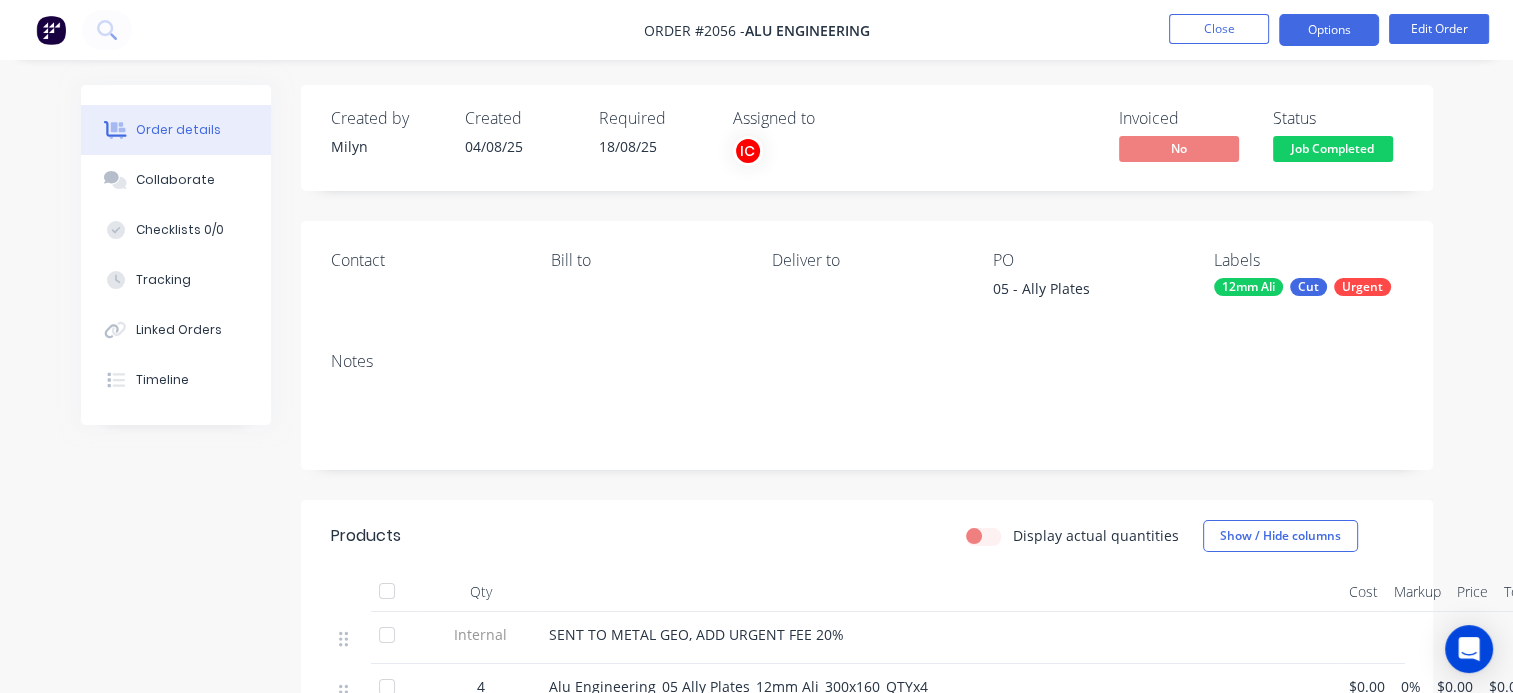 click on "Options" at bounding box center (1329, 30) 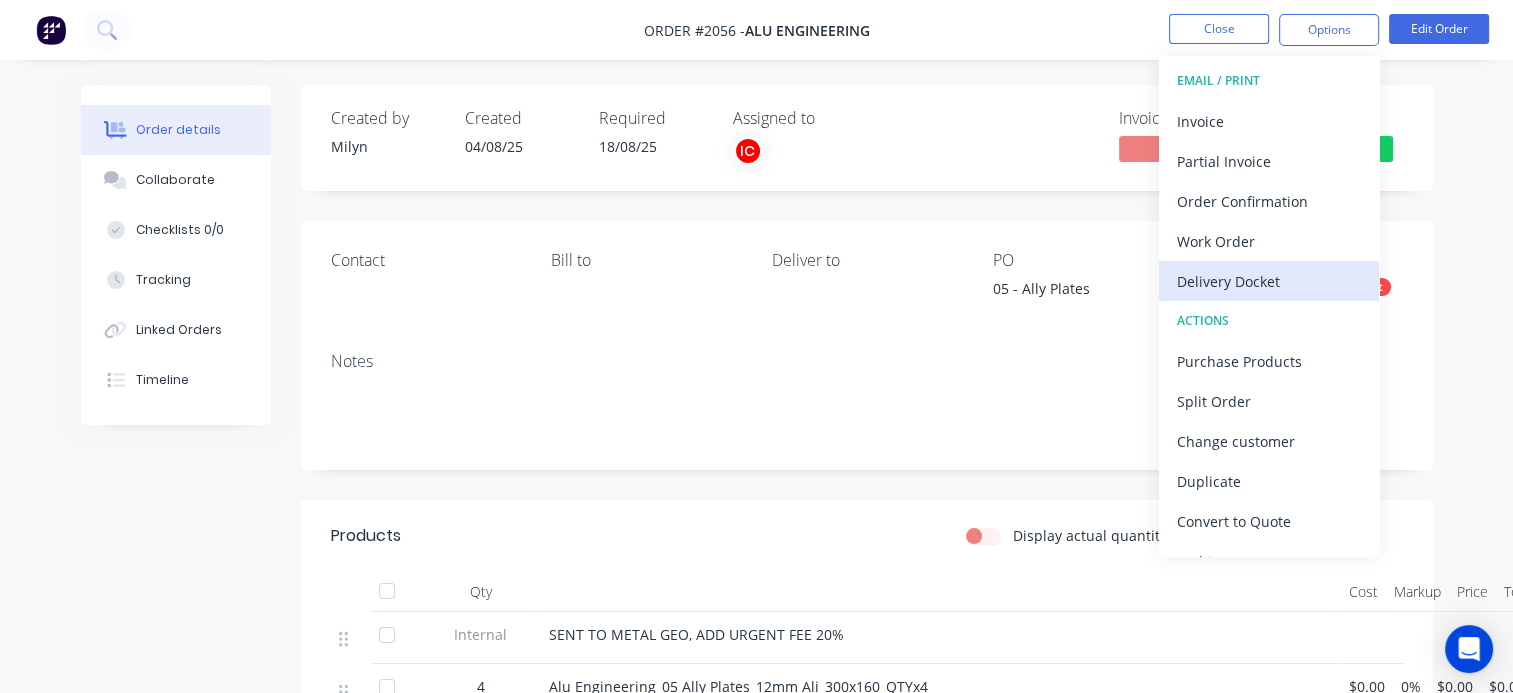 click on "Delivery Docket" at bounding box center (1269, 281) 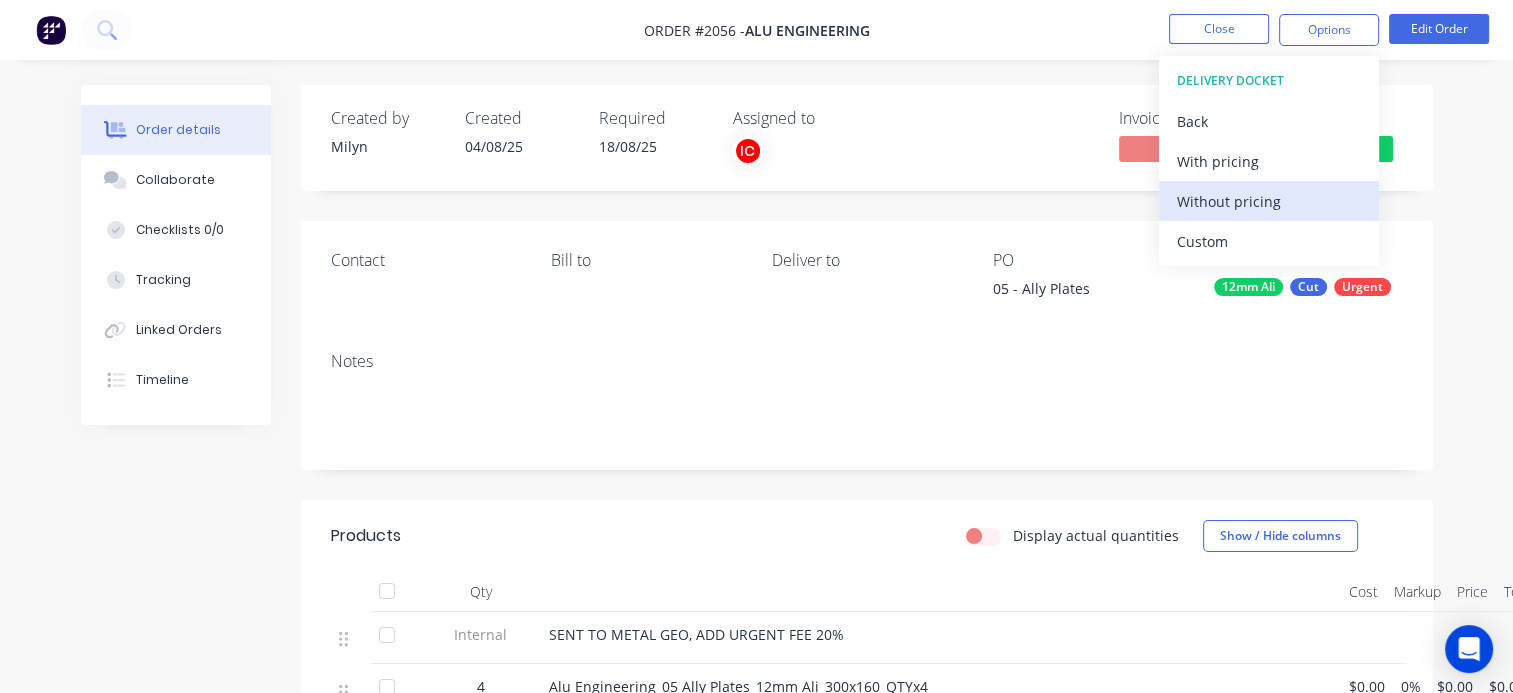 click on "Without pricing" at bounding box center [1269, 201] 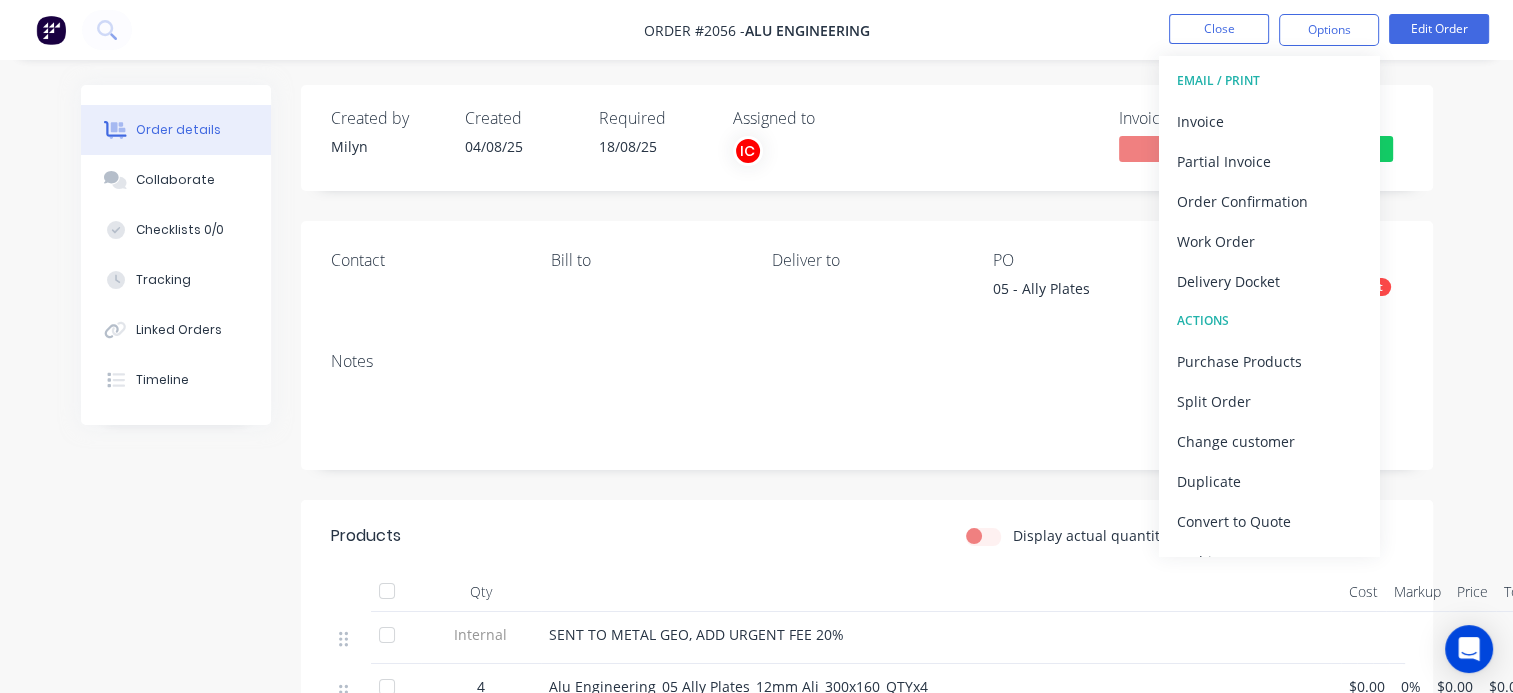 click on "Order # [NUMBER] - Alu Engineering Close Options     EMAIL / PRINT   Invoice   Partial Invoice   Order Confirmation   Work Order   Delivery Docket   ACTIONS   Purchase Products   Split Order   Change customer   Duplicate   Convert to Quote   Archive   Edit Order" at bounding box center [756, 30] 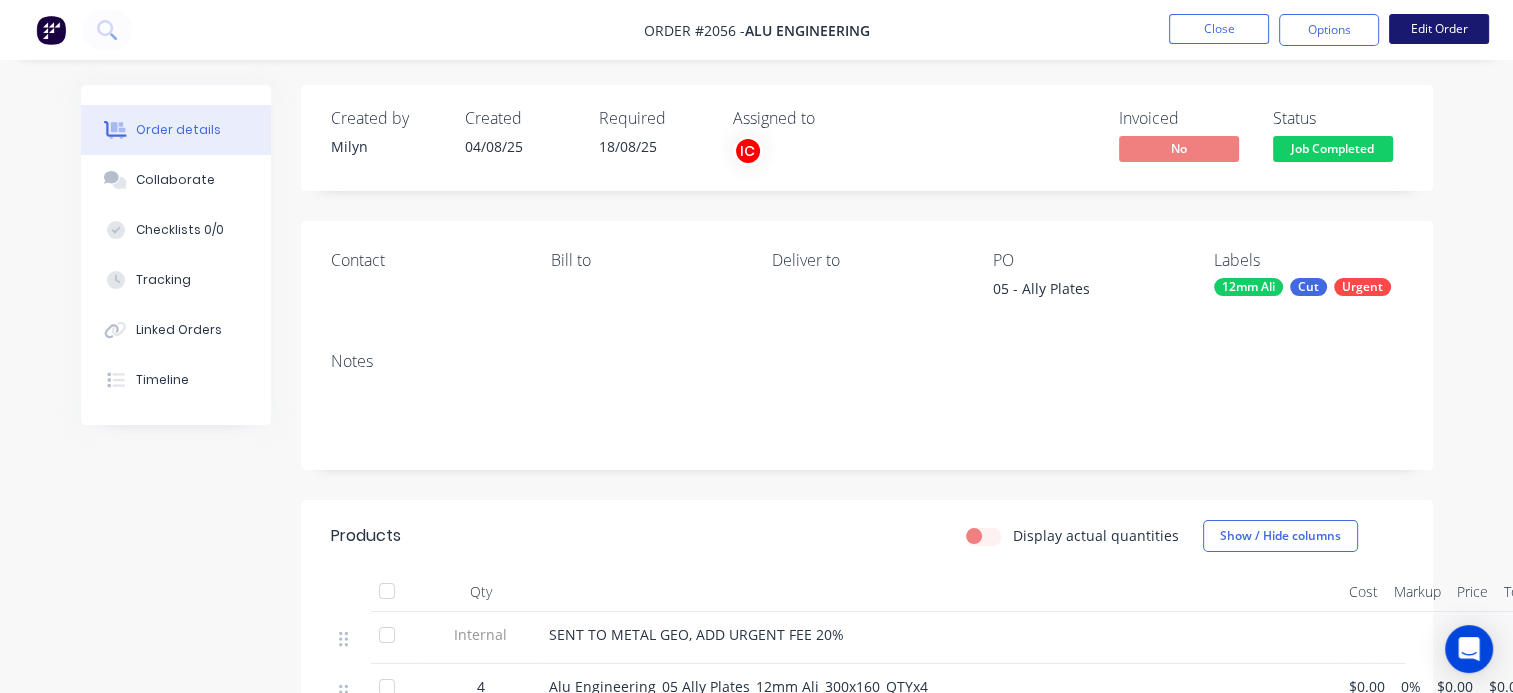 click on "Edit Order" at bounding box center (1439, 29) 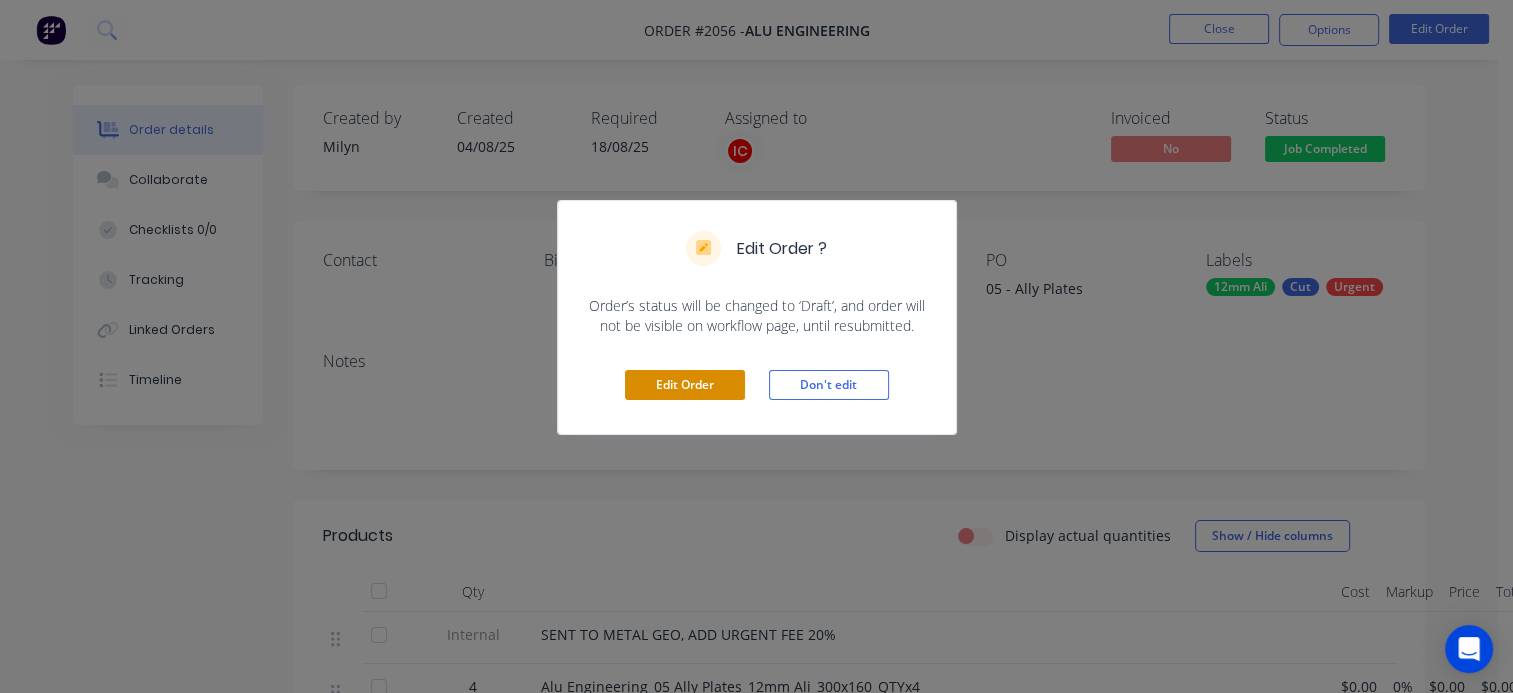 click on "Edit Order" at bounding box center [685, 385] 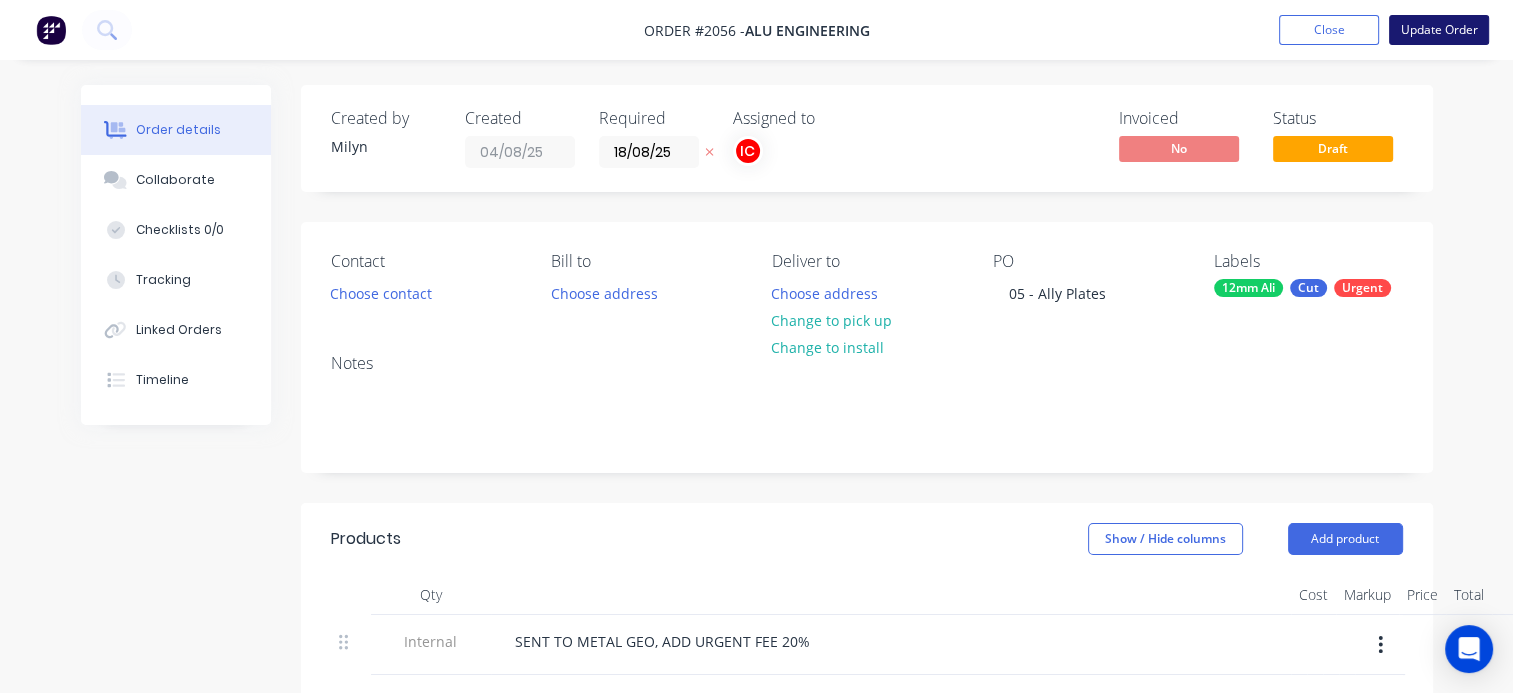 click on "Update Order" at bounding box center [1439, 30] 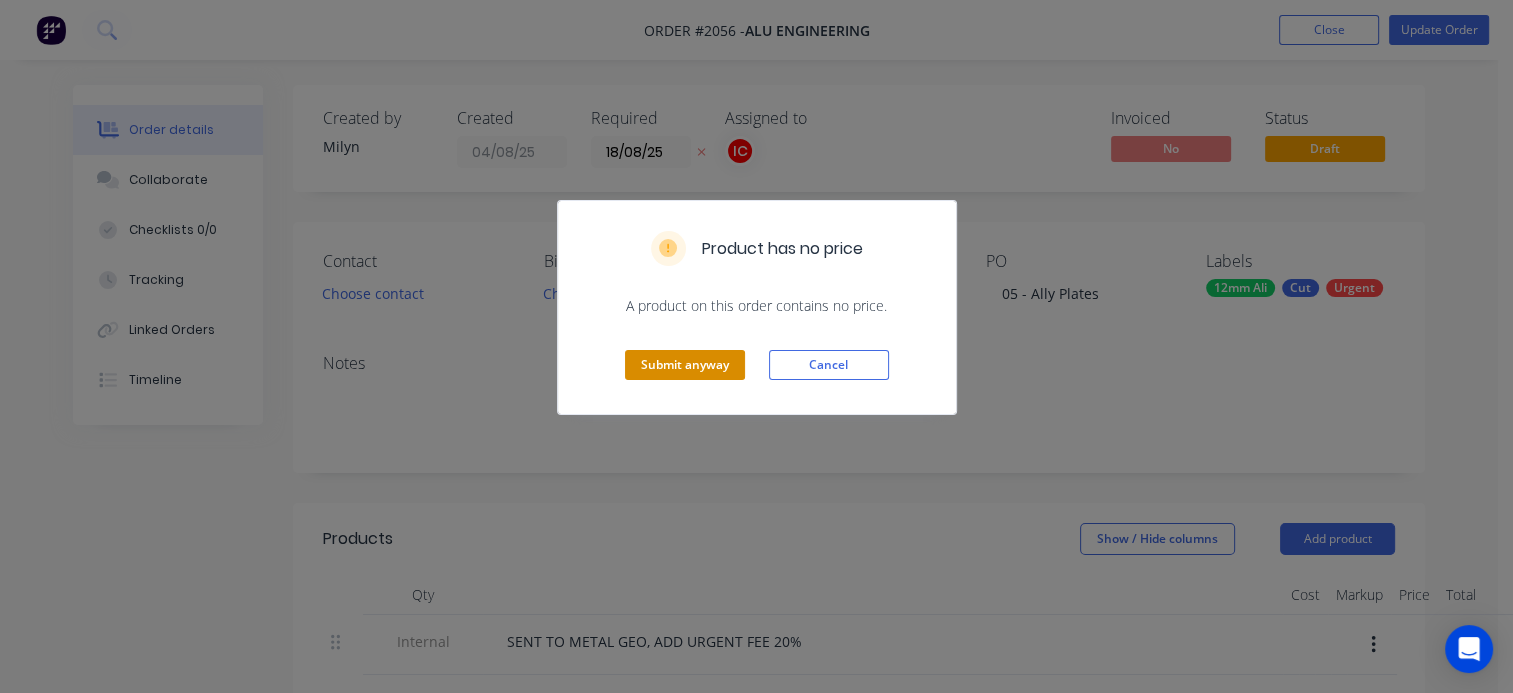 click on "Submit anyway" at bounding box center (685, 365) 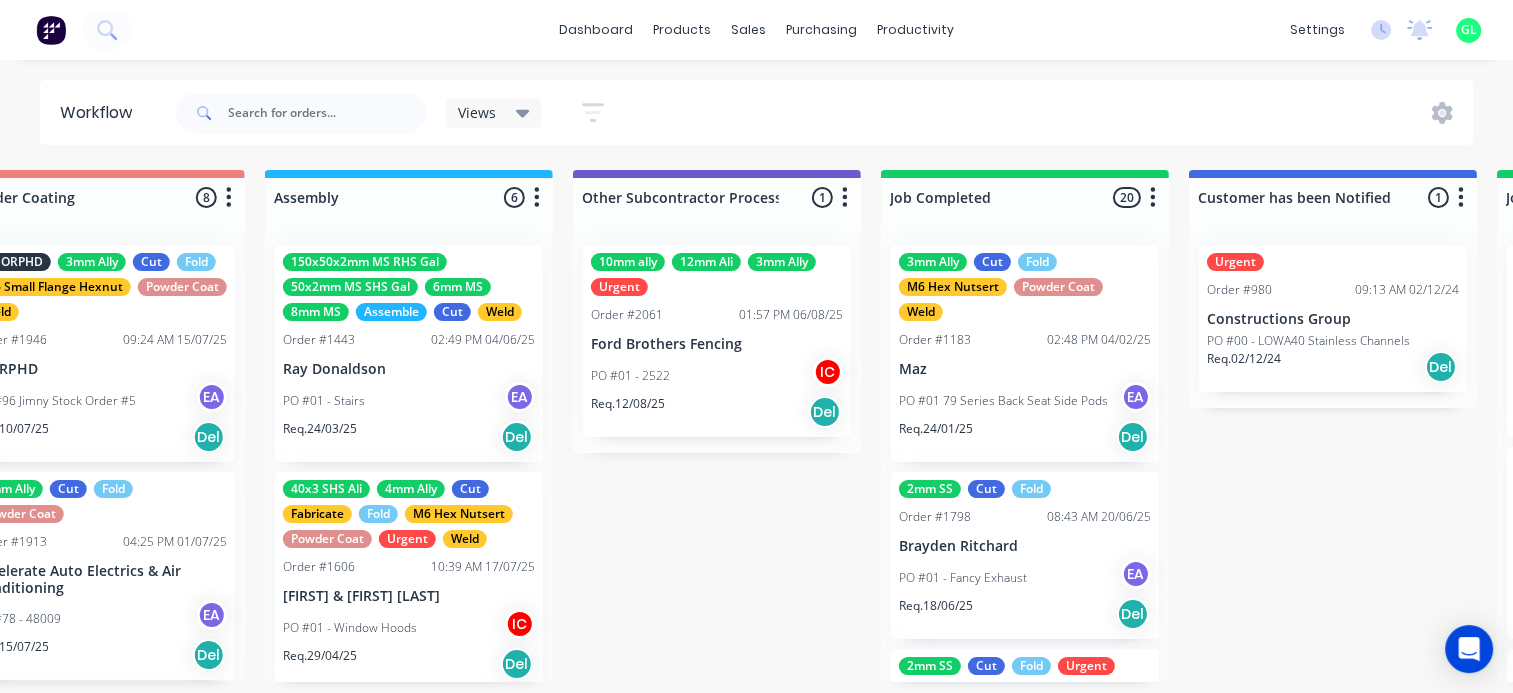 scroll, scrollTop: 0, scrollLeft: 5691, axis: horizontal 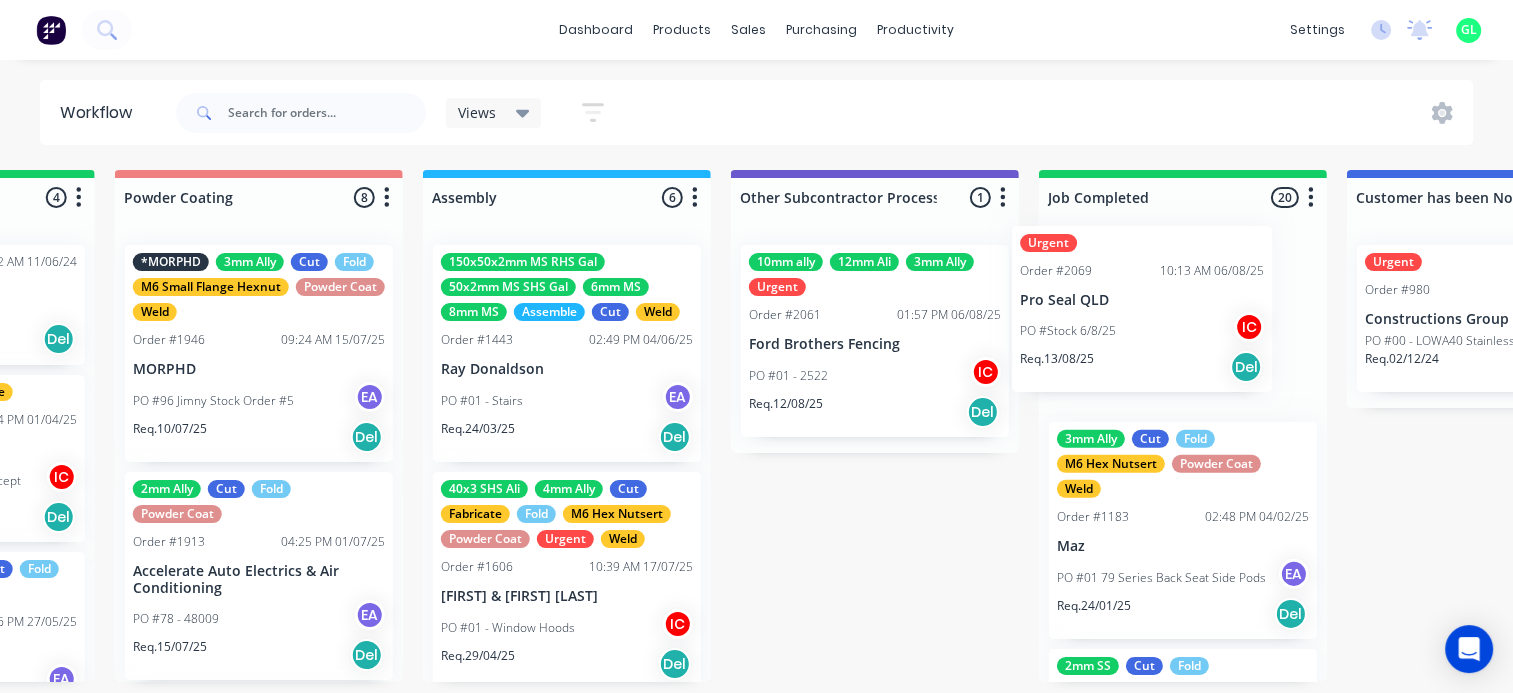 drag, startPoint x: 504, startPoint y: 325, endPoint x: 1092, endPoint y: 310, distance: 588.1913 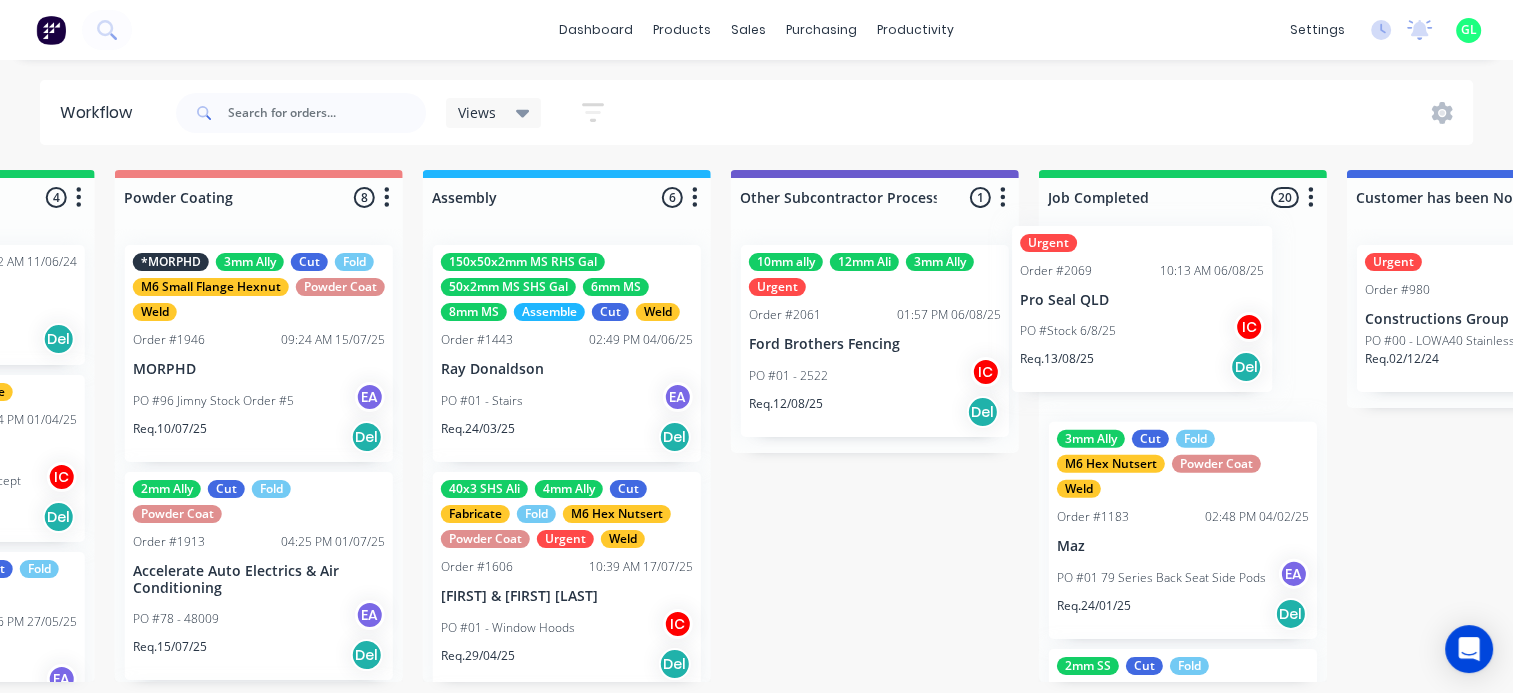 click on "Submitted 6 Status colour # [HEX] hex # [HEX] Save Cancel Summaries Total order value Invoiced to date To be invoiced Sort By Created date Required date Order number Customer name Most recent 0-Add labels for all materials and processes here 100x50x3mm ally RHS 2.5mm SS 3mm Ally Cut Fold M10 Hex Nutserts Powder Coat Order # [NUMBER] [TIME] [DATE] Metalmorphic PO # [NUMBER]-Template Req. [DATE] Del Quote Order # [NUMBER] [TIME] [DATE] Precision Steel Solutions Pty Ltd PO # [NUMBER] - Baffles Req. [DATE] Del Quote Order # [NUMBER] [TIME] [DATE] Manufacturing Excellence Forum PO # [NUMBER] - Barrier Req. [DATE] Del Quote Order # [NUMBER] [TIME] [DATE] Sunshine Coast Trailers PO # [NUMBER] - RFQ Req. [DATE] Del Quote Order # [NUMBER] [TIME] [DATE] K&F Fabrications PO # [NUMBER] - Bracket Req. [DATE] Del Order # [NUMBER] [TIME] [DATE] Shedlife PO # [NUMBER] - Patrol Tray Req. [DATE] Del Draw Up - [FIRST] 6 Status colour # [HEX] hex # [HEX] Save Cancel Notifications Email SMS Summaries Total order value Invoiced to date To be invoiced Sort By Delete IC" at bounding box center [-1500, 426] 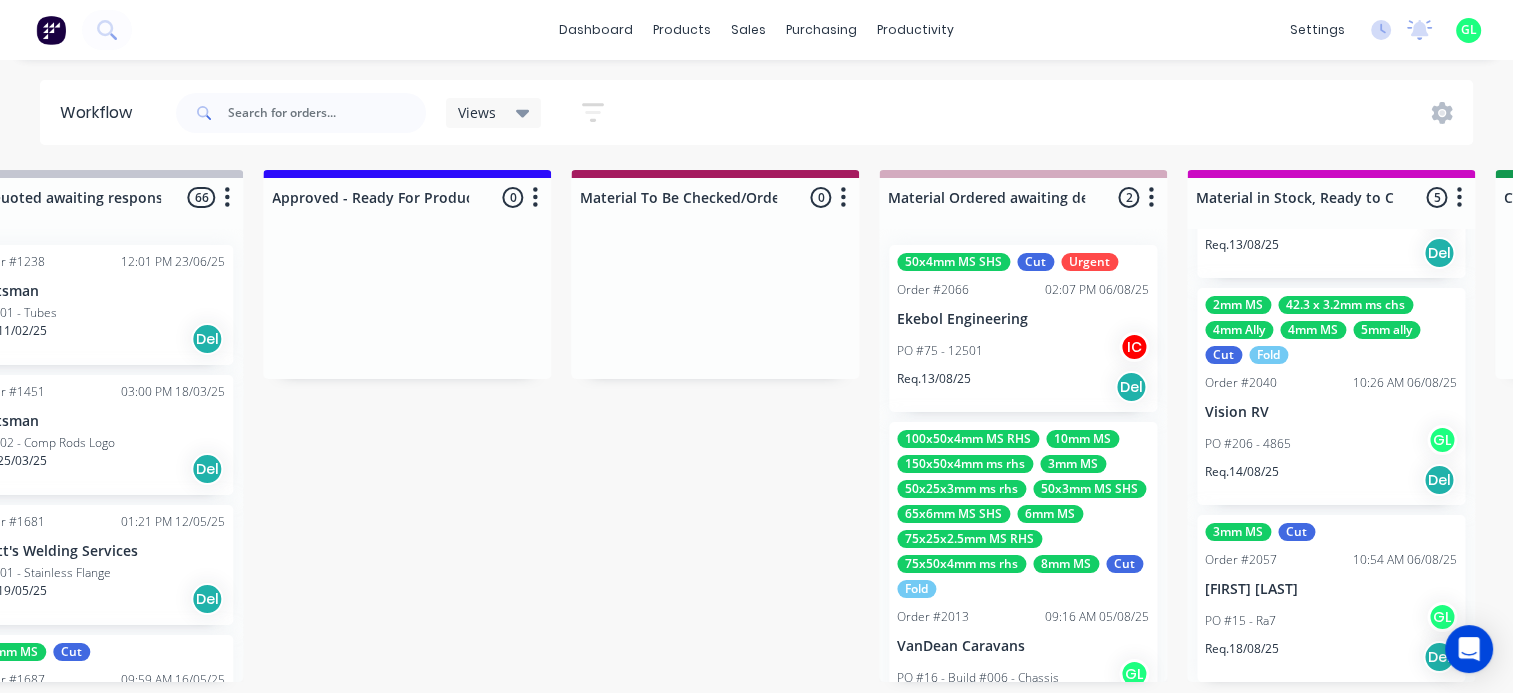 scroll, scrollTop: 4, scrollLeft: 2256, axis: both 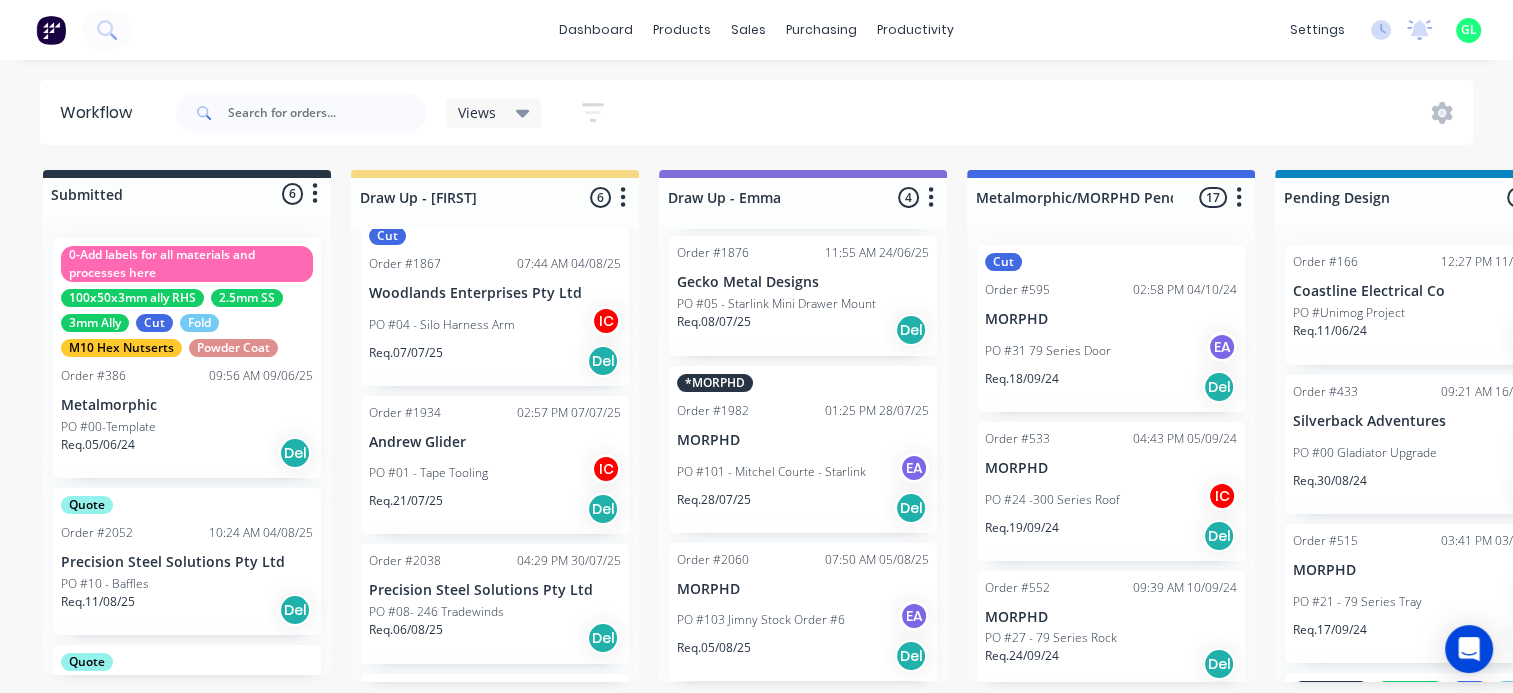 click on "Req. 21/07/25 Del" at bounding box center (495, 509) 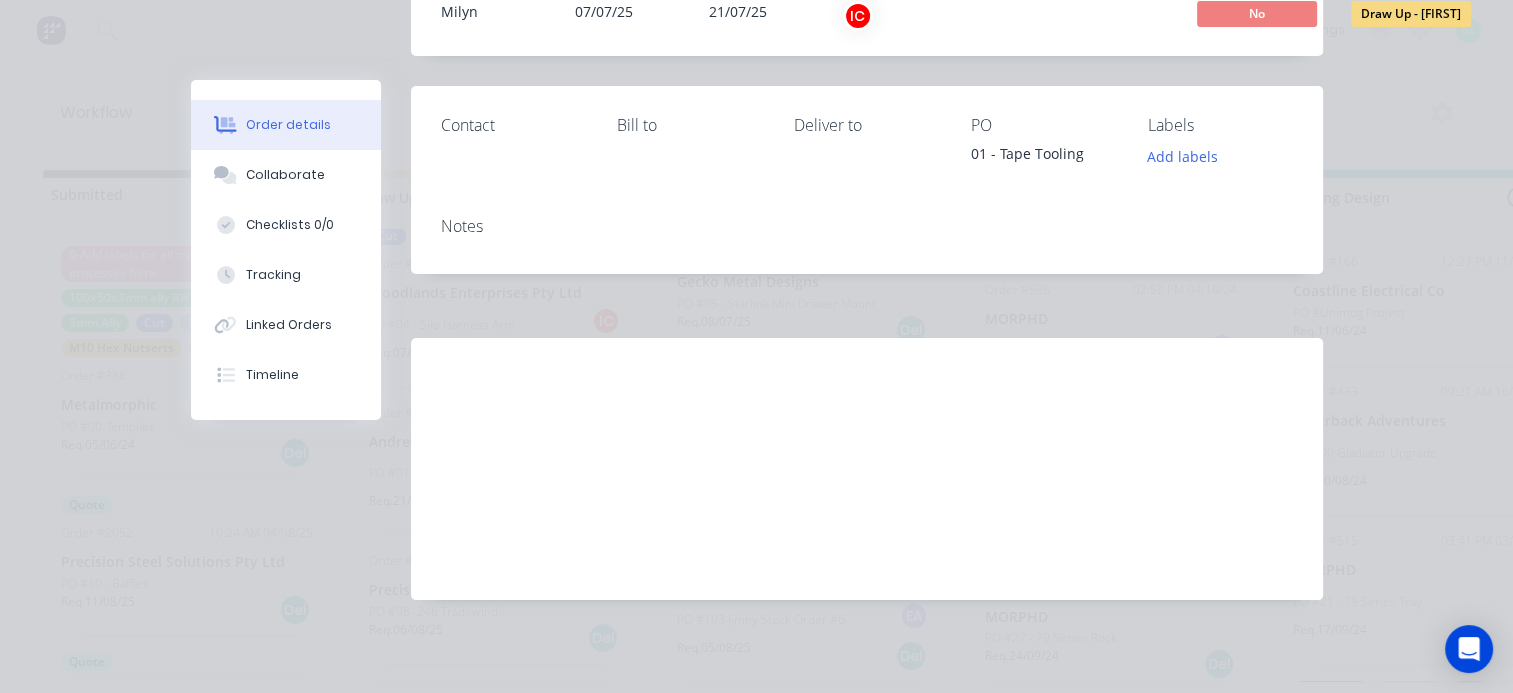 scroll, scrollTop: 0, scrollLeft: 0, axis: both 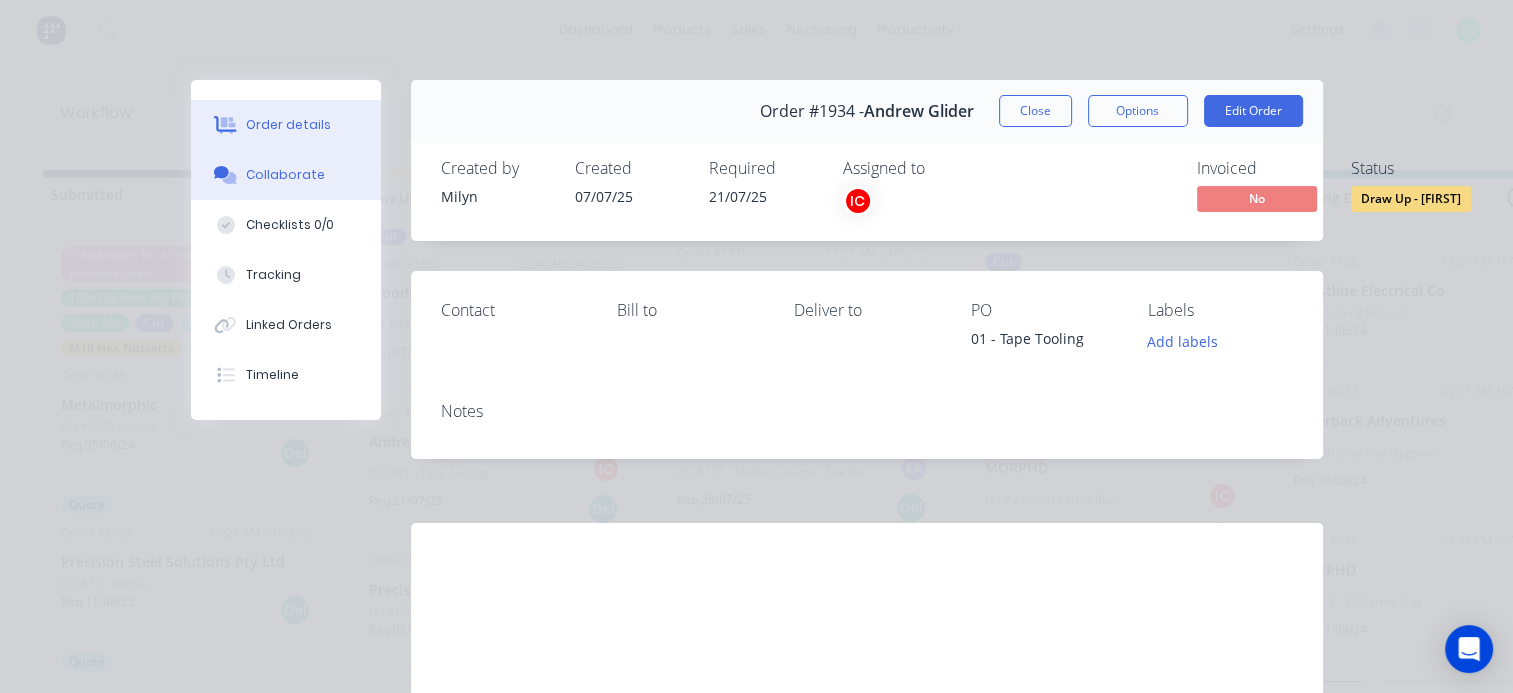 click on "Collaborate" at bounding box center [285, 175] 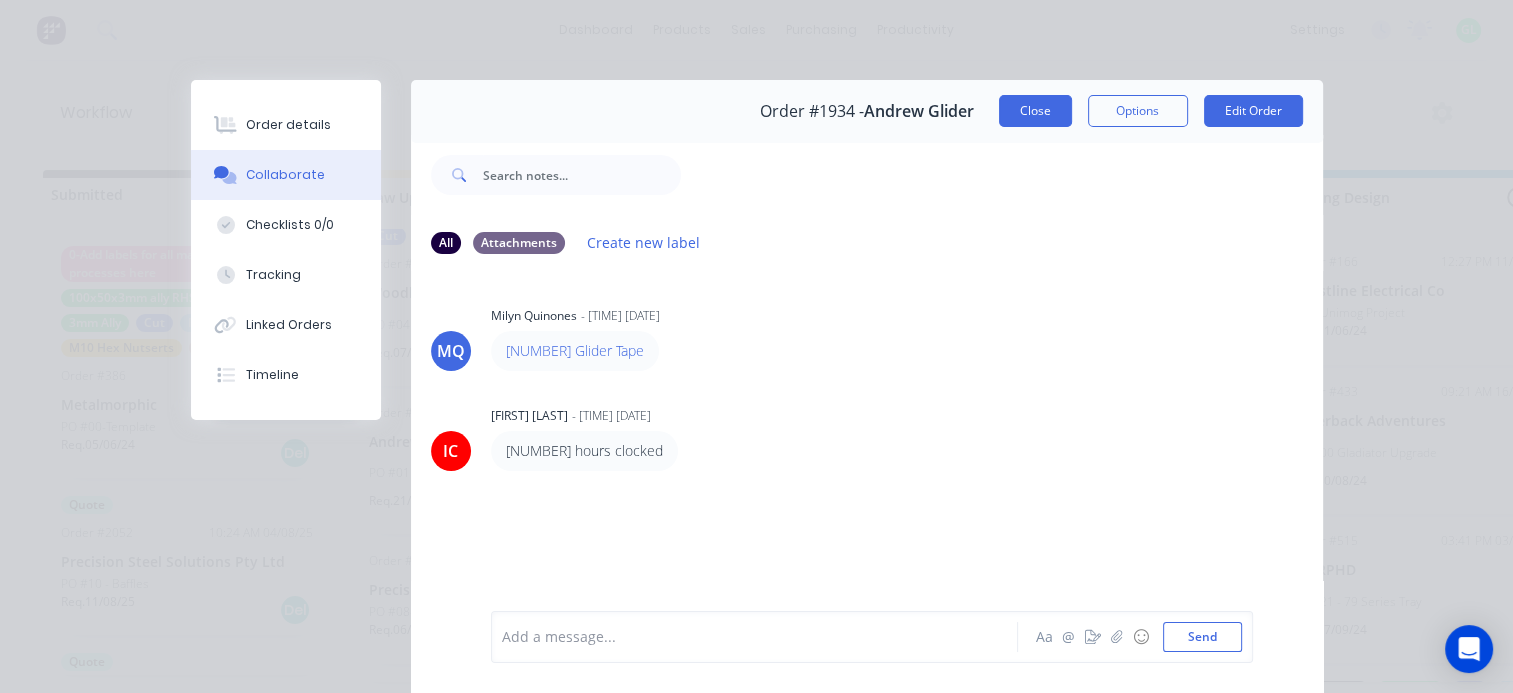 click on "Close" at bounding box center (1035, 111) 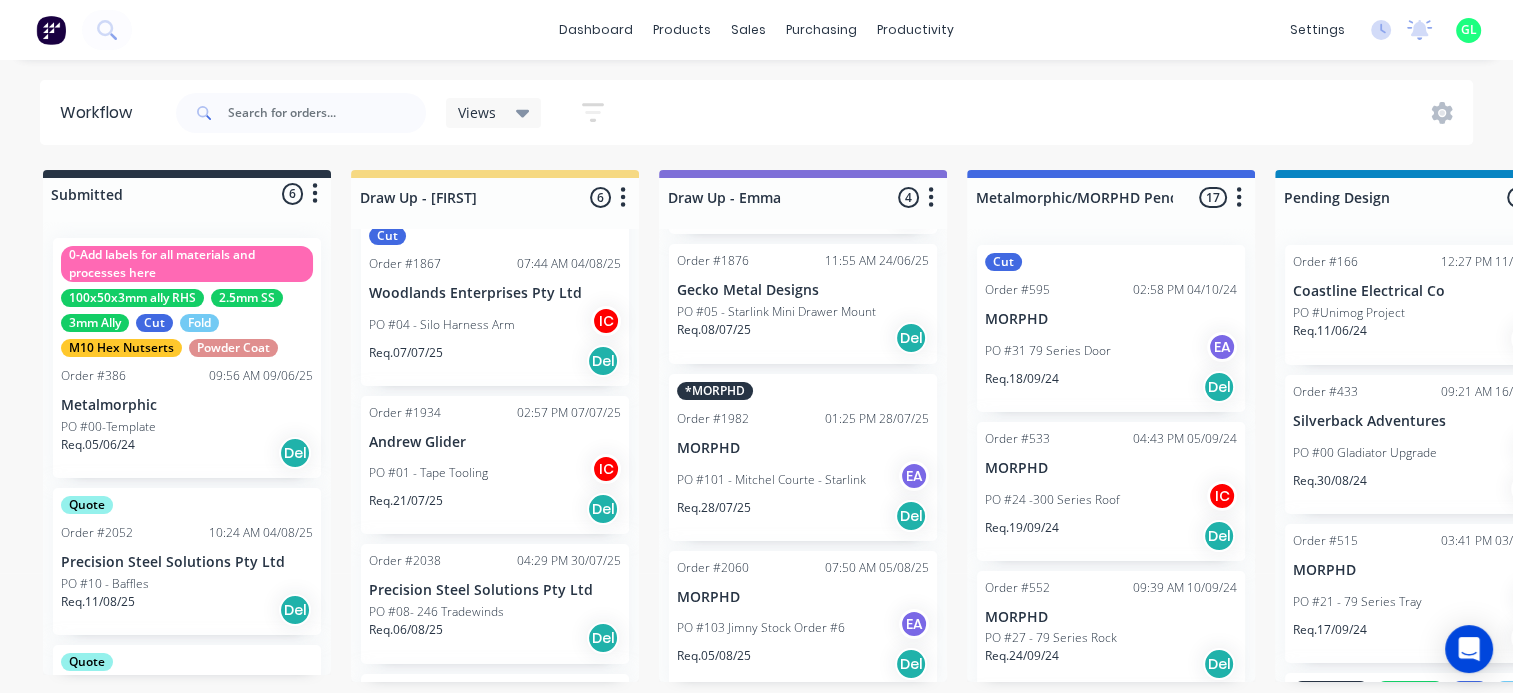 scroll, scrollTop: 186, scrollLeft: 0, axis: vertical 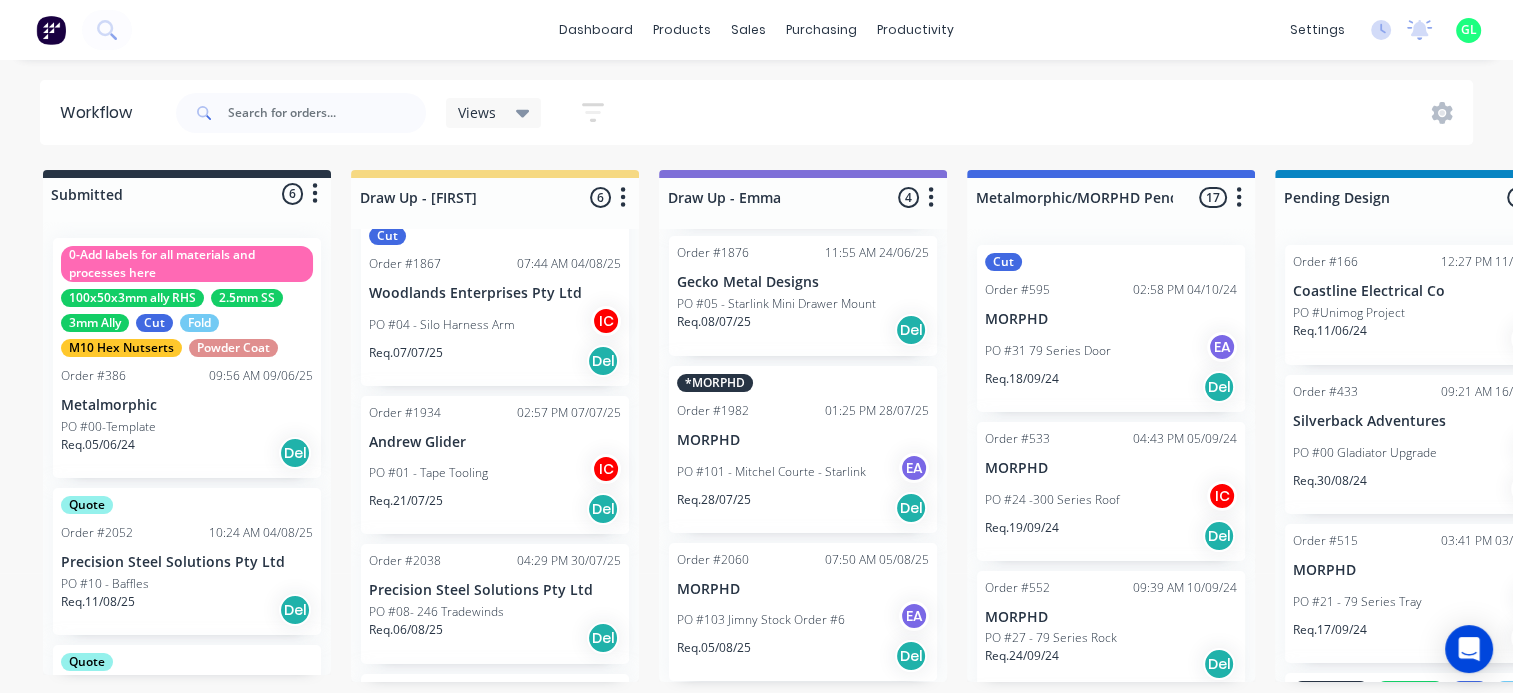 click on "PO #101 - Mitchel Courte - Starlink" at bounding box center (771, 472) 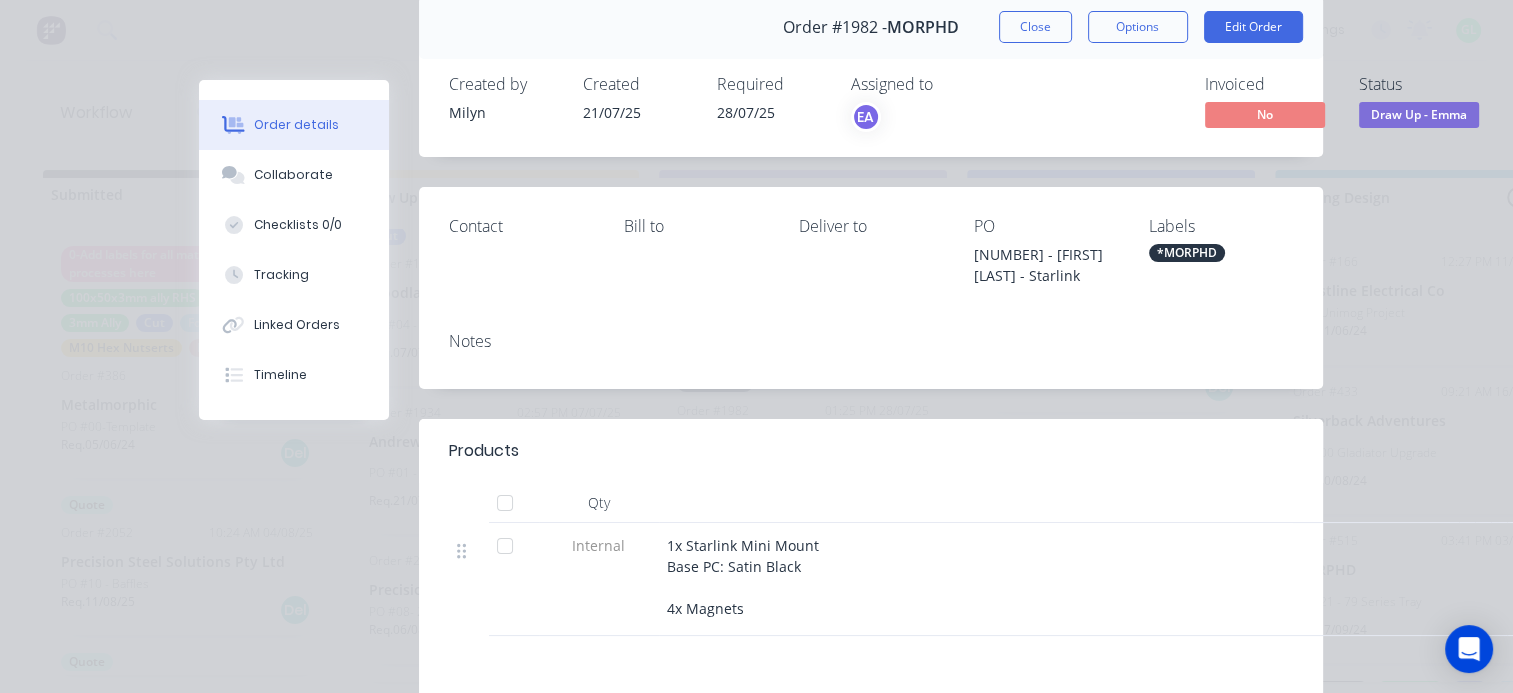 scroll, scrollTop: 0, scrollLeft: 0, axis: both 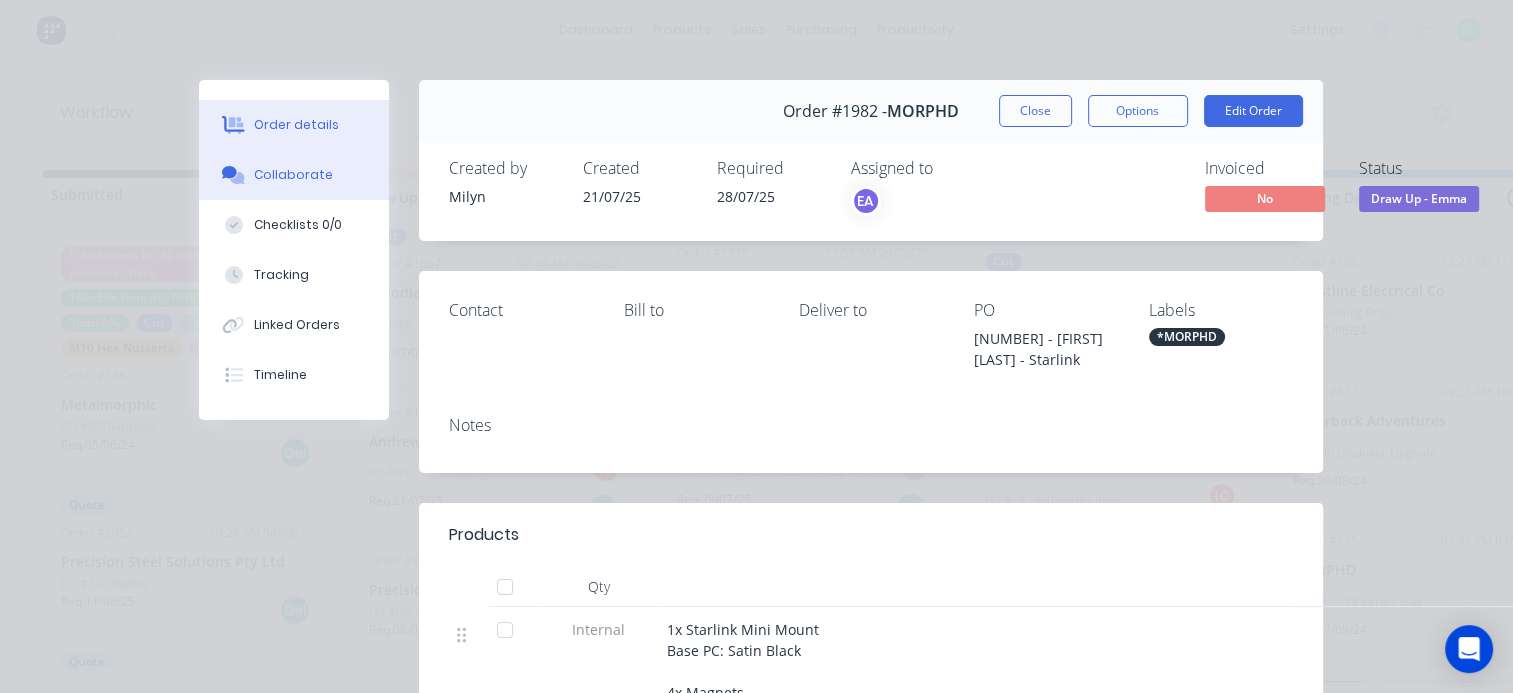 click on "Collaborate" at bounding box center (293, 175) 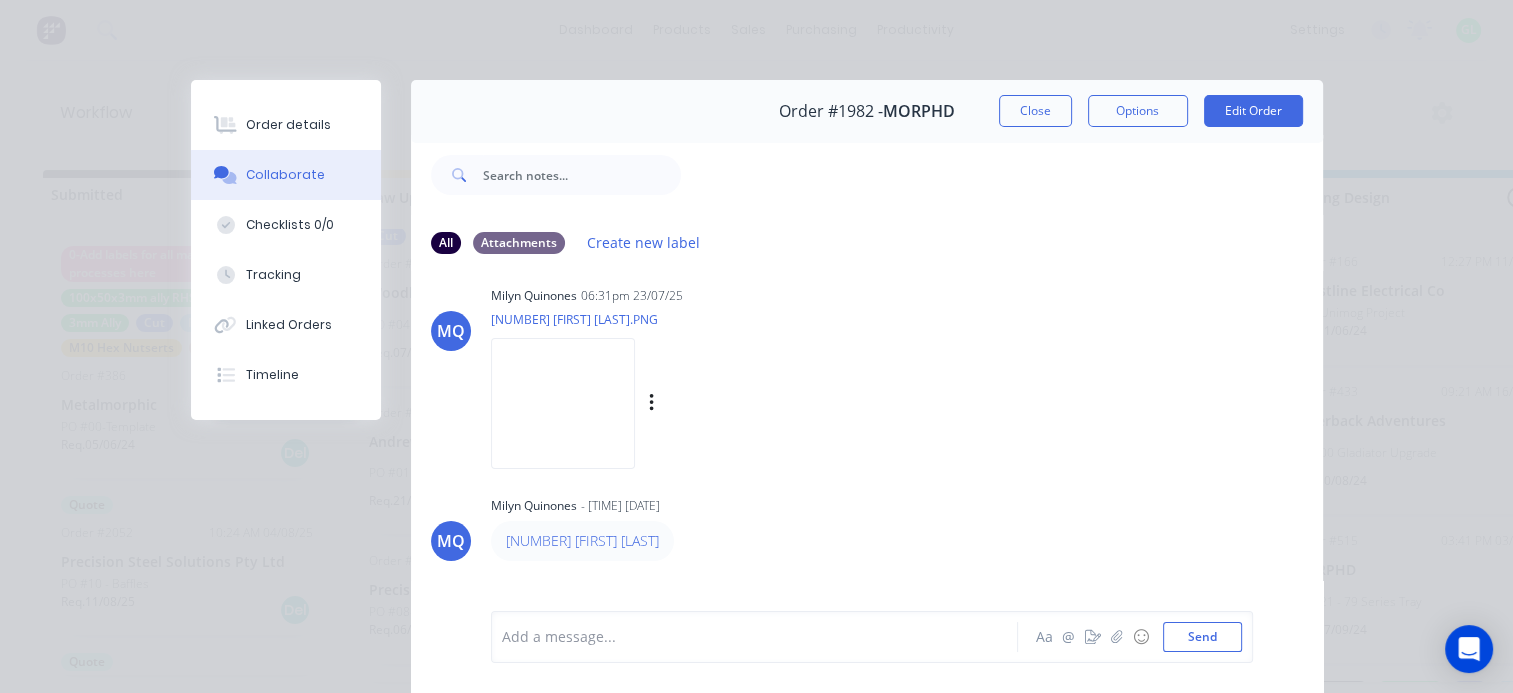 scroll, scrollTop: 0, scrollLeft: 0, axis: both 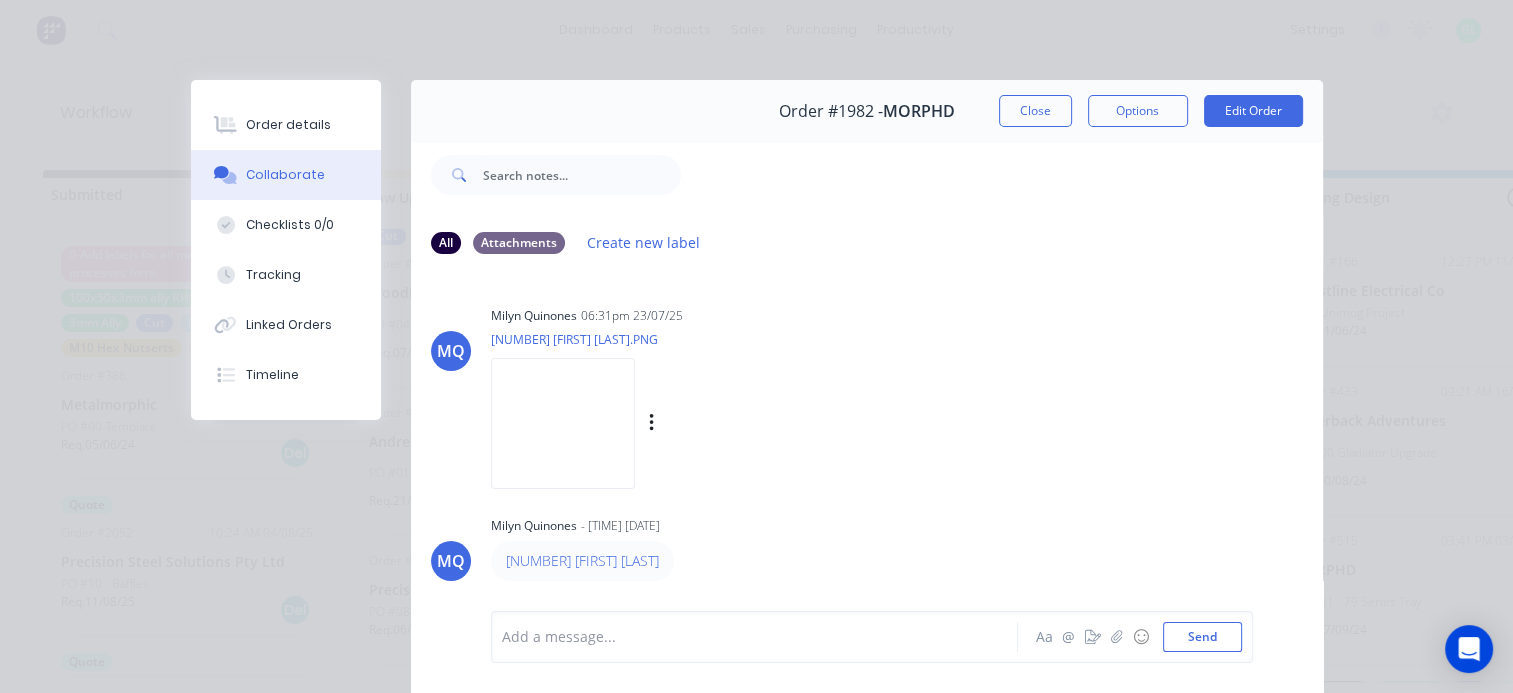 click at bounding box center [563, 423] 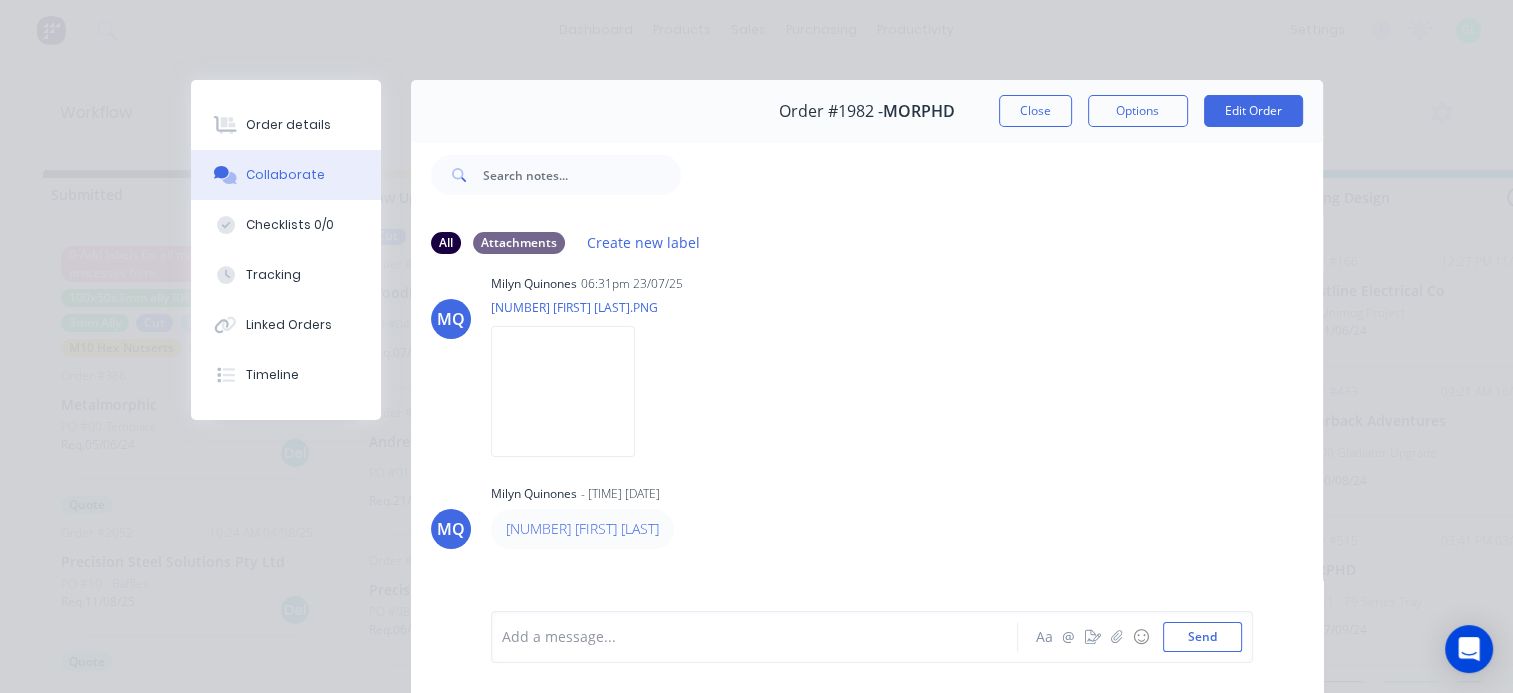 scroll, scrollTop: 57, scrollLeft: 0, axis: vertical 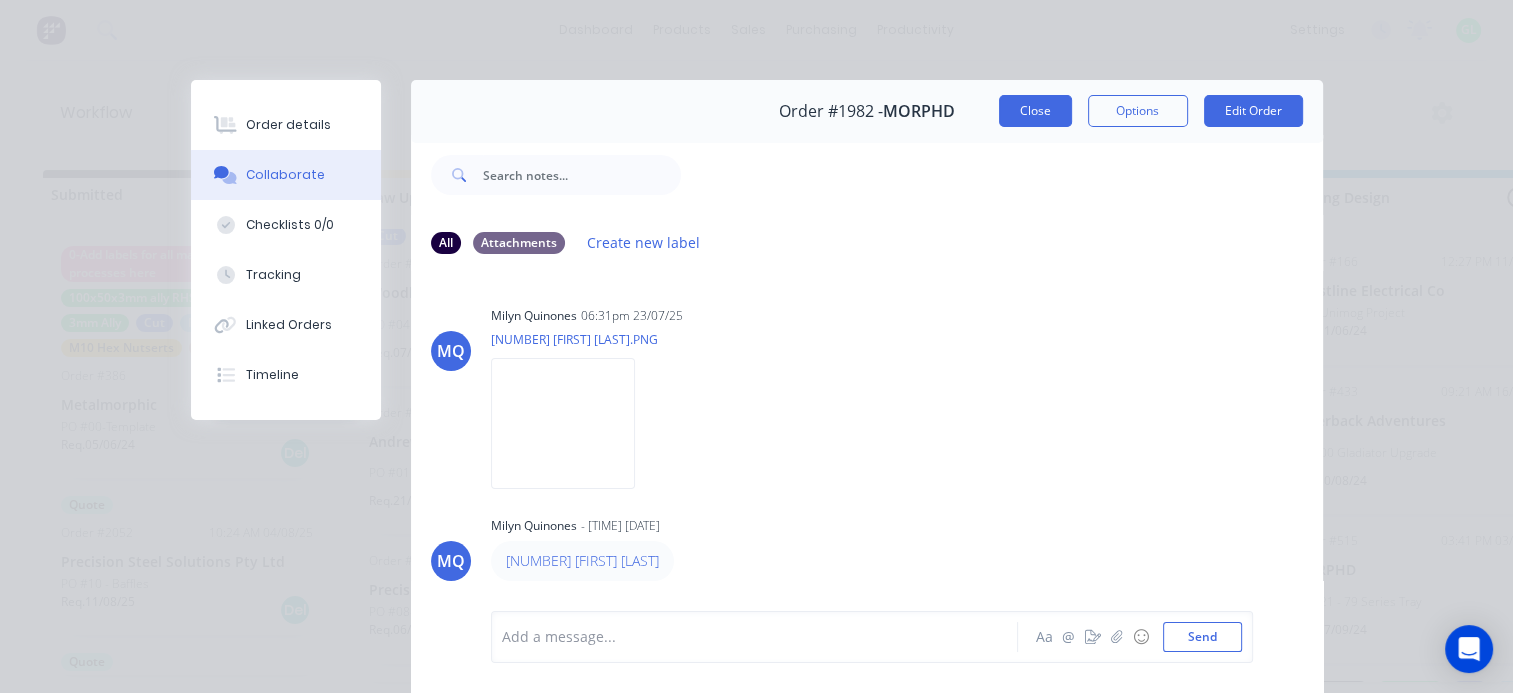 click on "Close" at bounding box center (1035, 111) 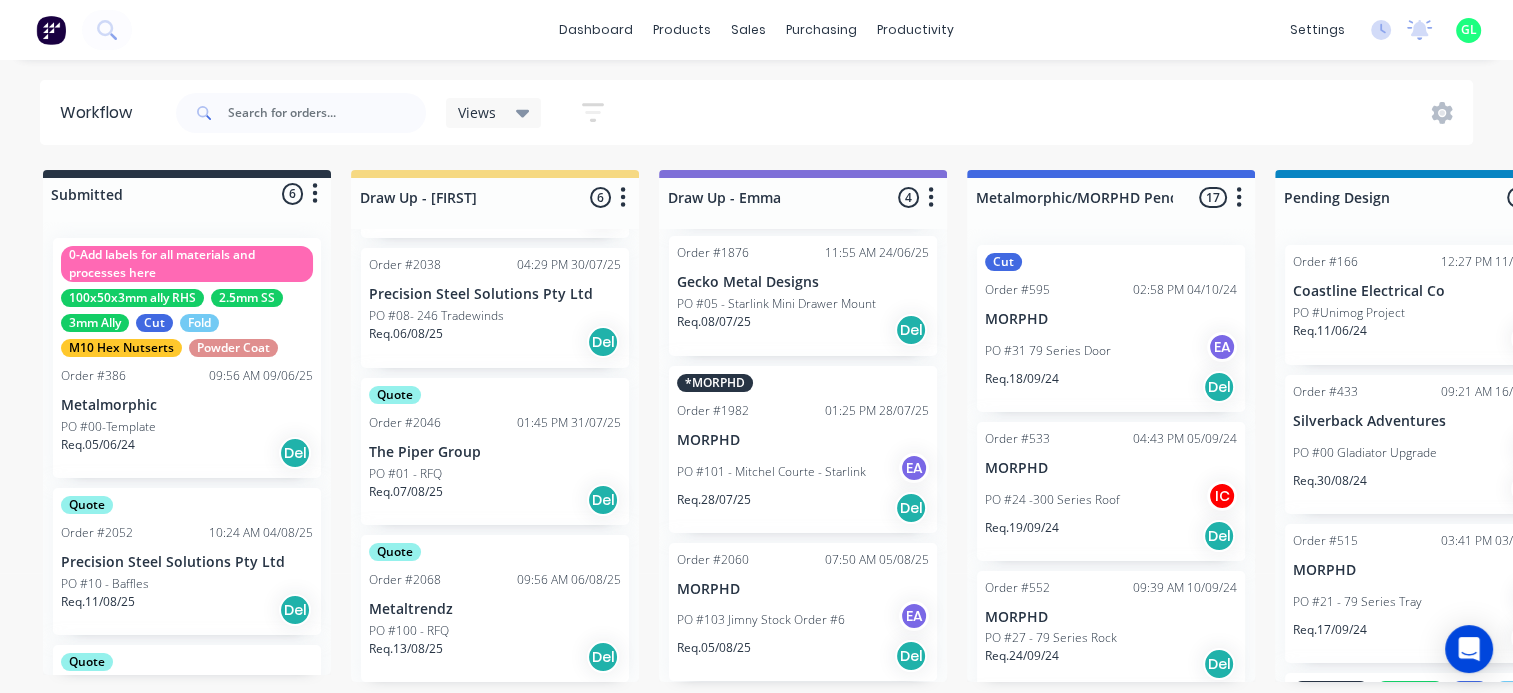 scroll, scrollTop: 496, scrollLeft: 0, axis: vertical 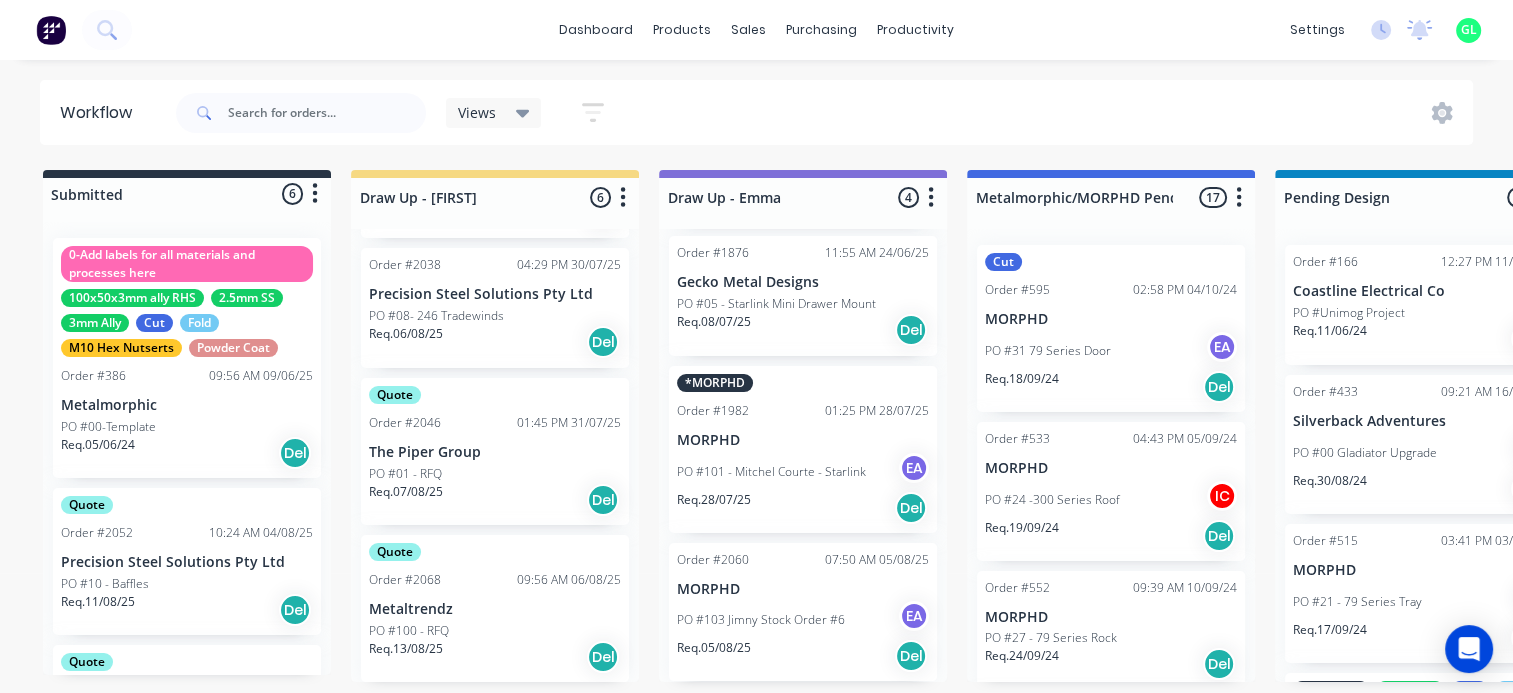 click on "The Piper Group" at bounding box center [495, 452] 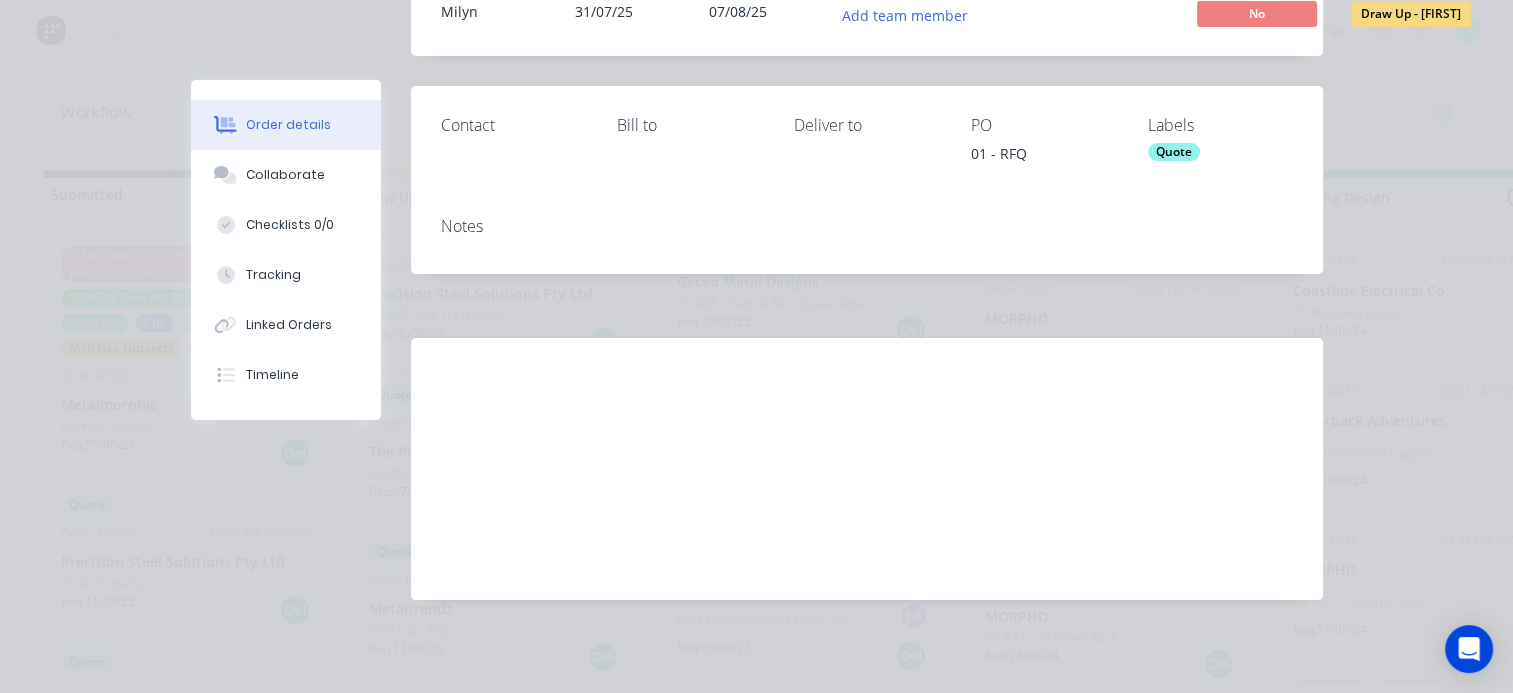 scroll, scrollTop: 0, scrollLeft: 0, axis: both 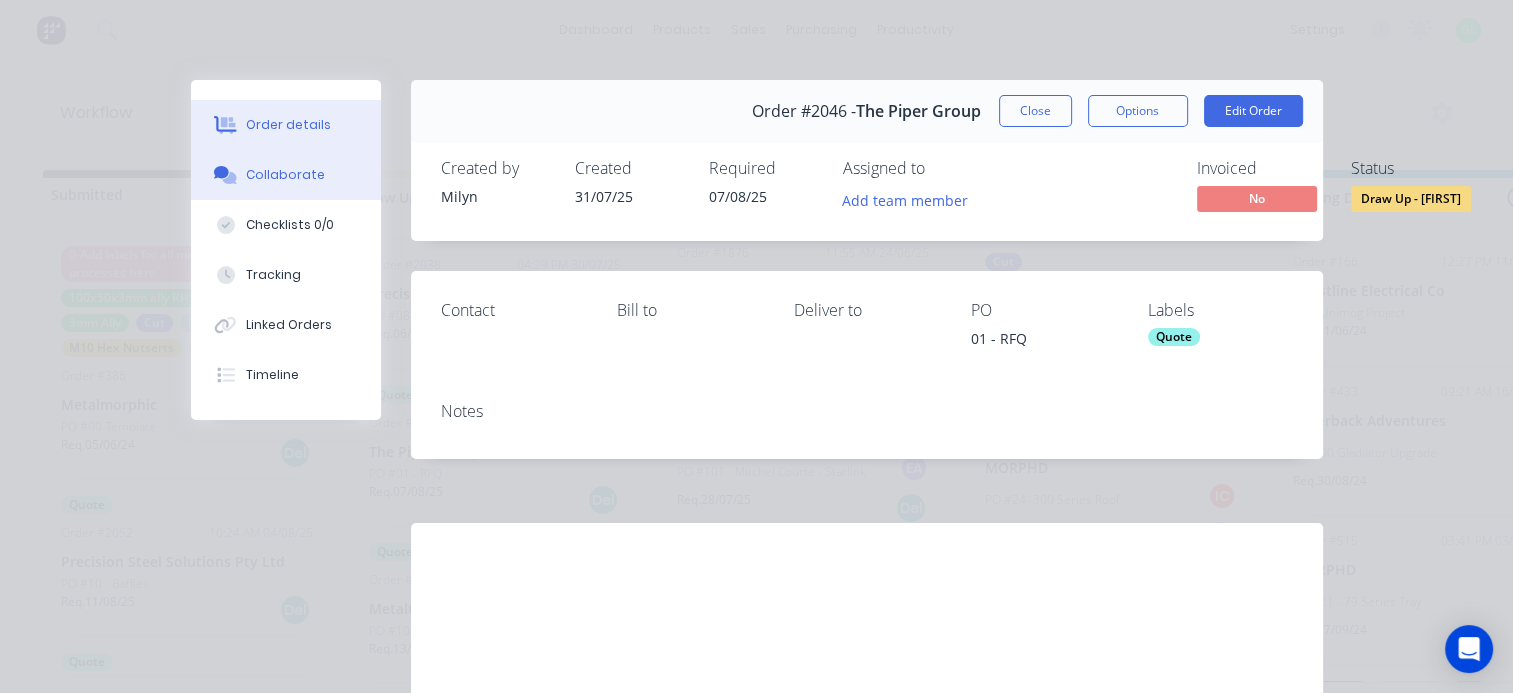 click on "Collaborate" at bounding box center (285, 175) 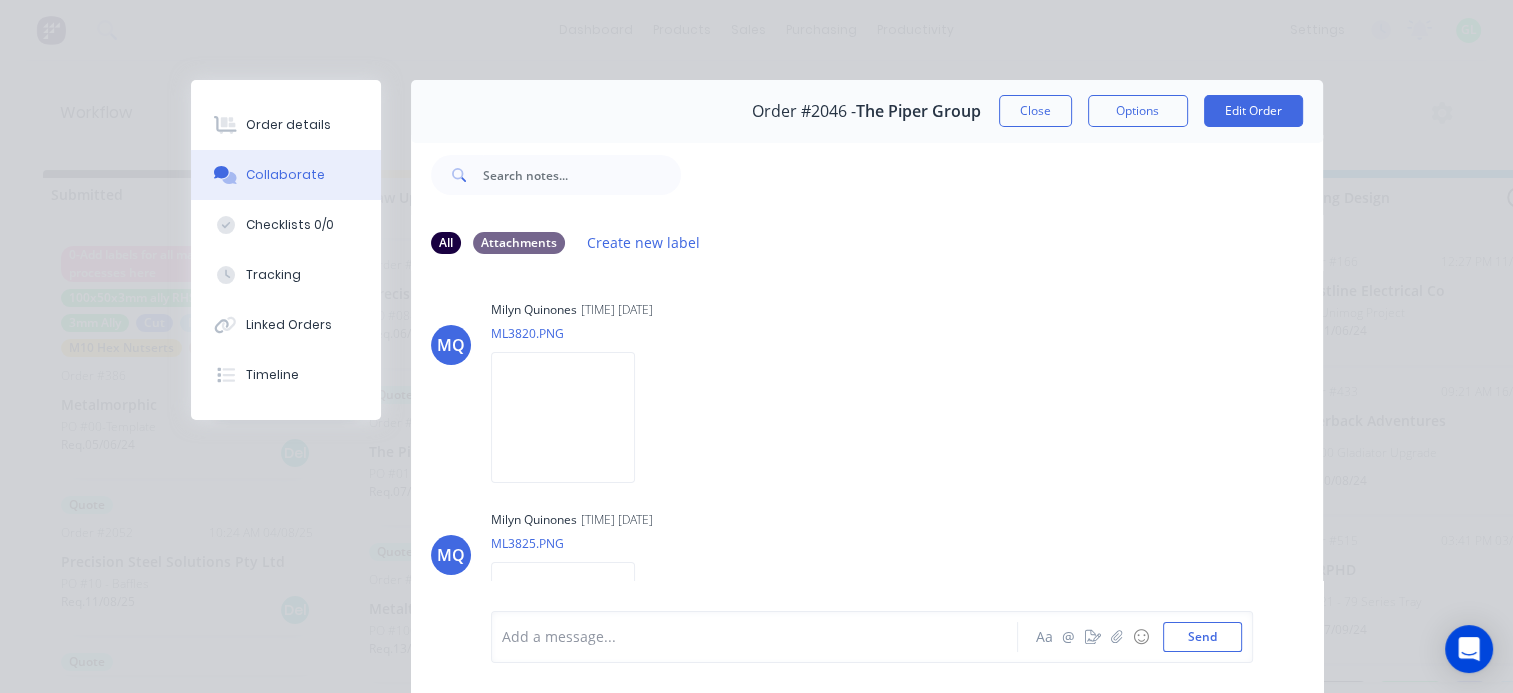 scroll, scrollTop: 0, scrollLeft: 0, axis: both 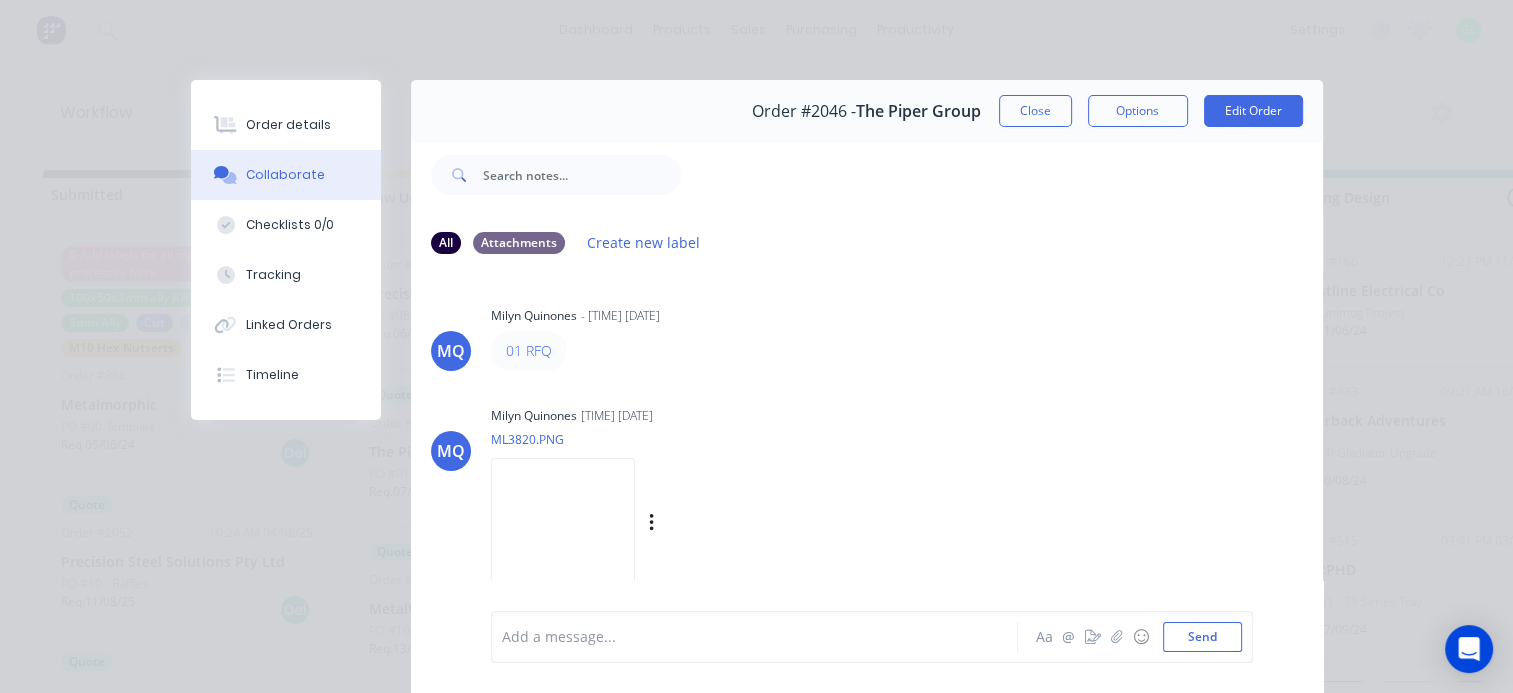 click at bounding box center [563, 523] 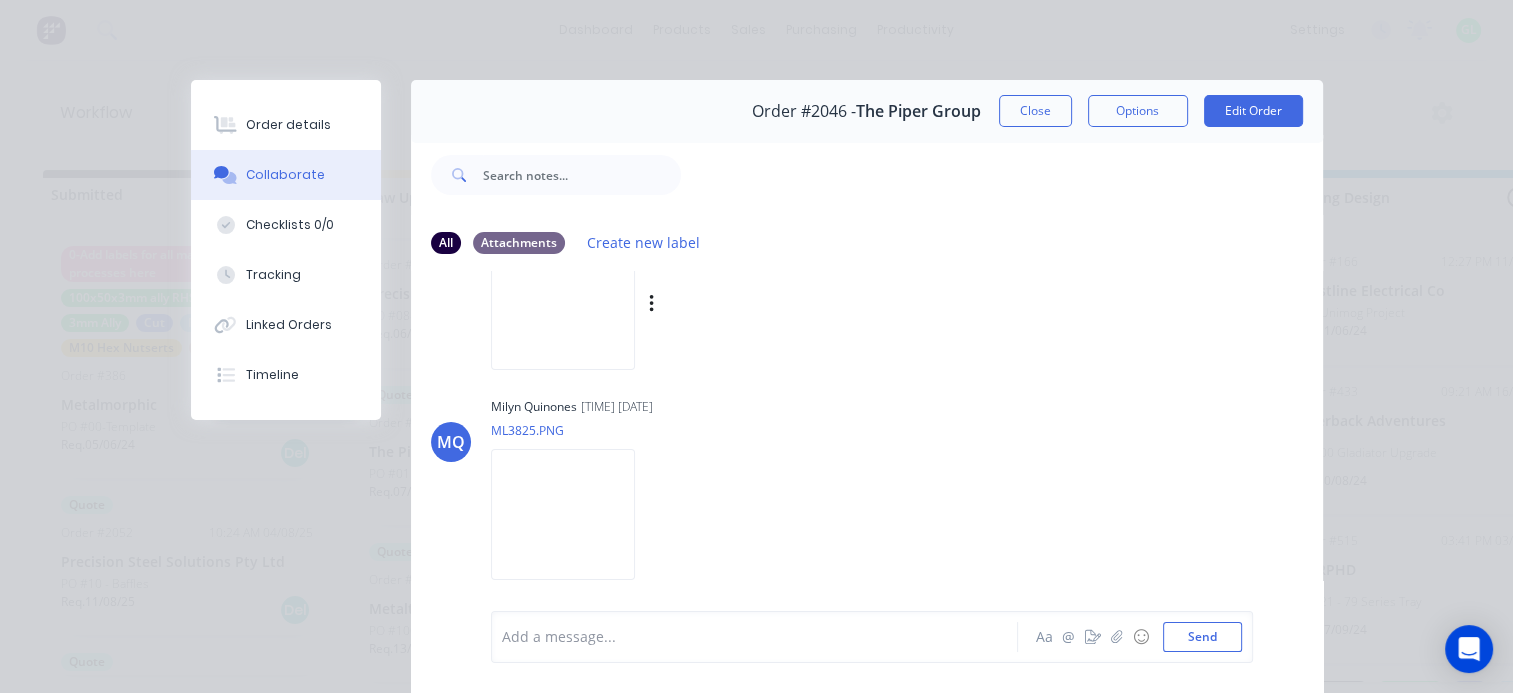 scroll, scrollTop: 267, scrollLeft: 0, axis: vertical 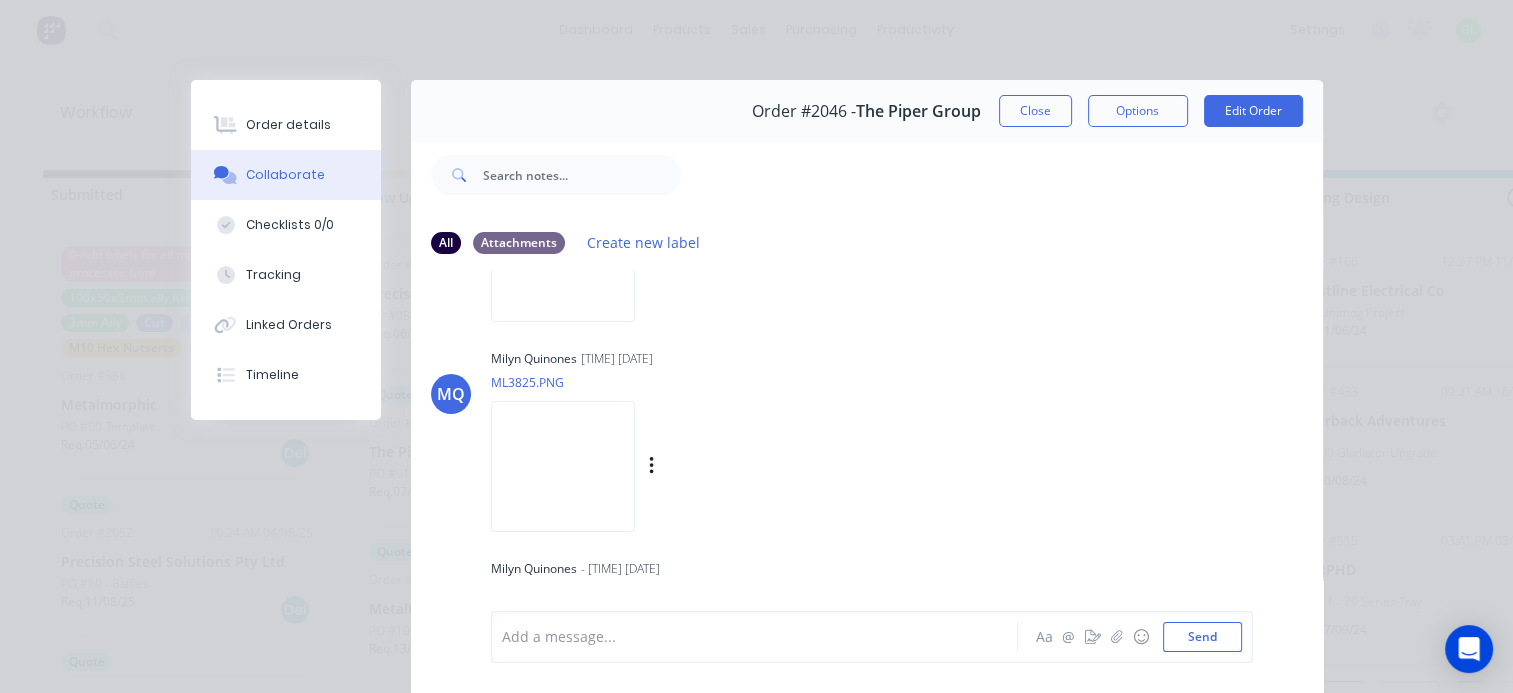 click at bounding box center (563, 466) 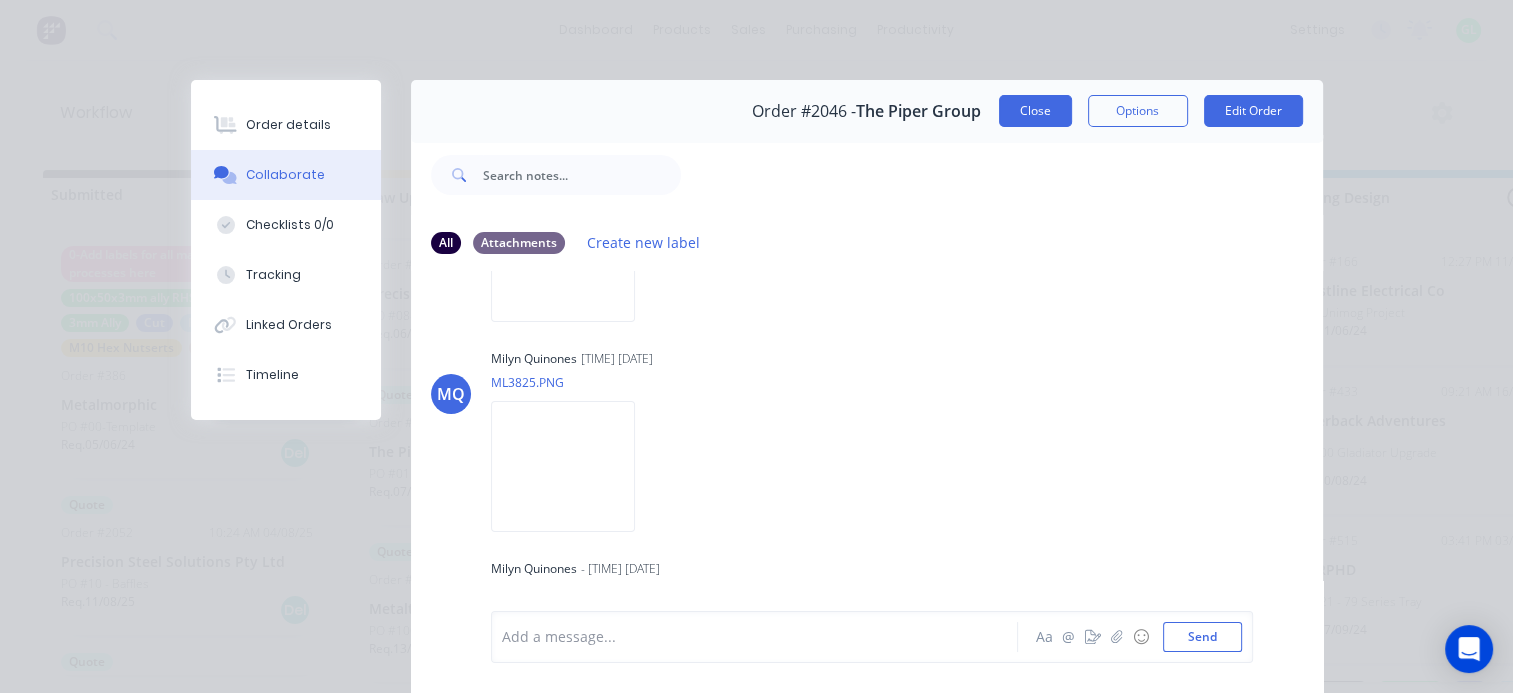 click on "Close" at bounding box center [1035, 111] 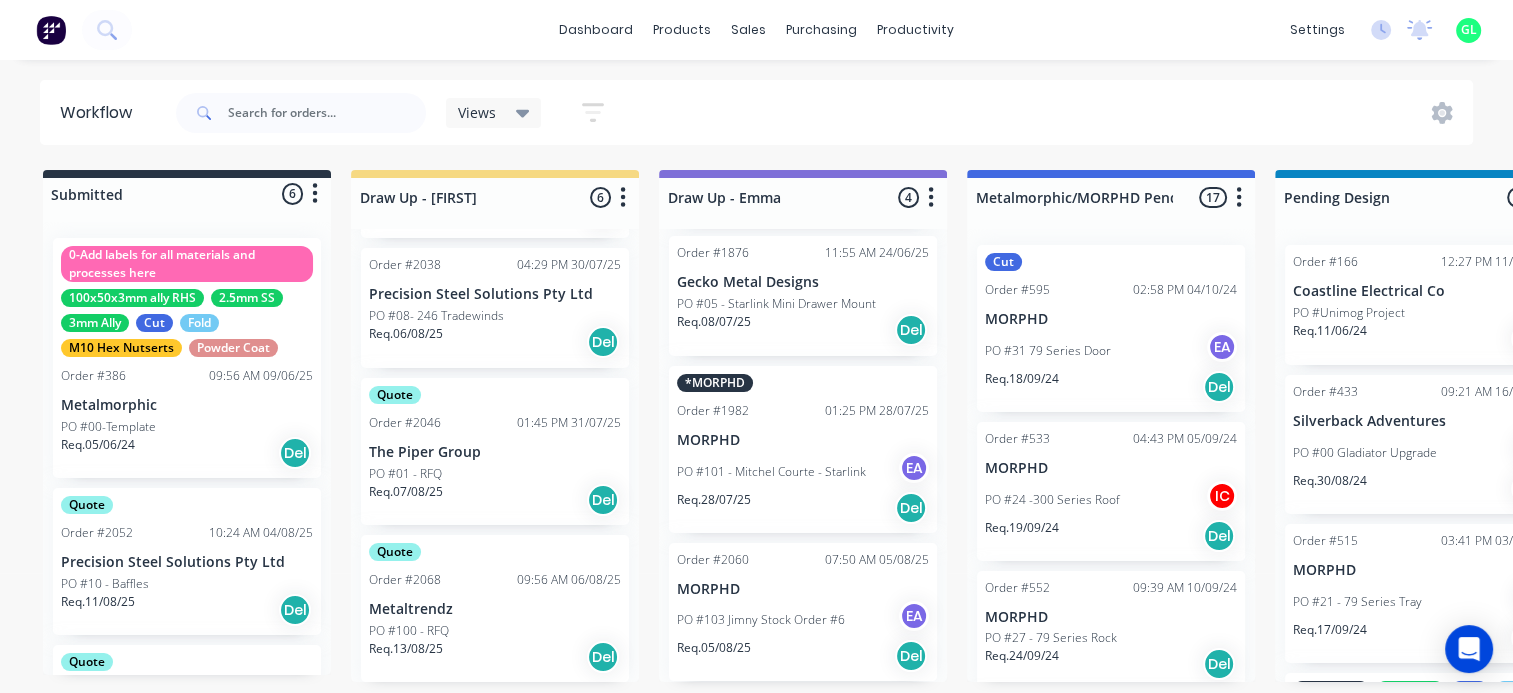 click on "PO #100 - RFQ" at bounding box center [495, 631] 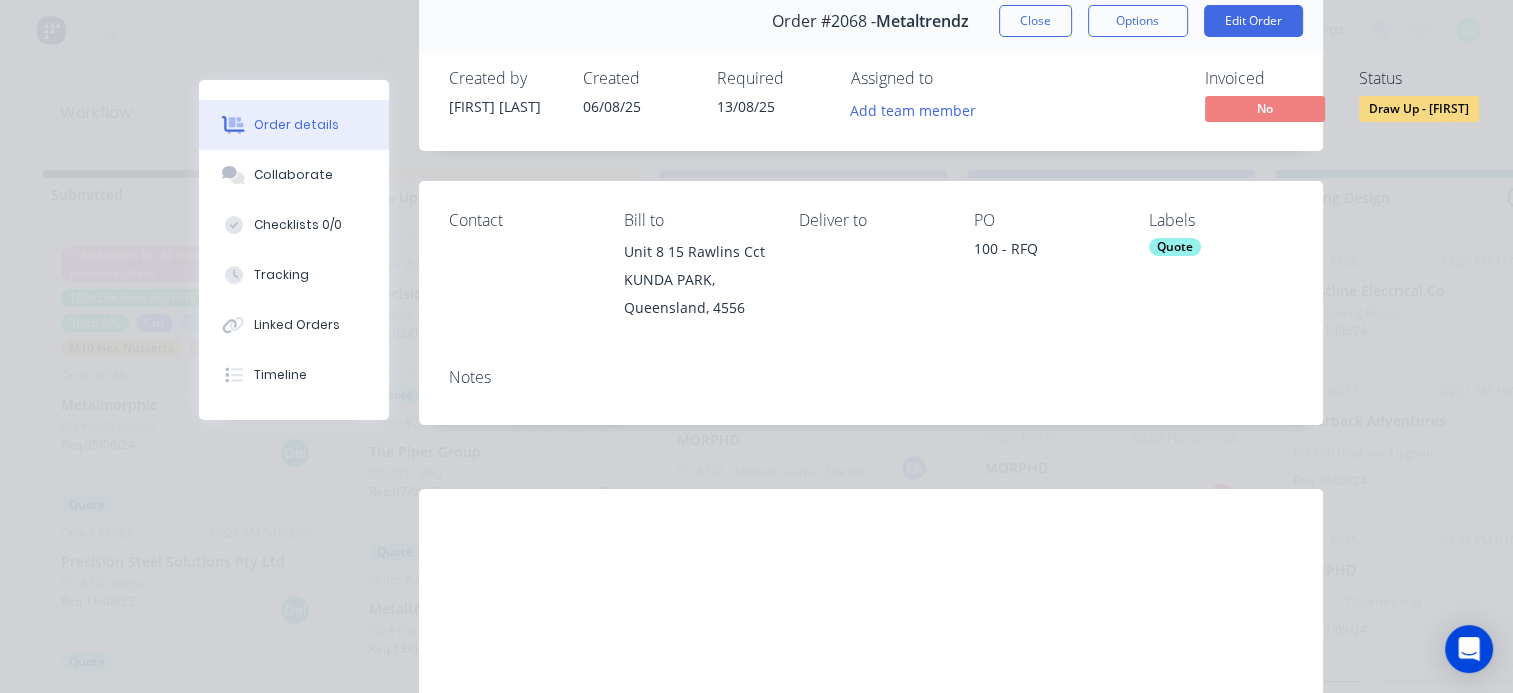 scroll, scrollTop: 241, scrollLeft: 0, axis: vertical 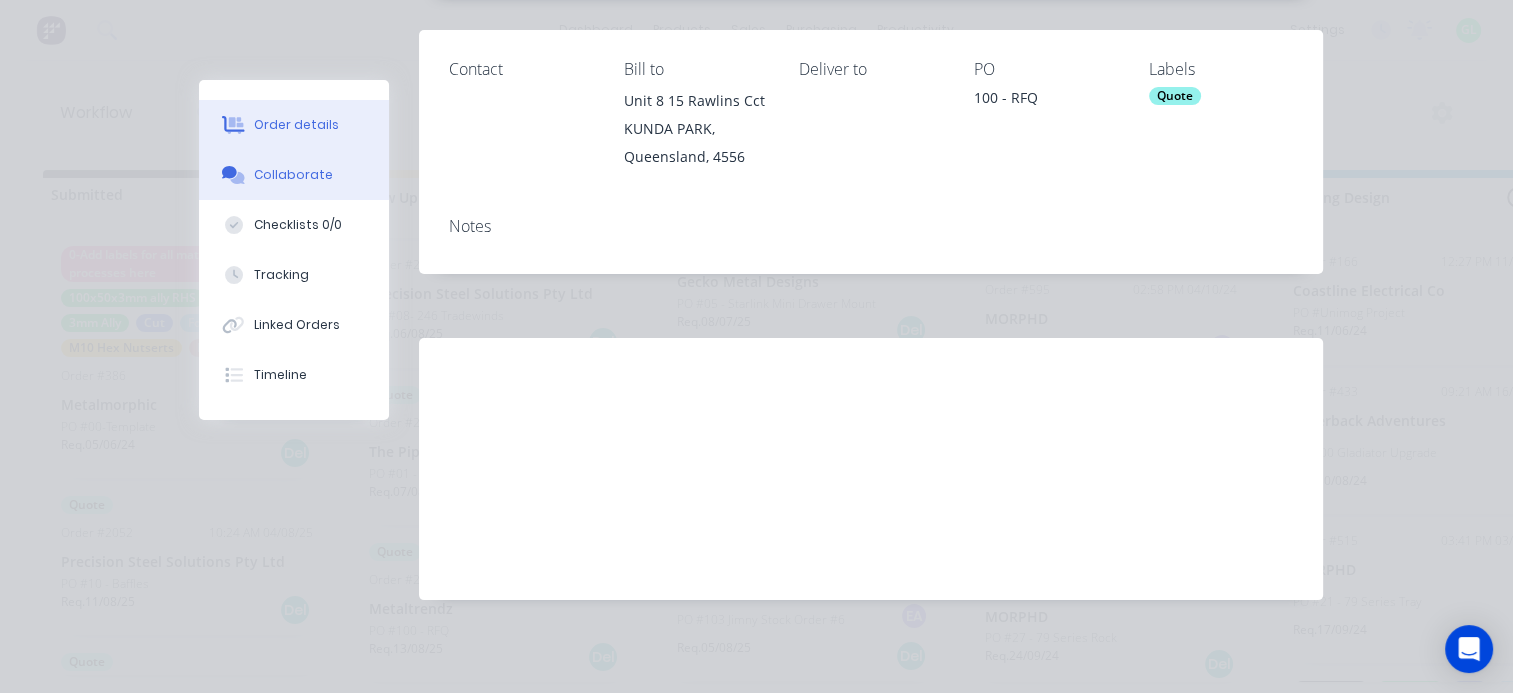 click on "Collaborate" at bounding box center [293, 175] 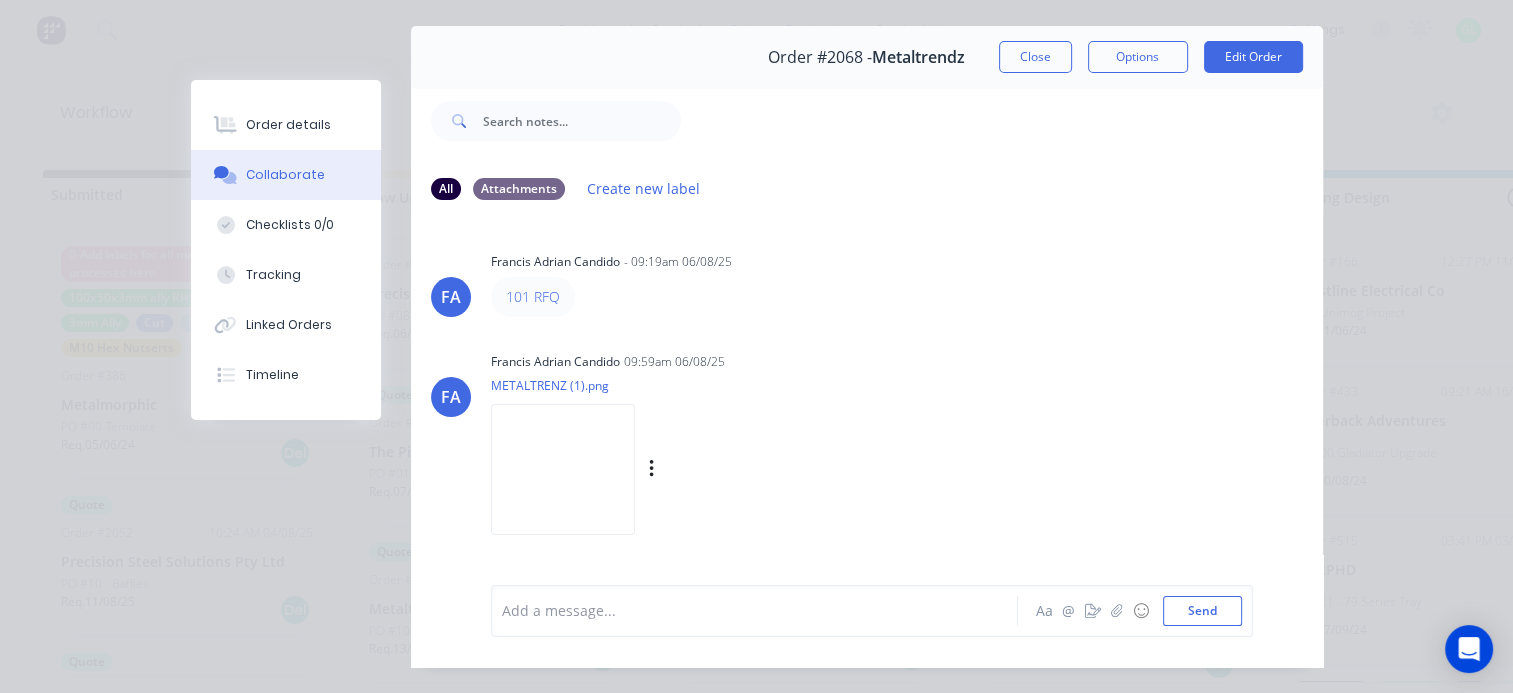 scroll, scrollTop: 104, scrollLeft: 0, axis: vertical 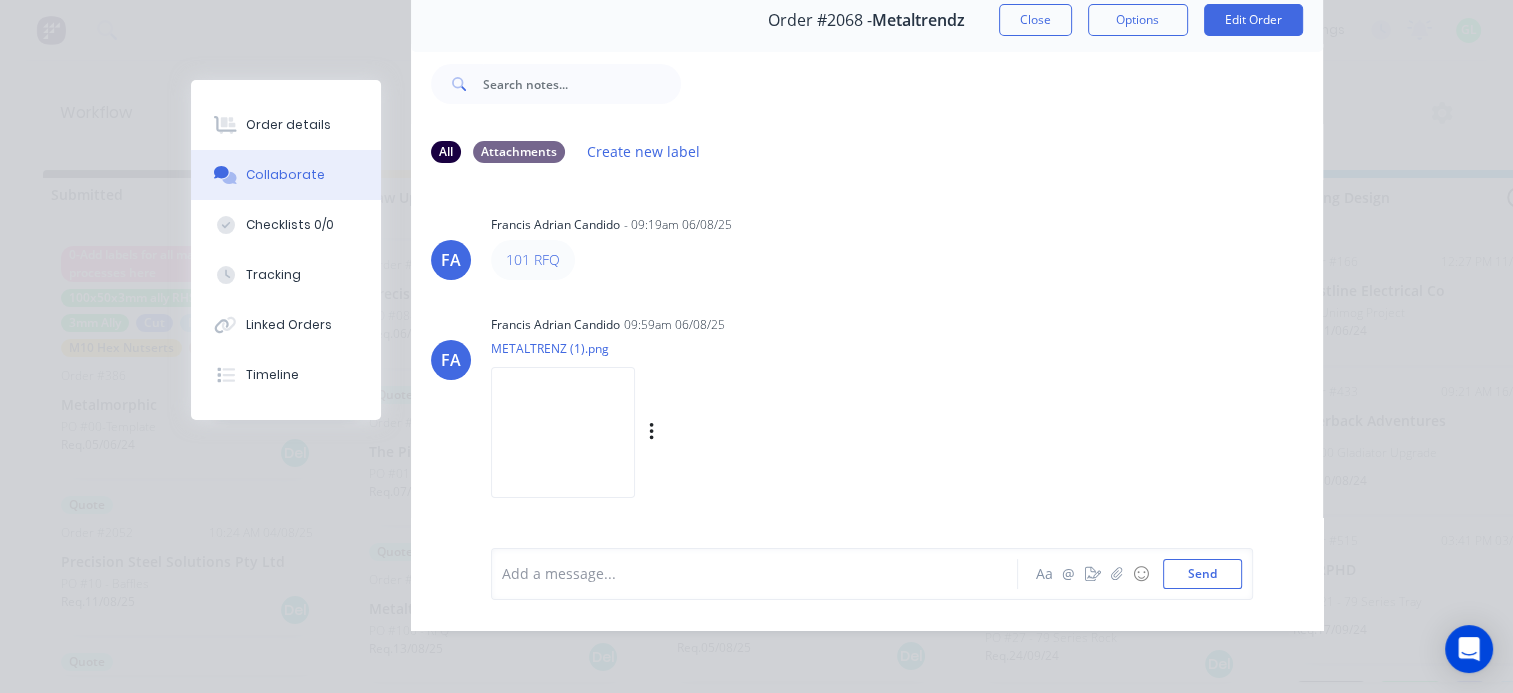 click at bounding box center [563, 432] 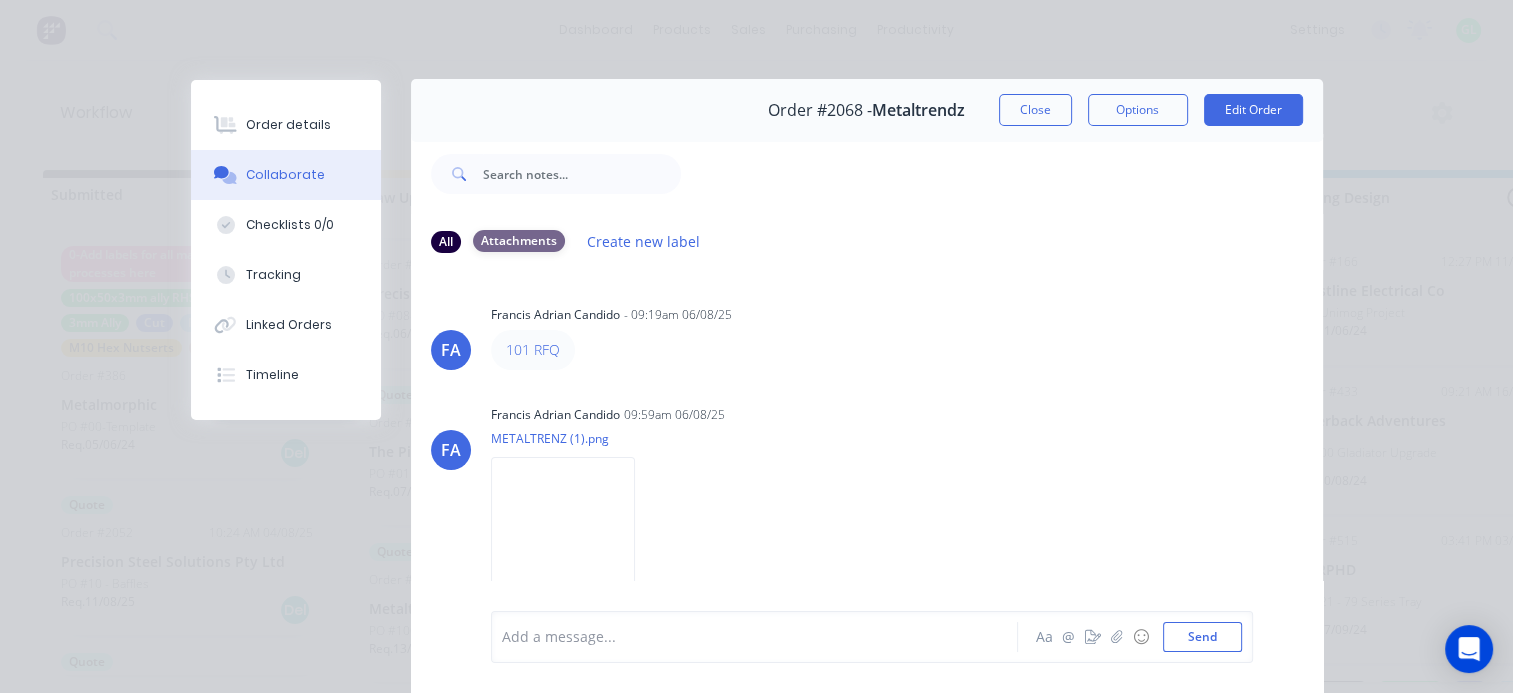 scroll, scrollTop: 0, scrollLeft: 0, axis: both 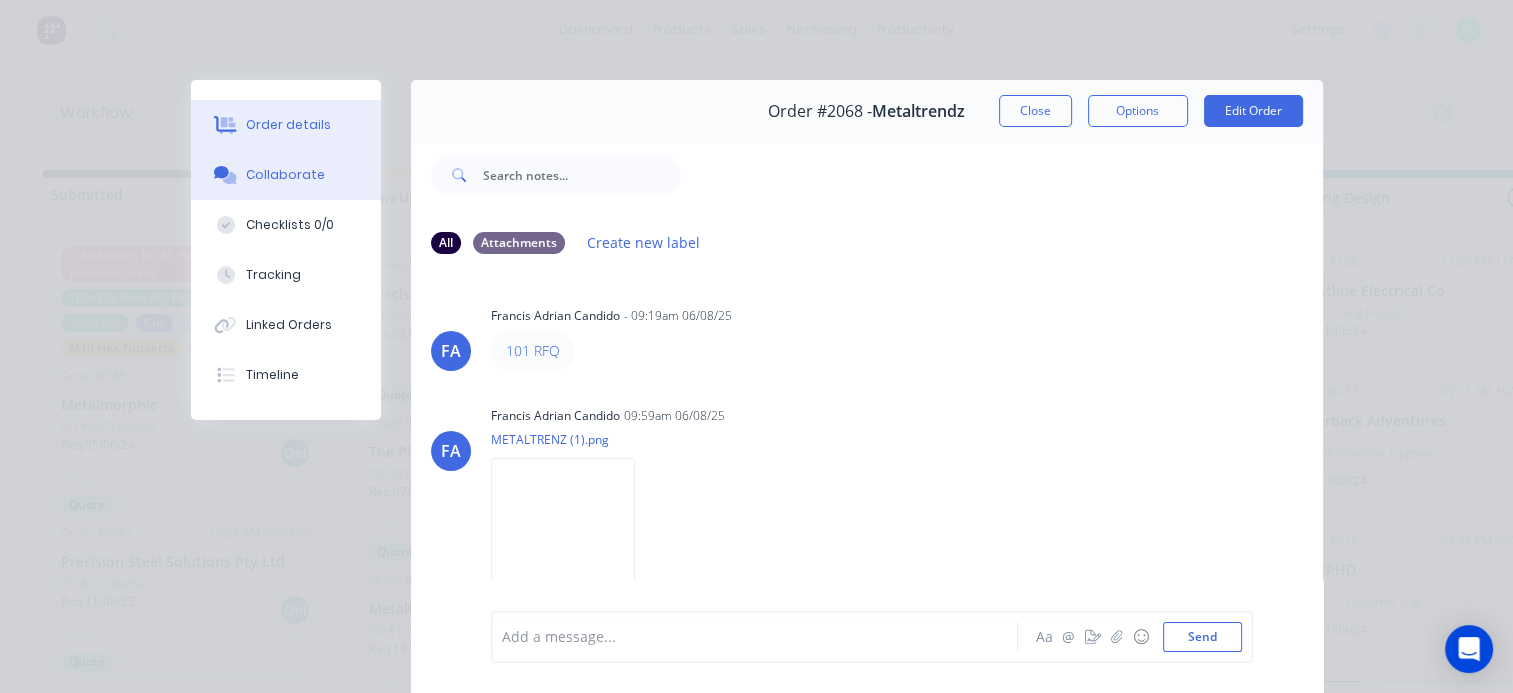 click on "Order details" at bounding box center [286, 125] 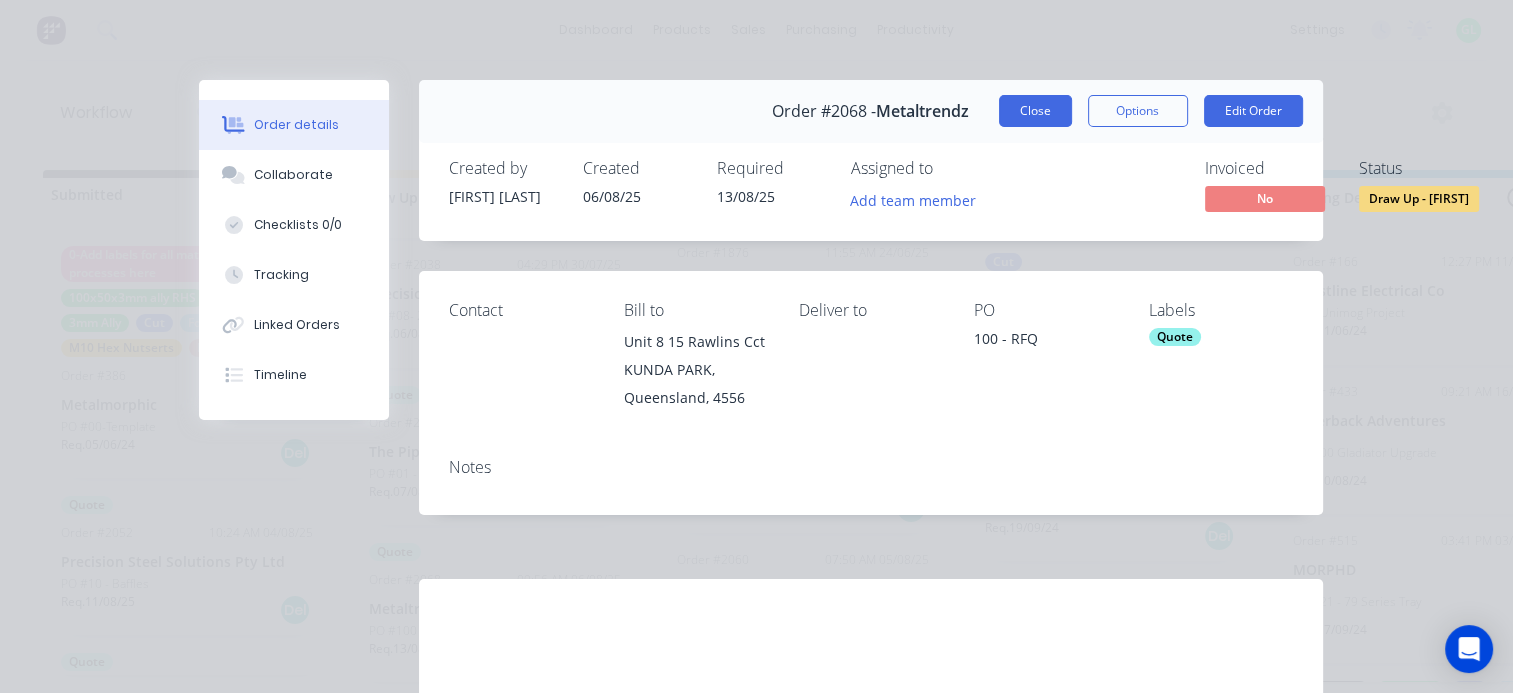 click on "Close" at bounding box center (1035, 111) 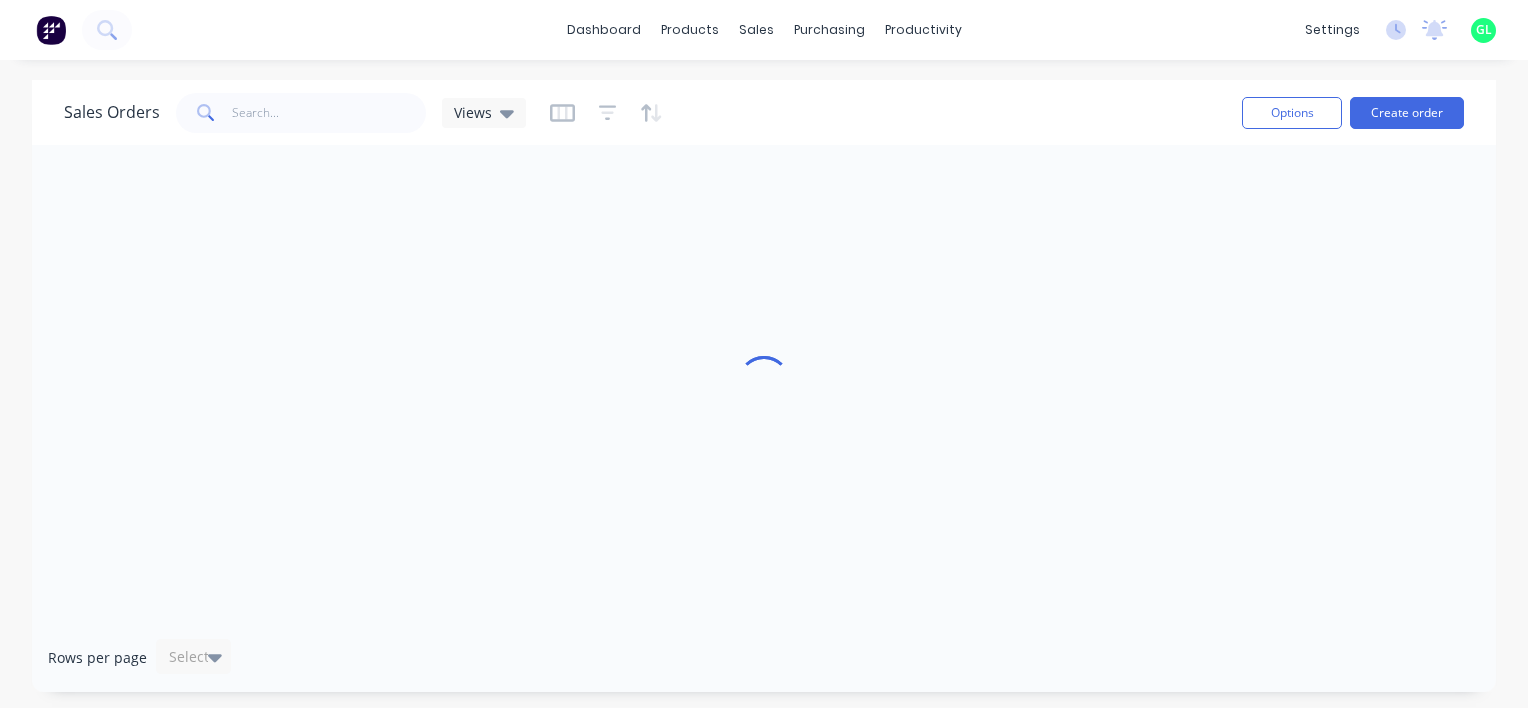 scroll, scrollTop: 0, scrollLeft: 0, axis: both 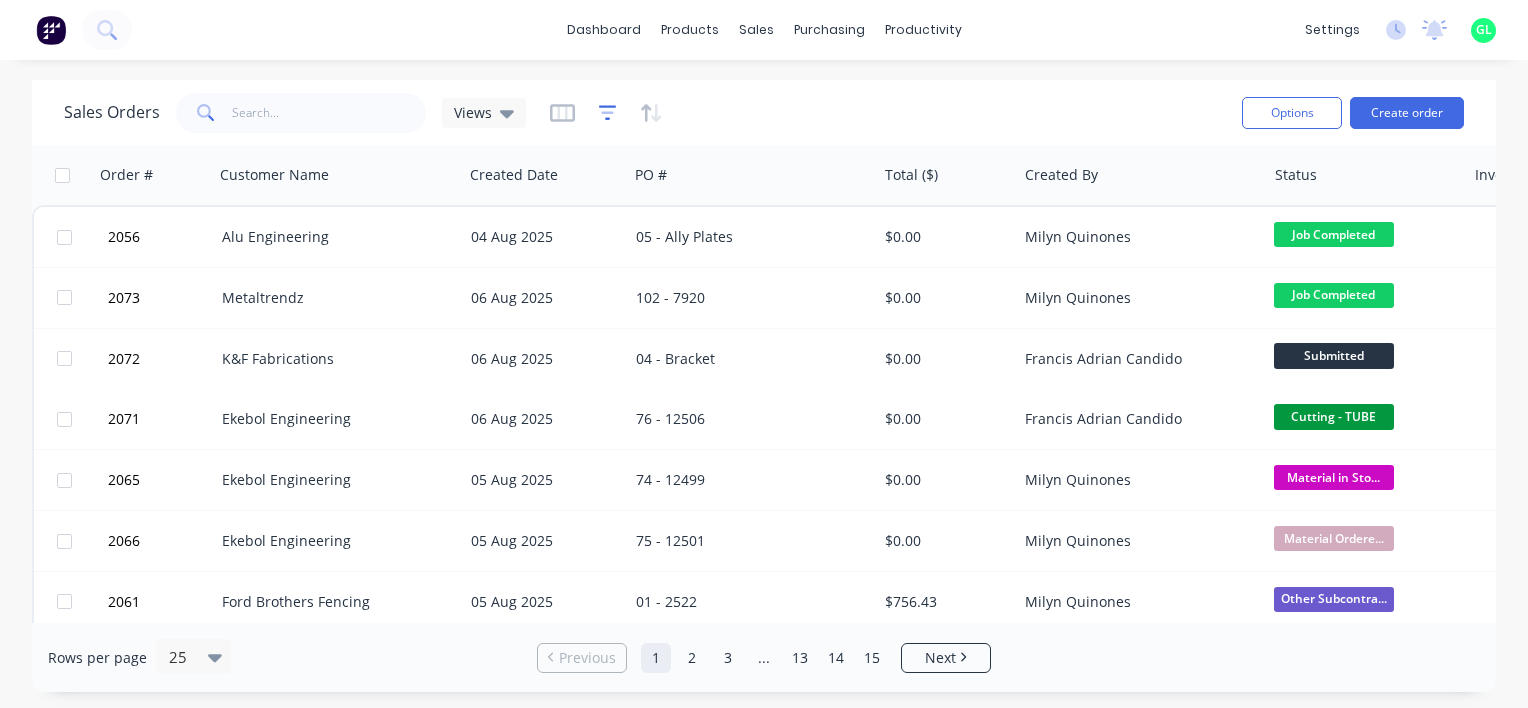 click 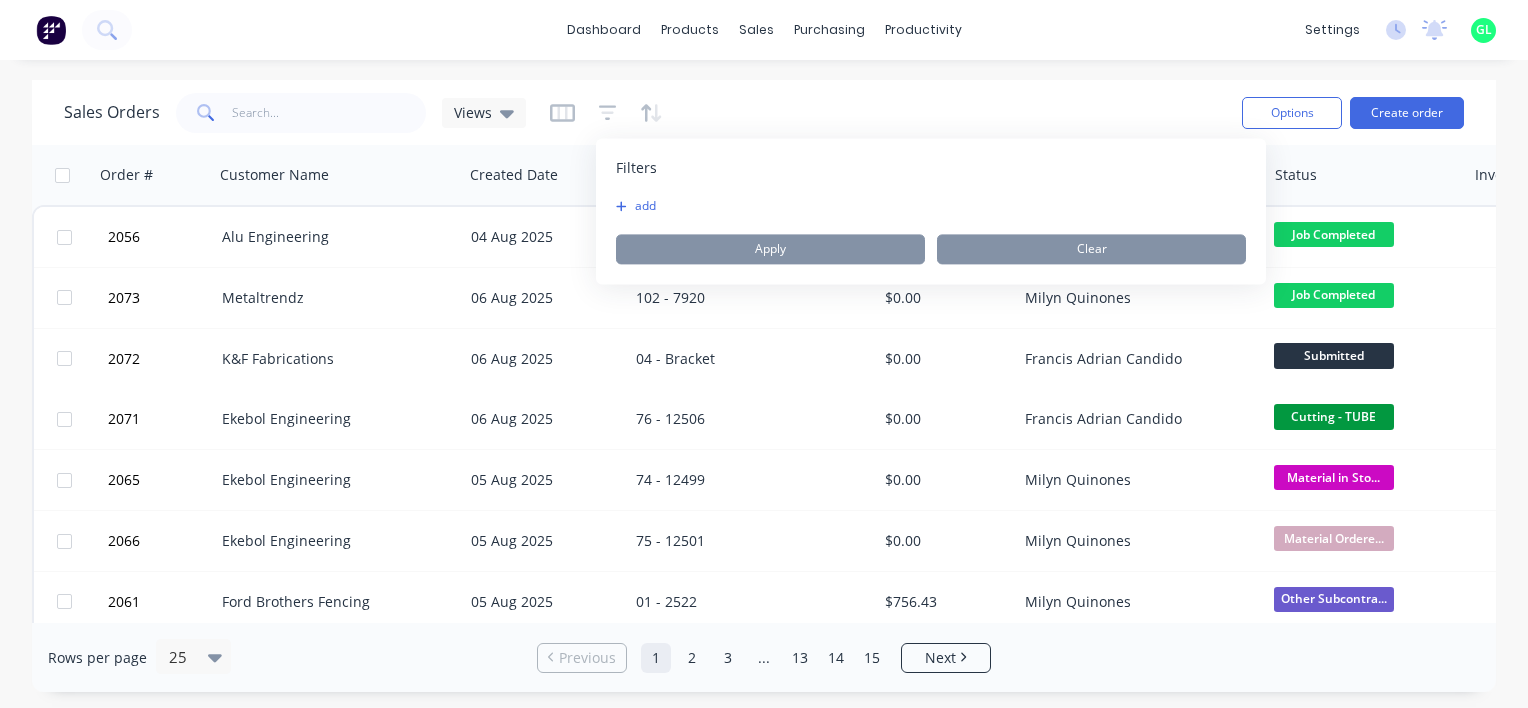 click on "add" at bounding box center [641, 206] 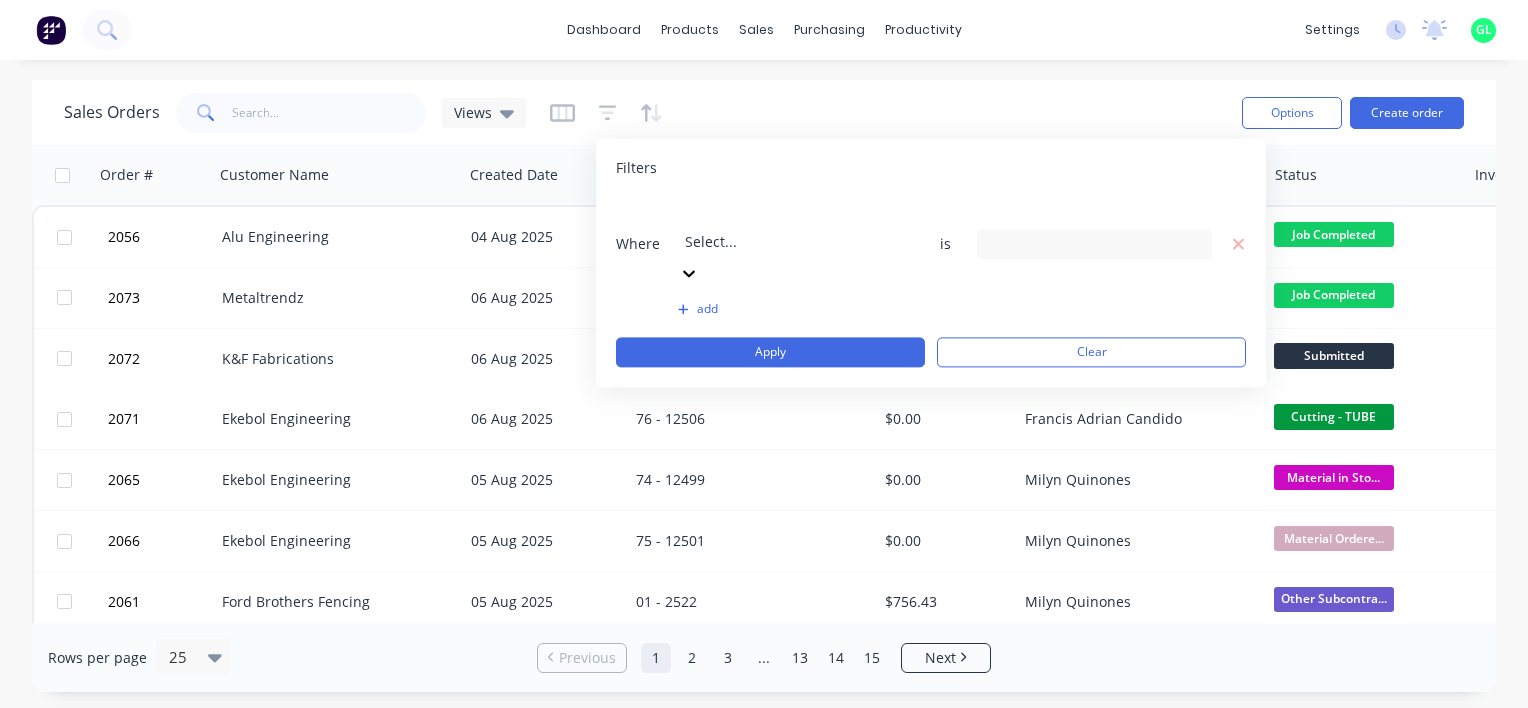 click at bounding box center (829, 214) 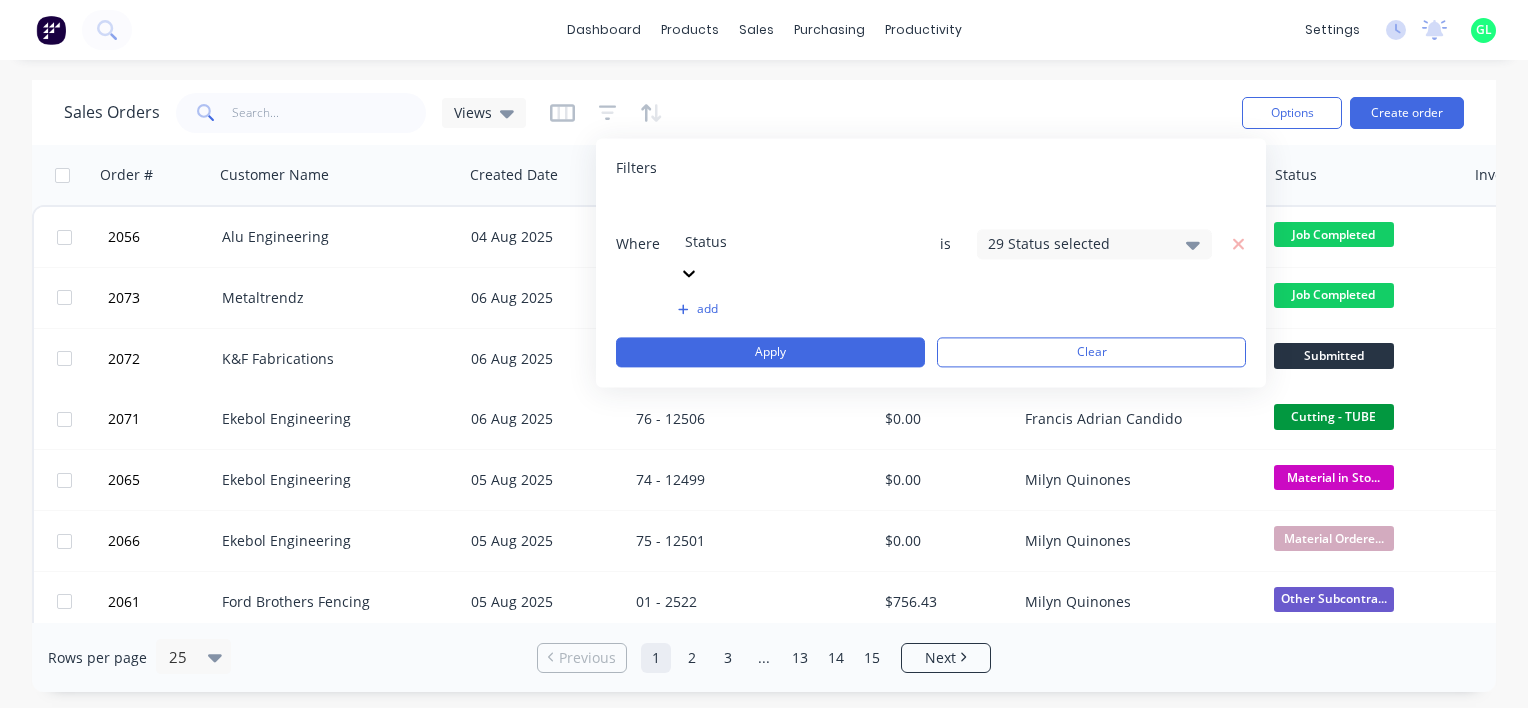 click on "29 Status selected" at bounding box center (1078, 243) 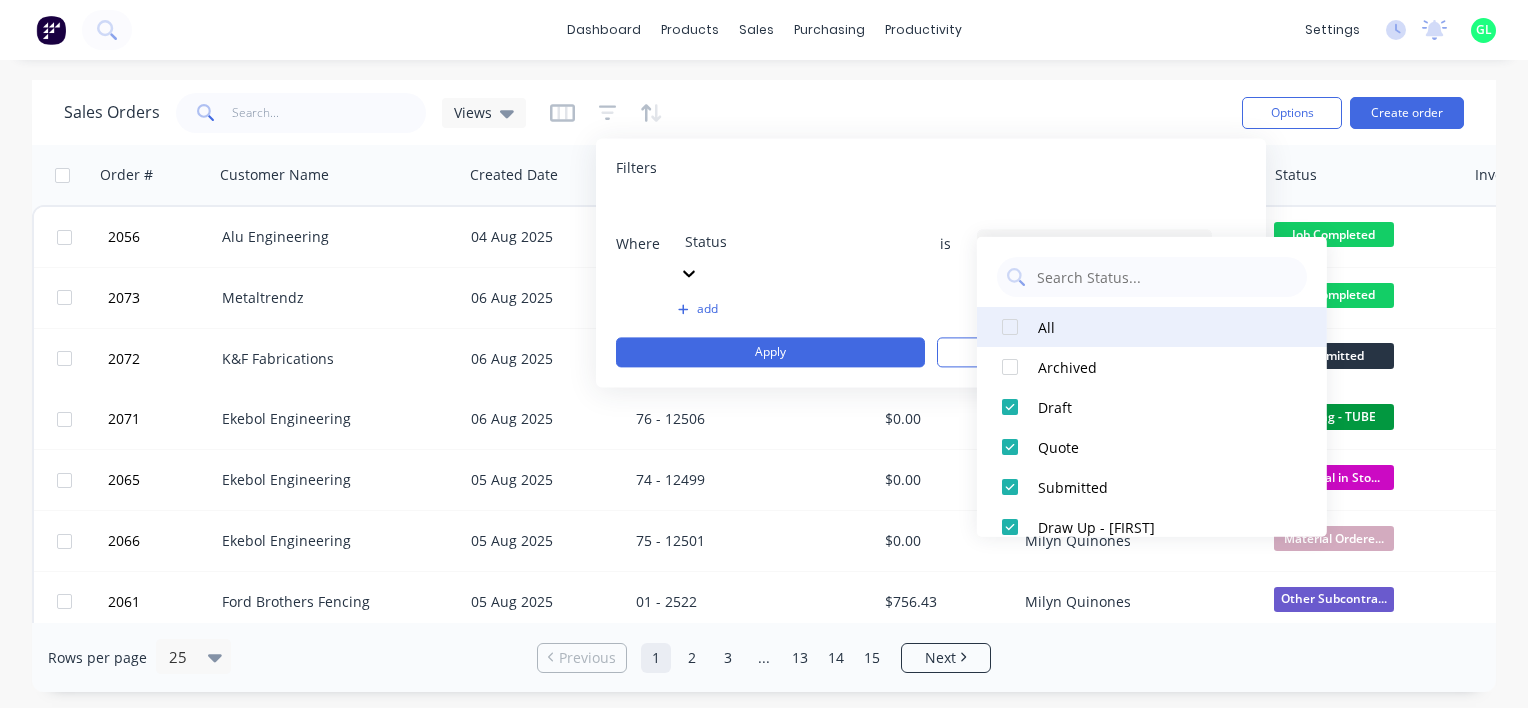 click at bounding box center [1010, 327] 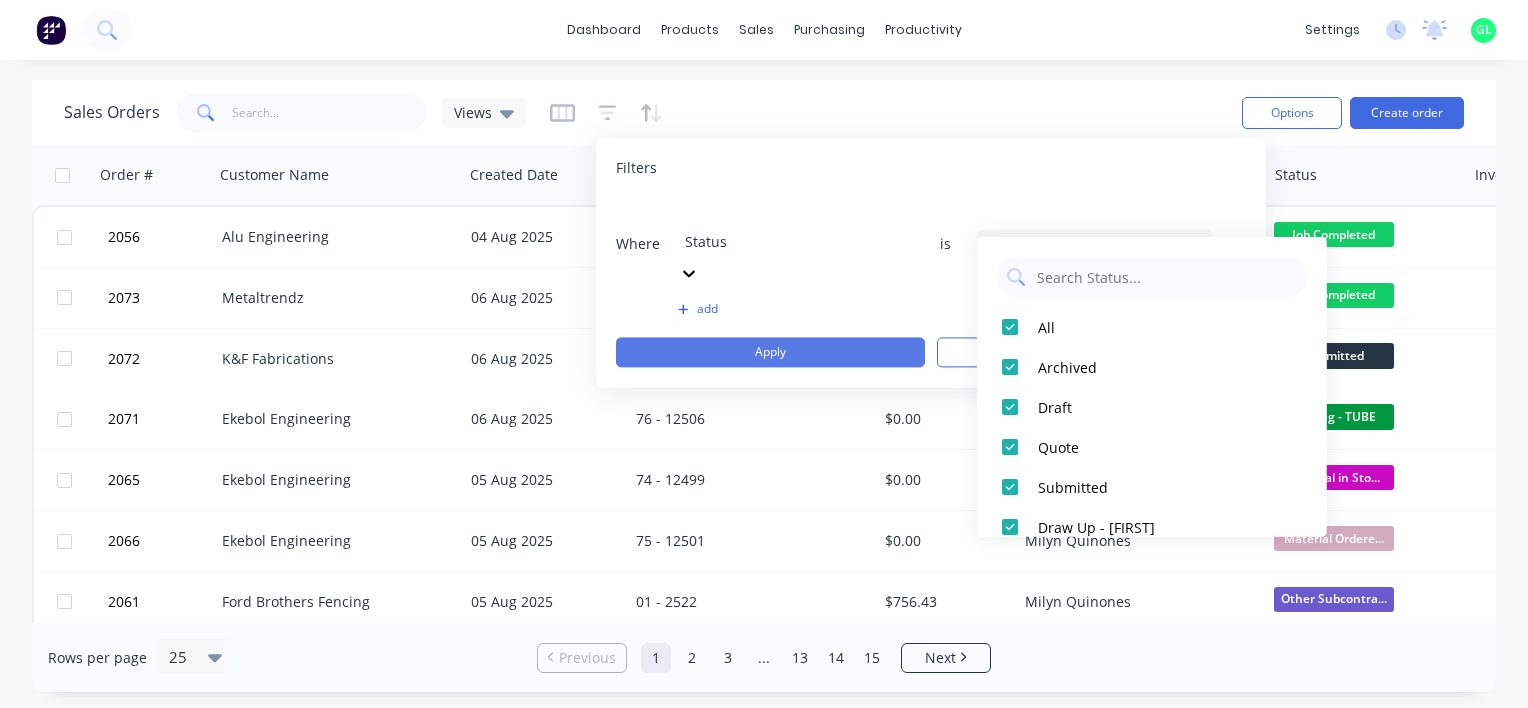 click on "Apply" at bounding box center (770, 352) 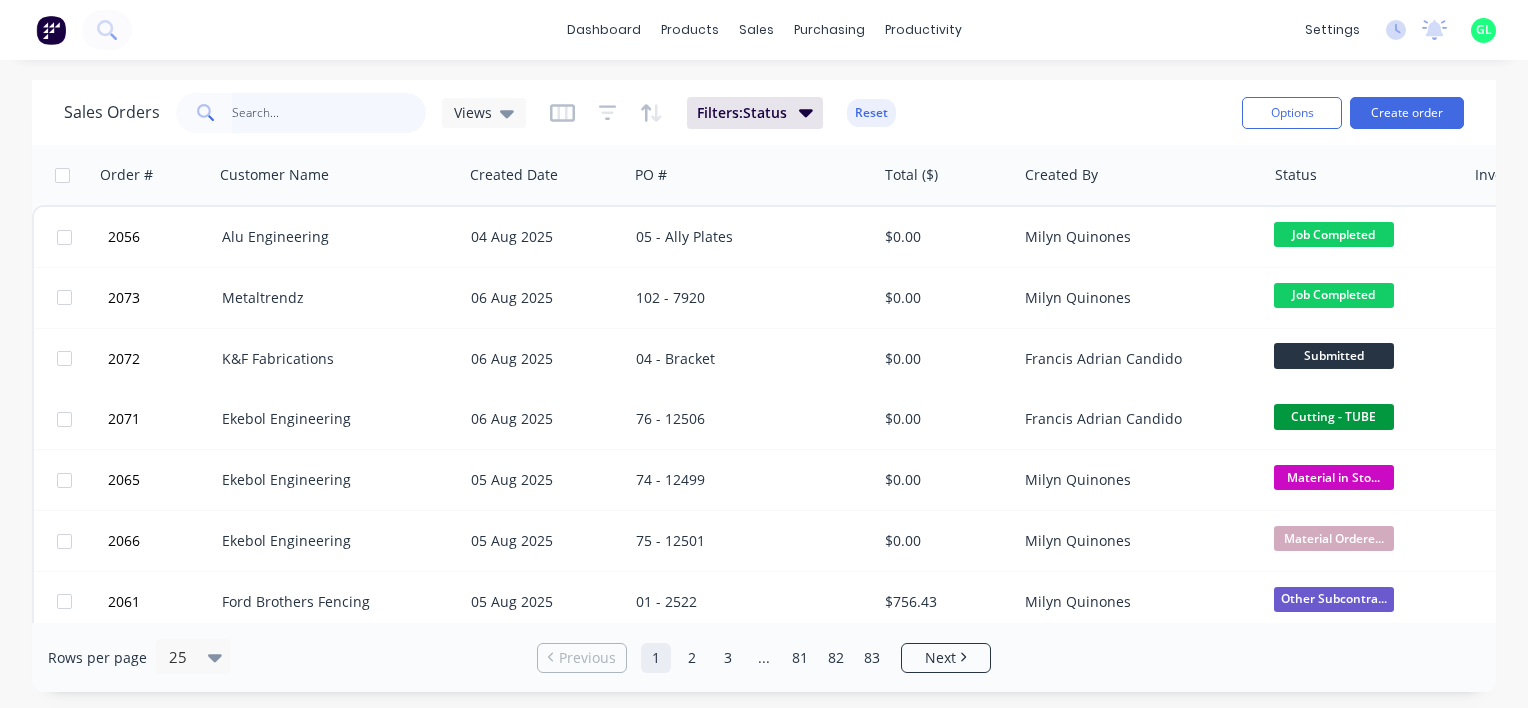 click at bounding box center (329, 113) 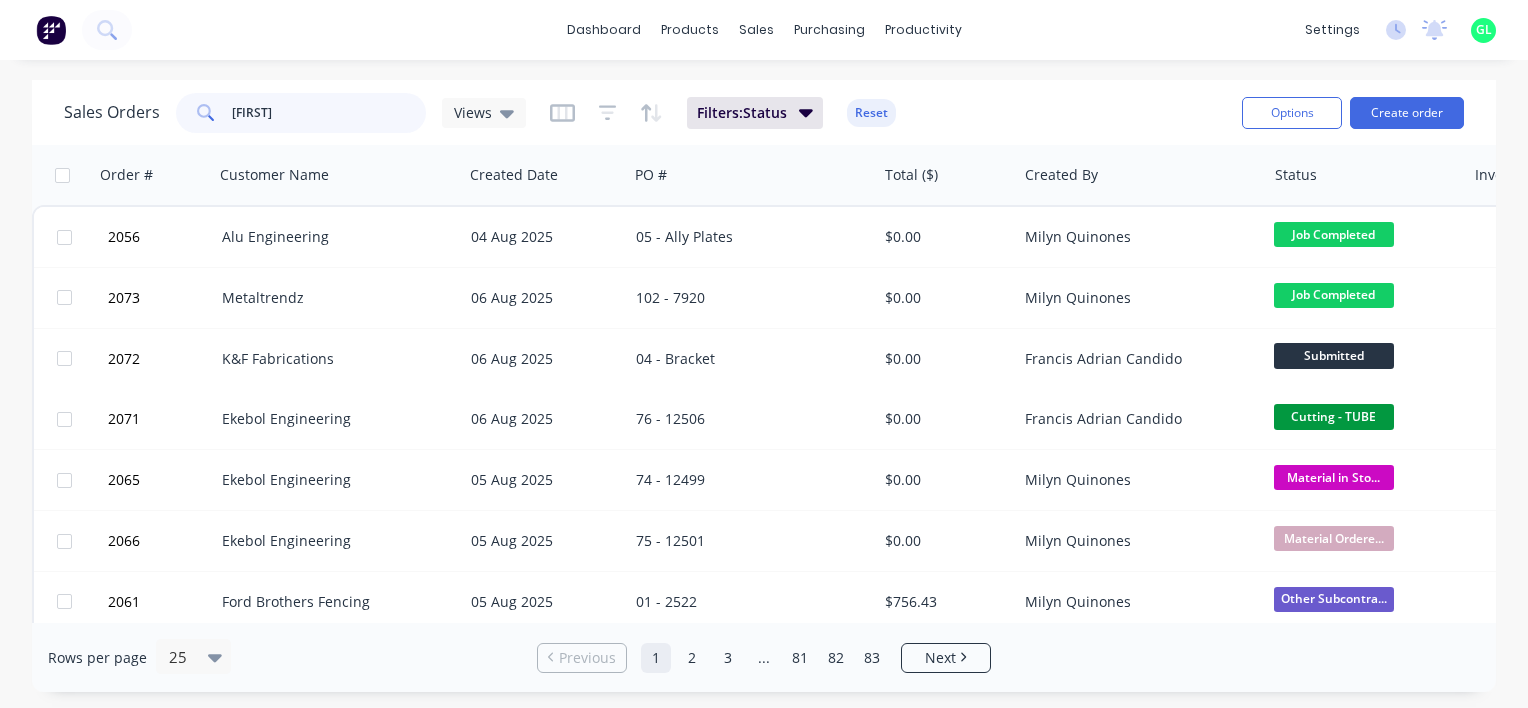 type on "mitch" 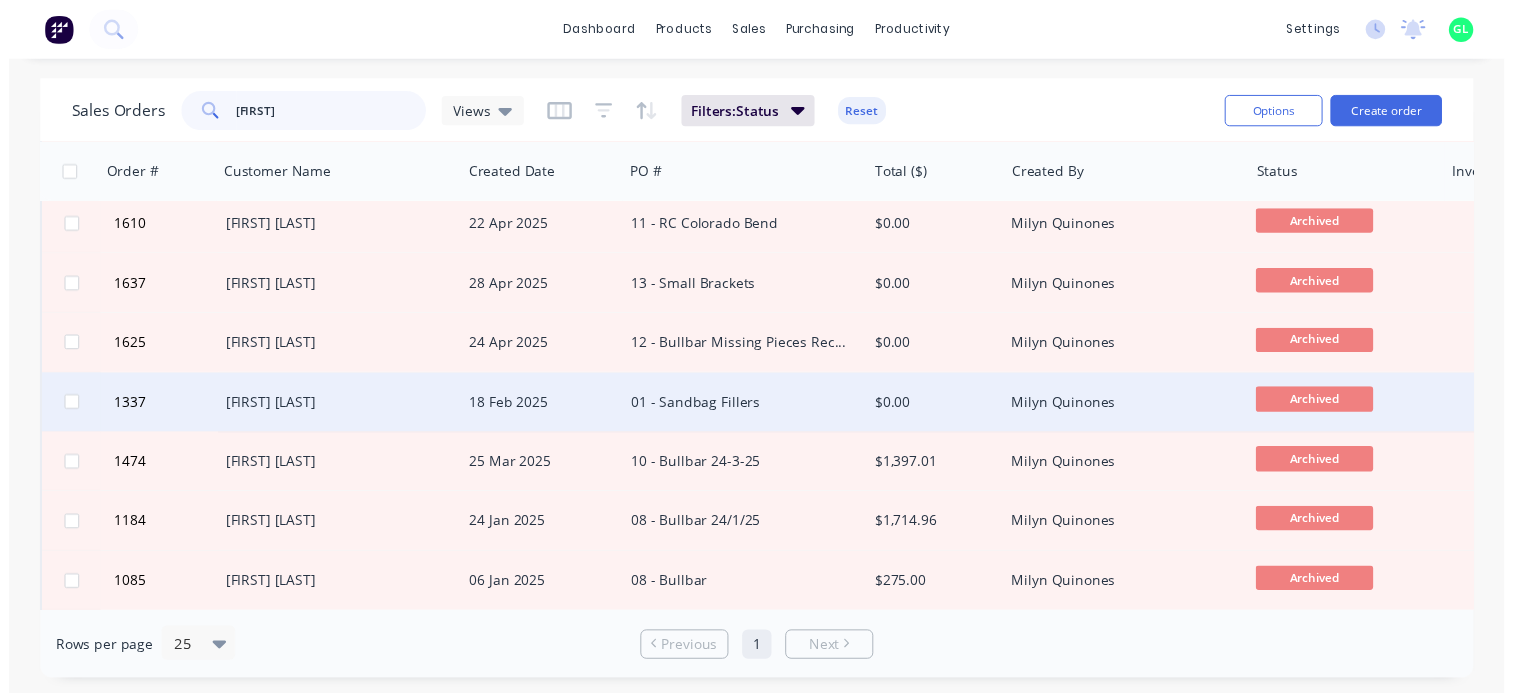scroll, scrollTop: 300, scrollLeft: 0, axis: vertical 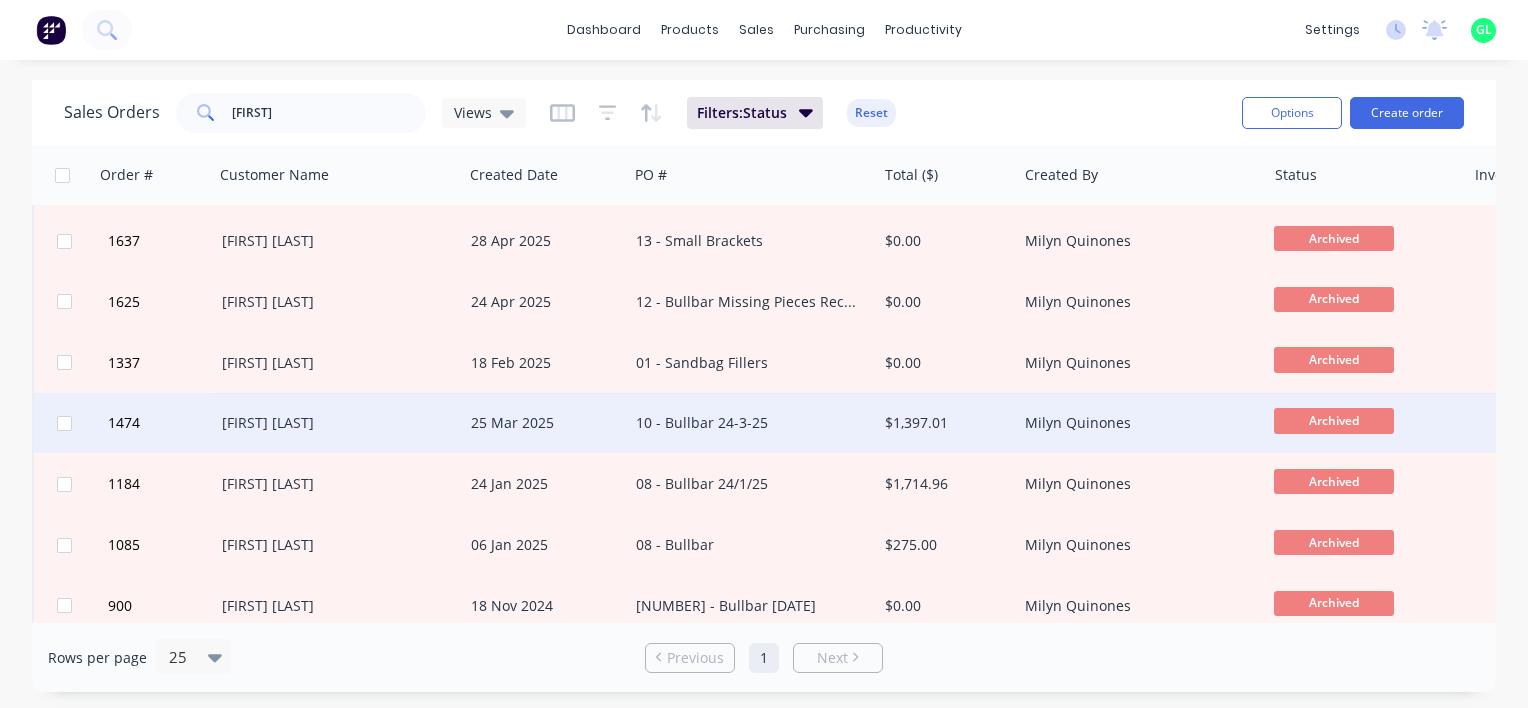 click on "10 - Bullbar 24-3-25" at bounding box center [746, 423] 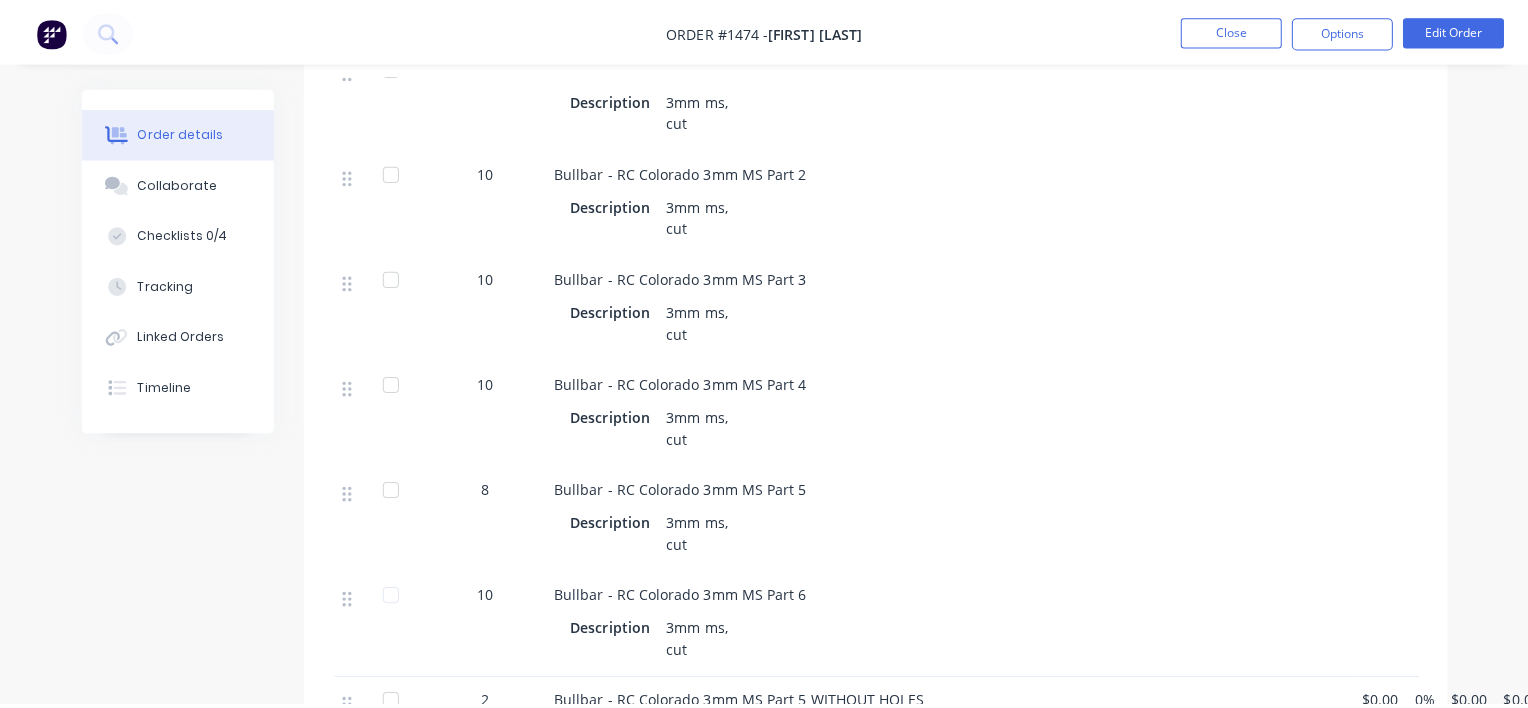 scroll, scrollTop: 0, scrollLeft: 0, axis: both 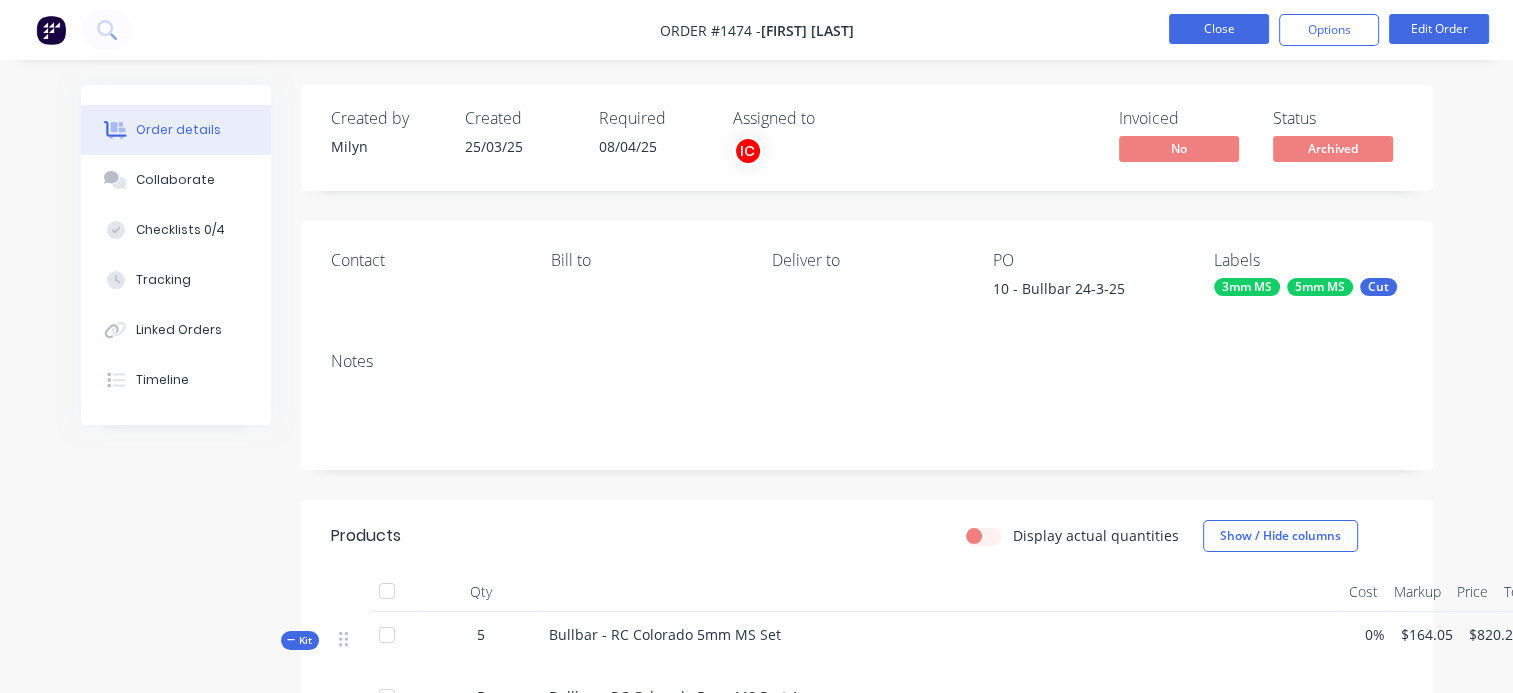 click on "Close" at bounding box center (1219, 29) 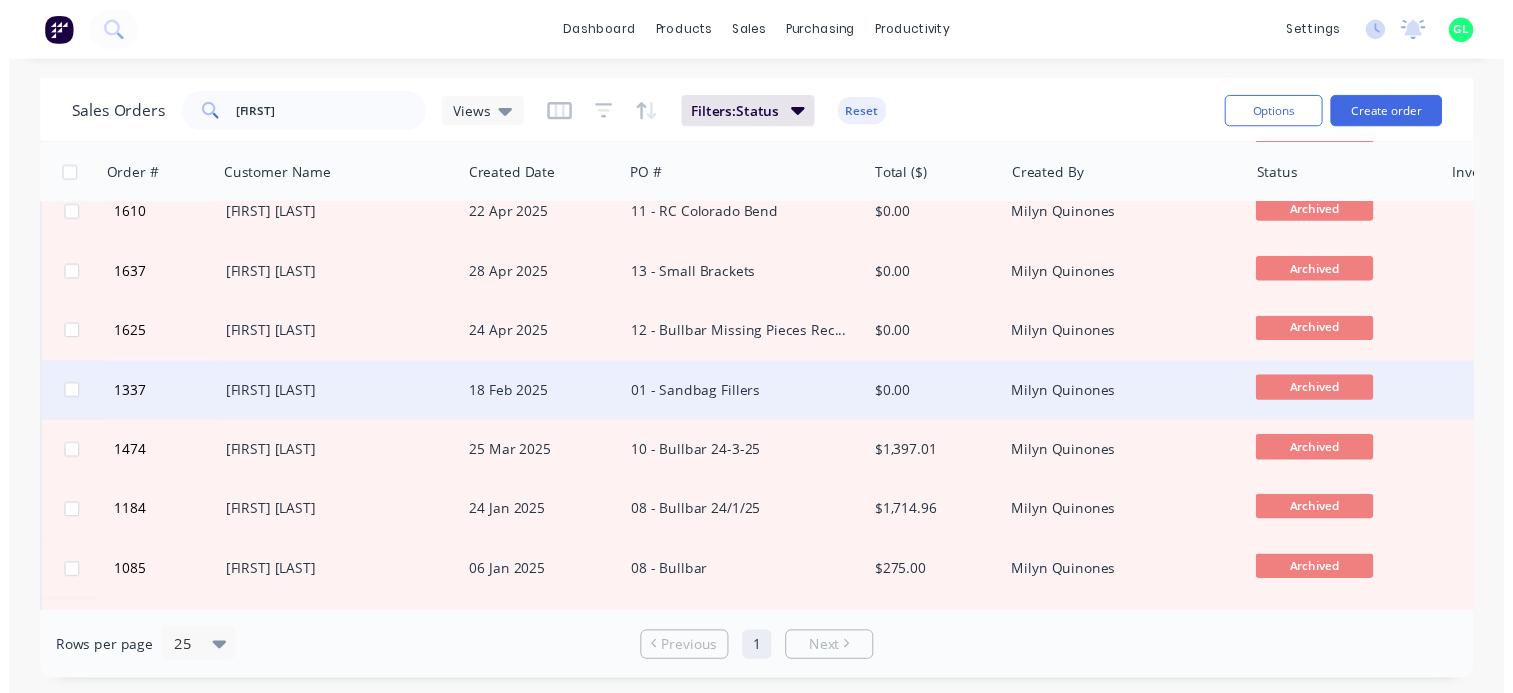 scroll, scrollTop: 300, scrollLeft: 0, axis: vertical 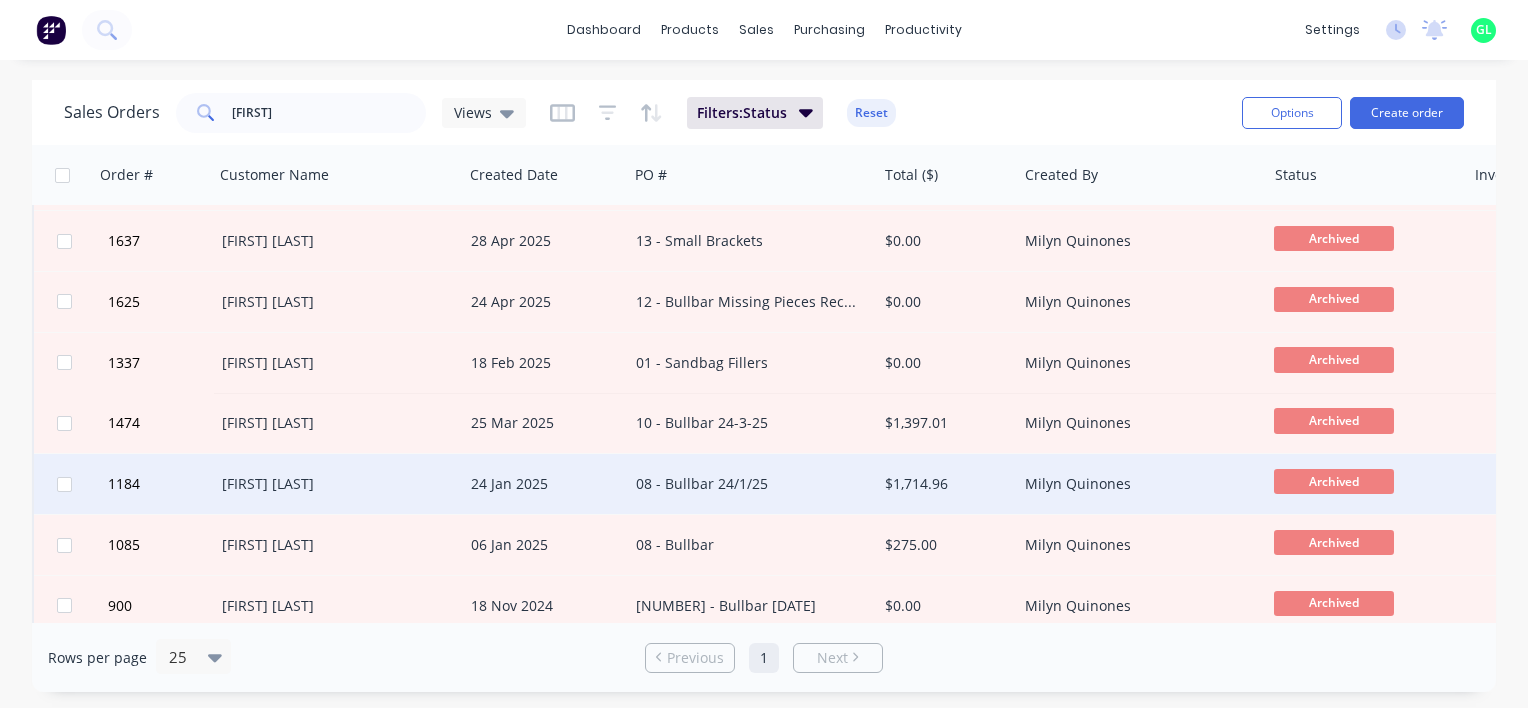 click on "08 - Bullbar 24/1/25" at bounding box center [746, 484] 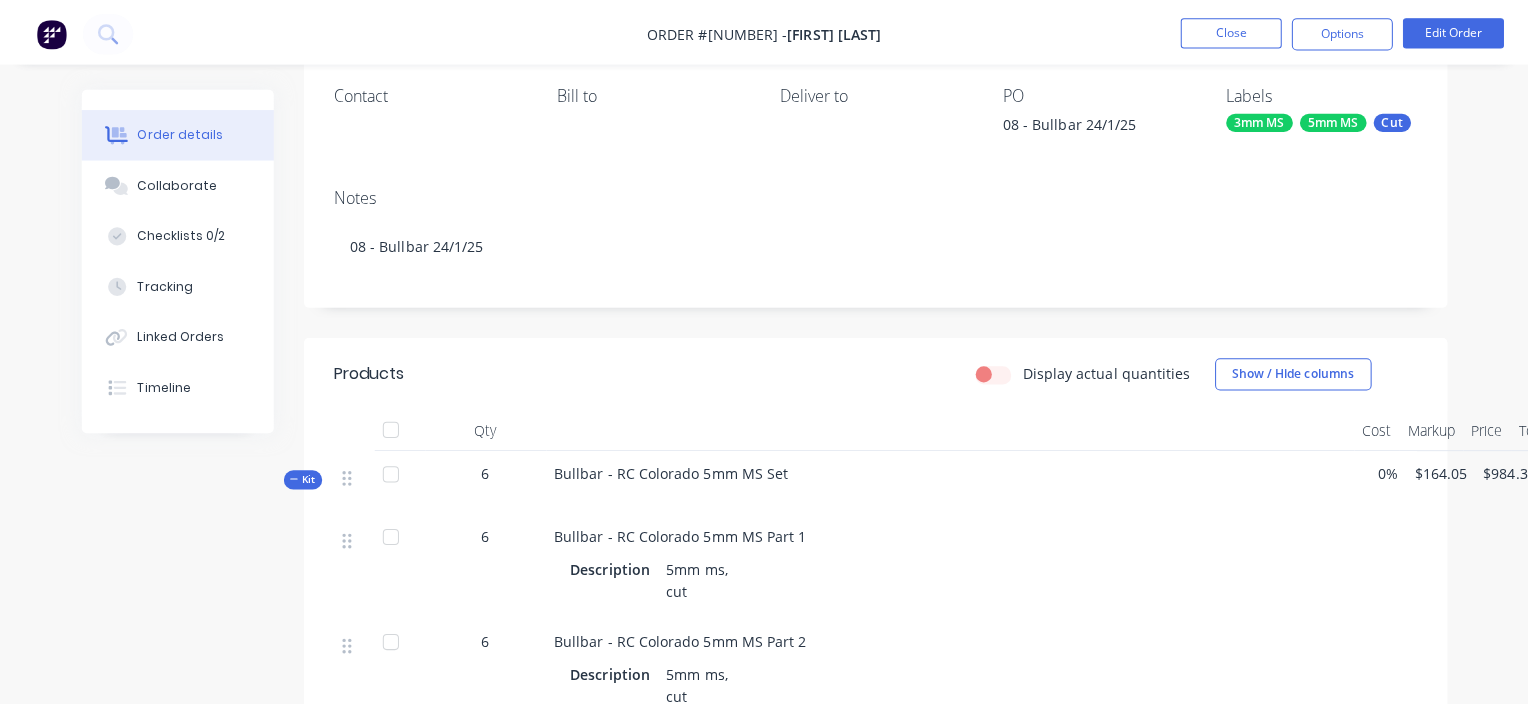 scroll, scrollTop: 0, scrollLeft: 0, axis: both 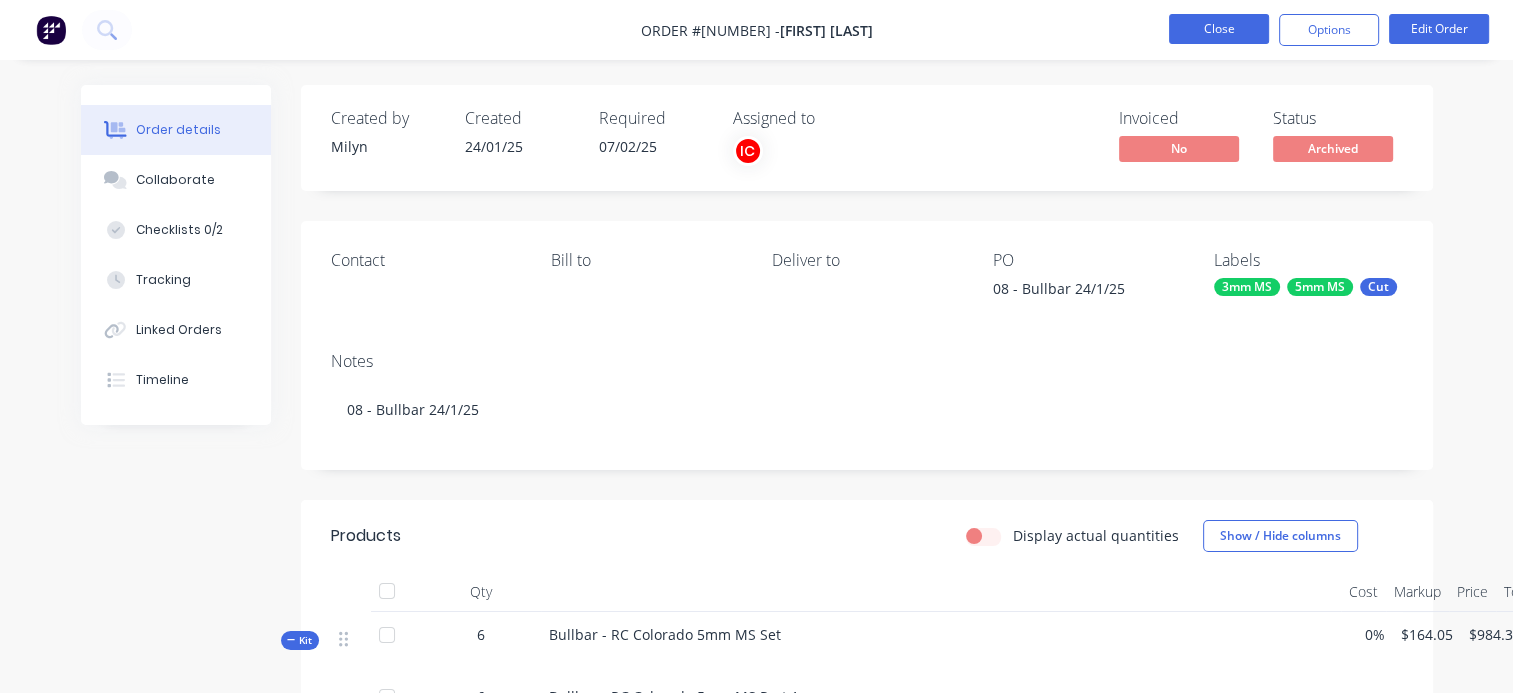 click on "Close" at bounding box center [1219, 29] 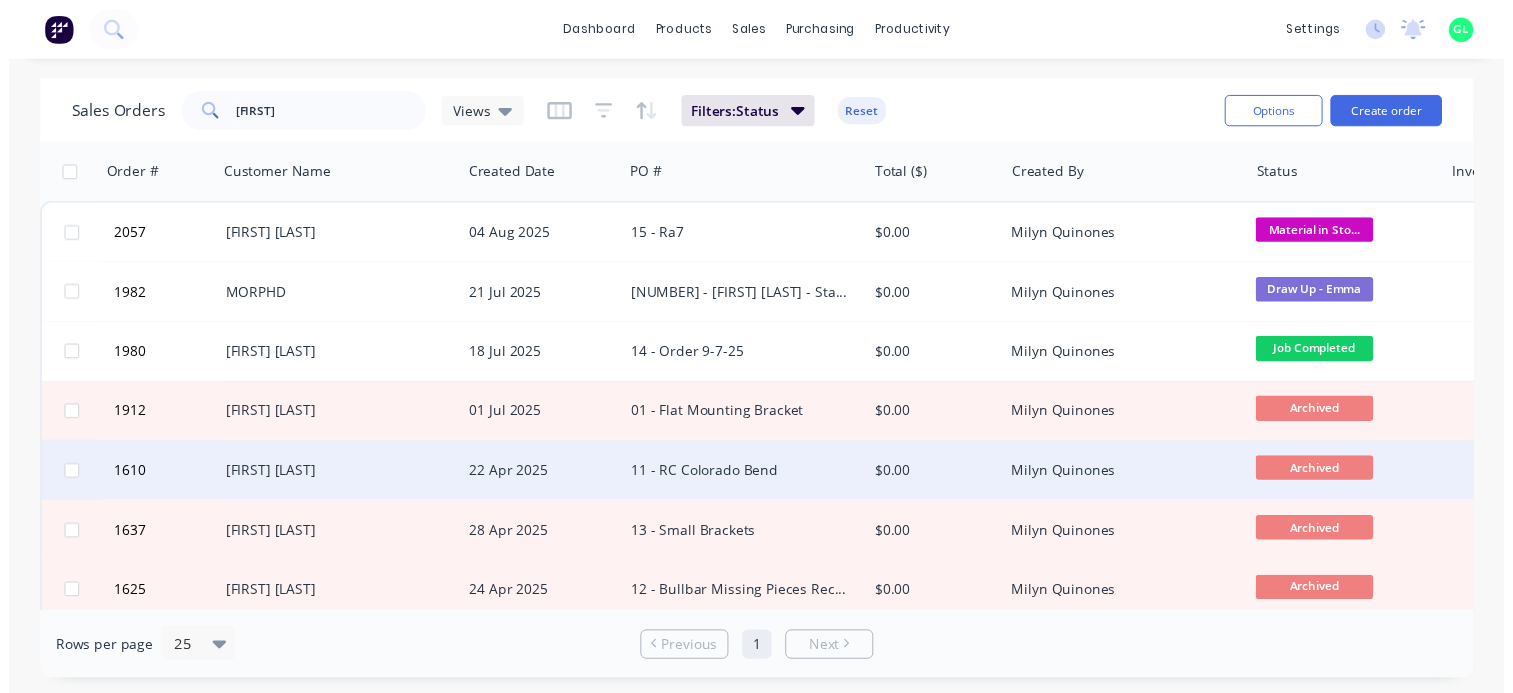 scroll, scrollTop: 500, scrollLeft: 0, axis: vertical 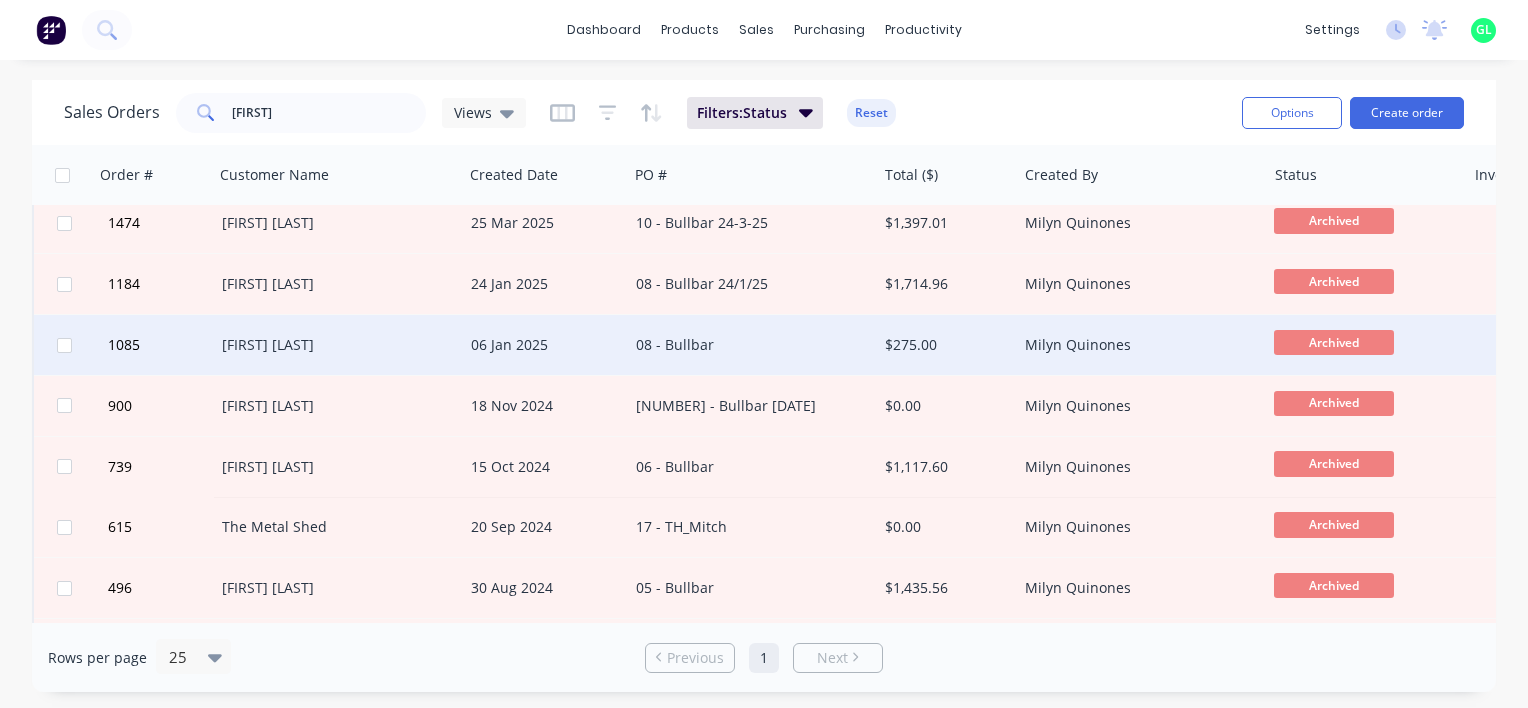 click on "08 - Bullbar" at bounding box center [746, 345] 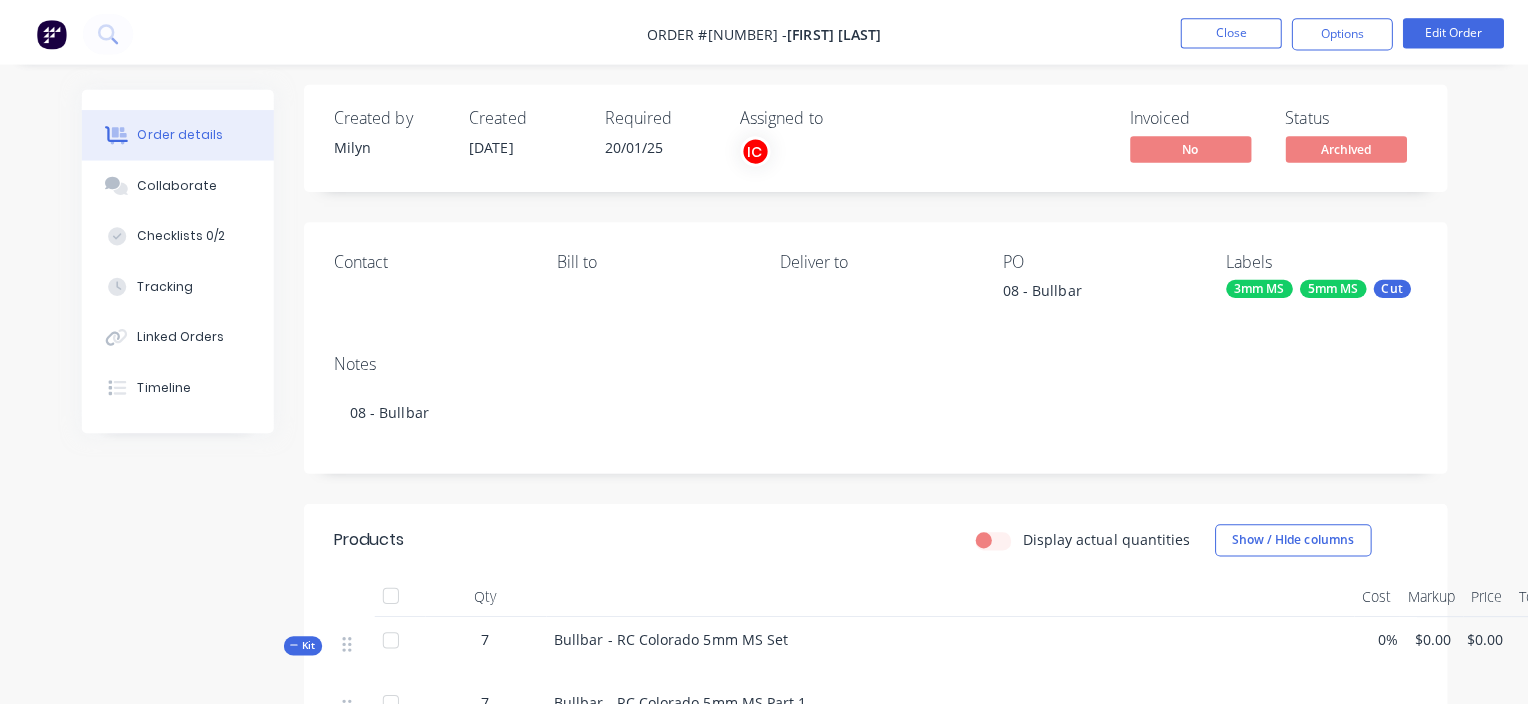 scroll, scrollTop: 0, scrollLeft: 0, axis: both 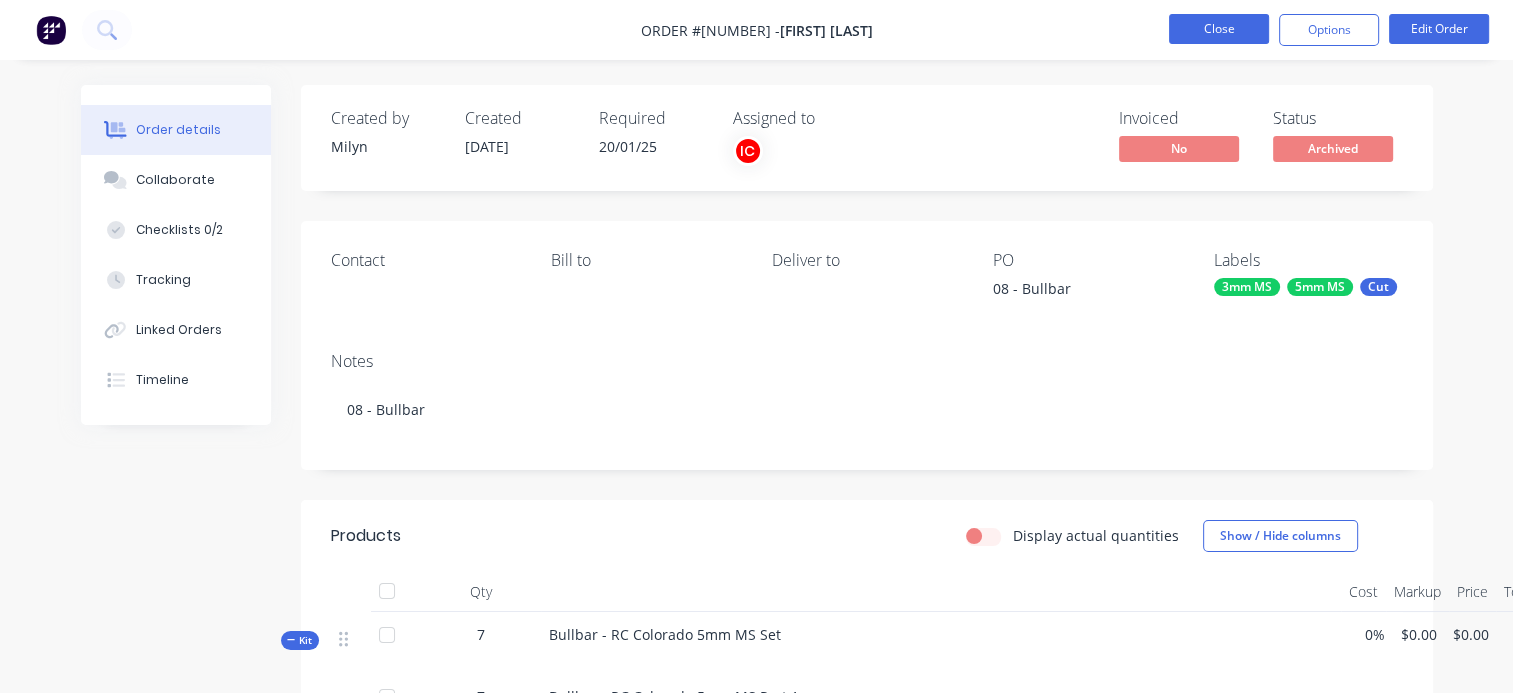 click on "Close" at bounding box center [1219, 29] 